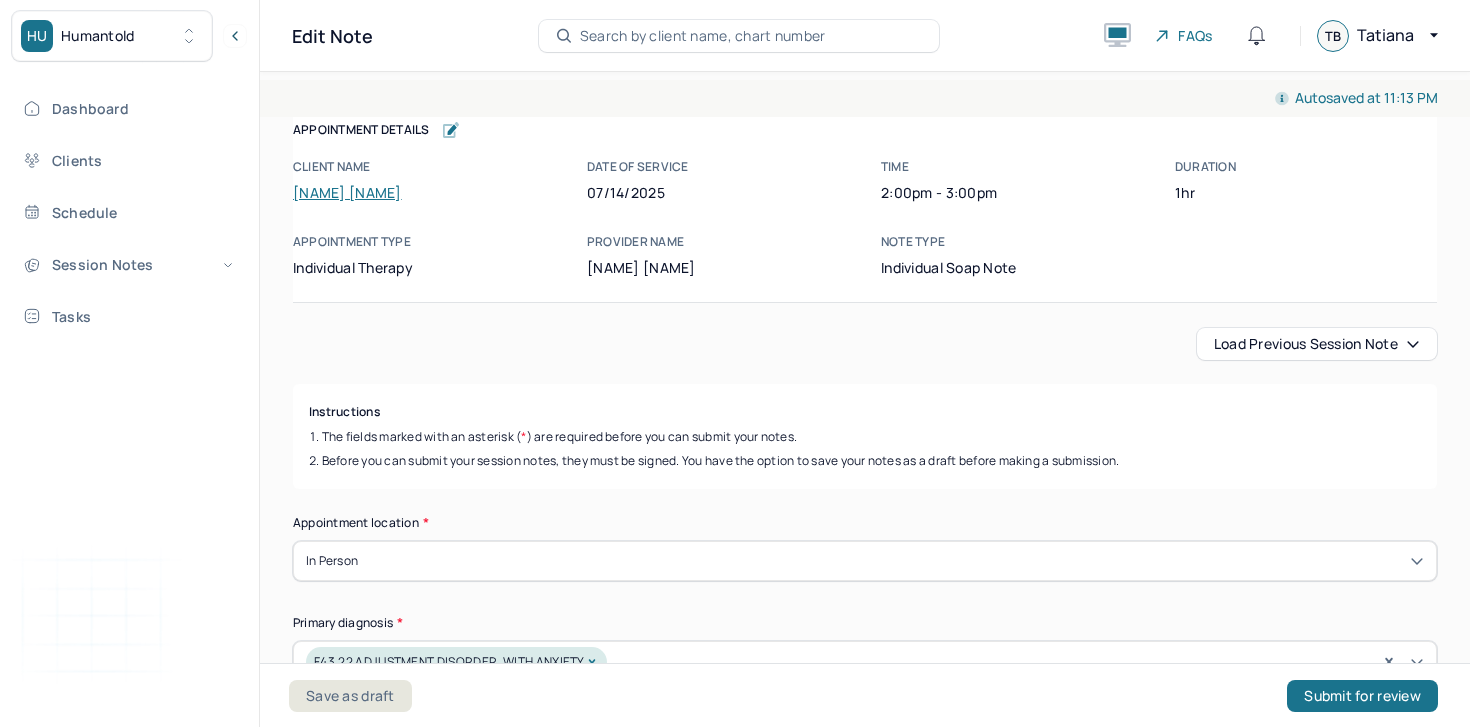 scroll, scrollTop: 0, scrollLeft: 0, axis: both 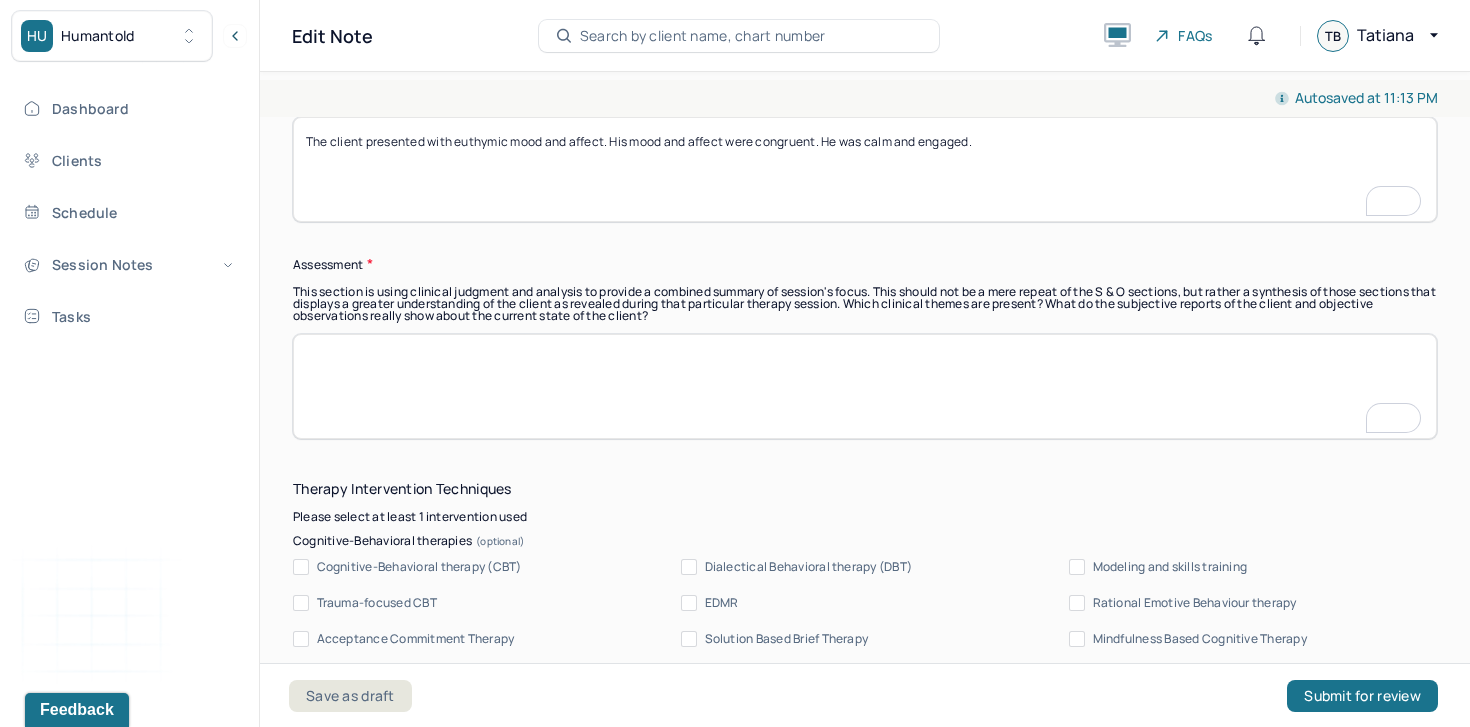 click at bounding box center (865, 386) 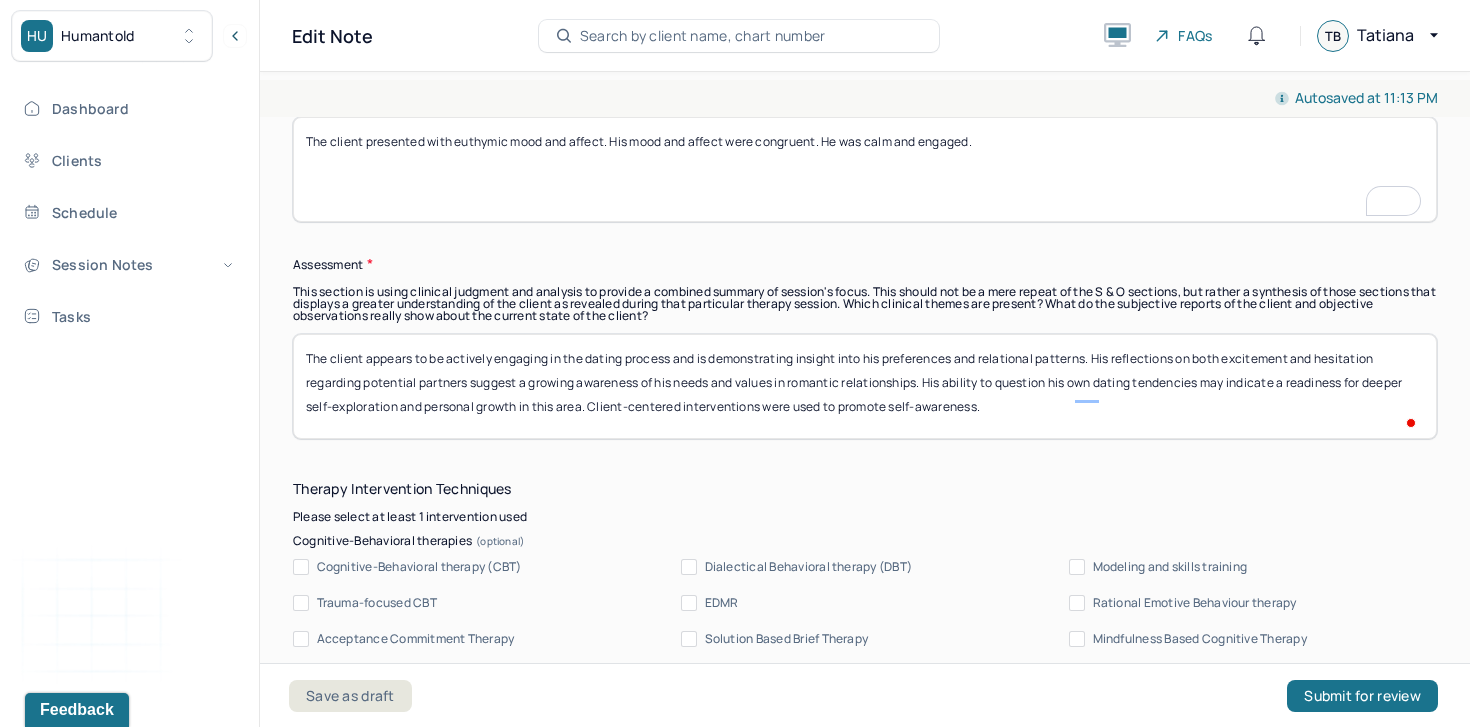 scroll, scrollTop: 1676, scrollLeft: 0, axis: vertical 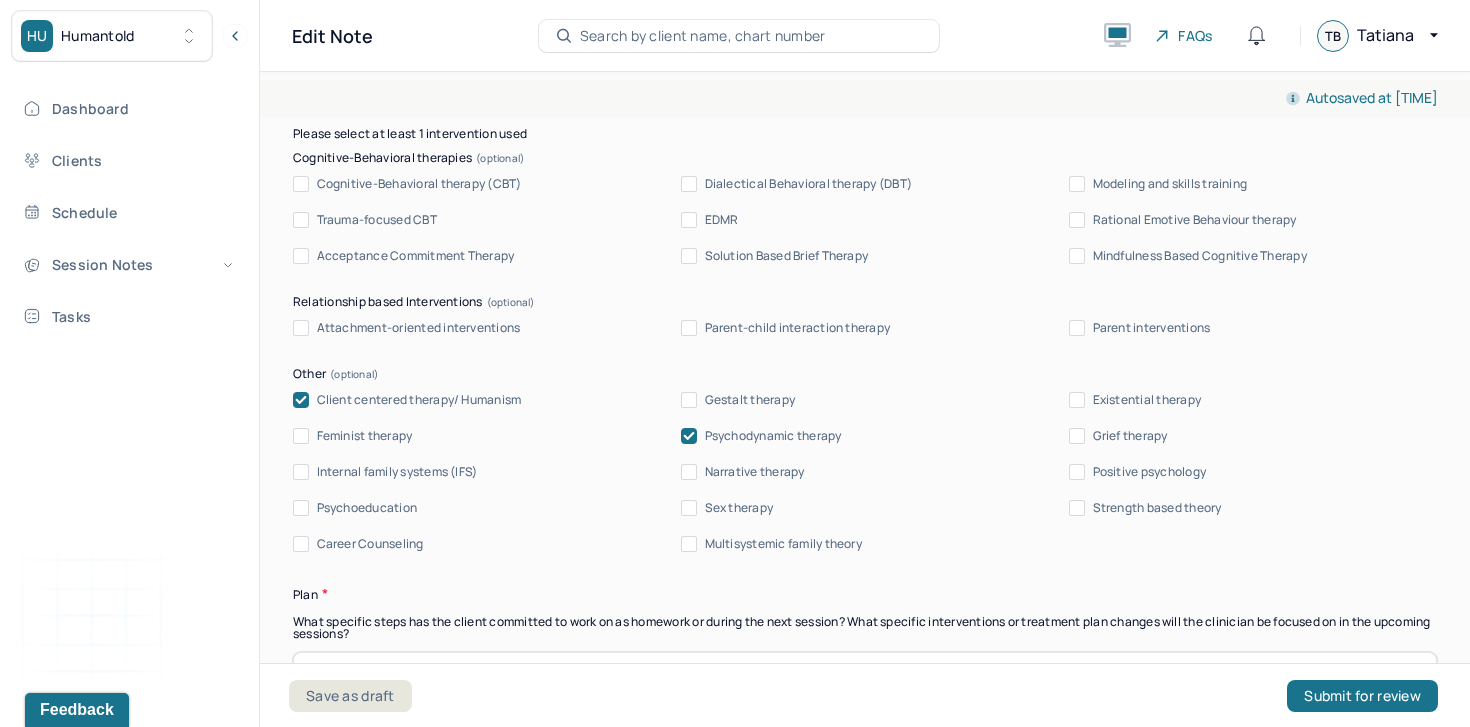 type on "The client appears to be actively engaging in the dating process and is demonstrating insight into his preferences and relational patterns. His reflections on both excitement and hesitation regarding potential partners suggest a growing awareness of his needs and values in romantic relationships. His ability to question his own dating tendencies may indicate a readiness for deeper self-exploration and personal growth in this area. Client-centered interventions were used to promote self-awareness." 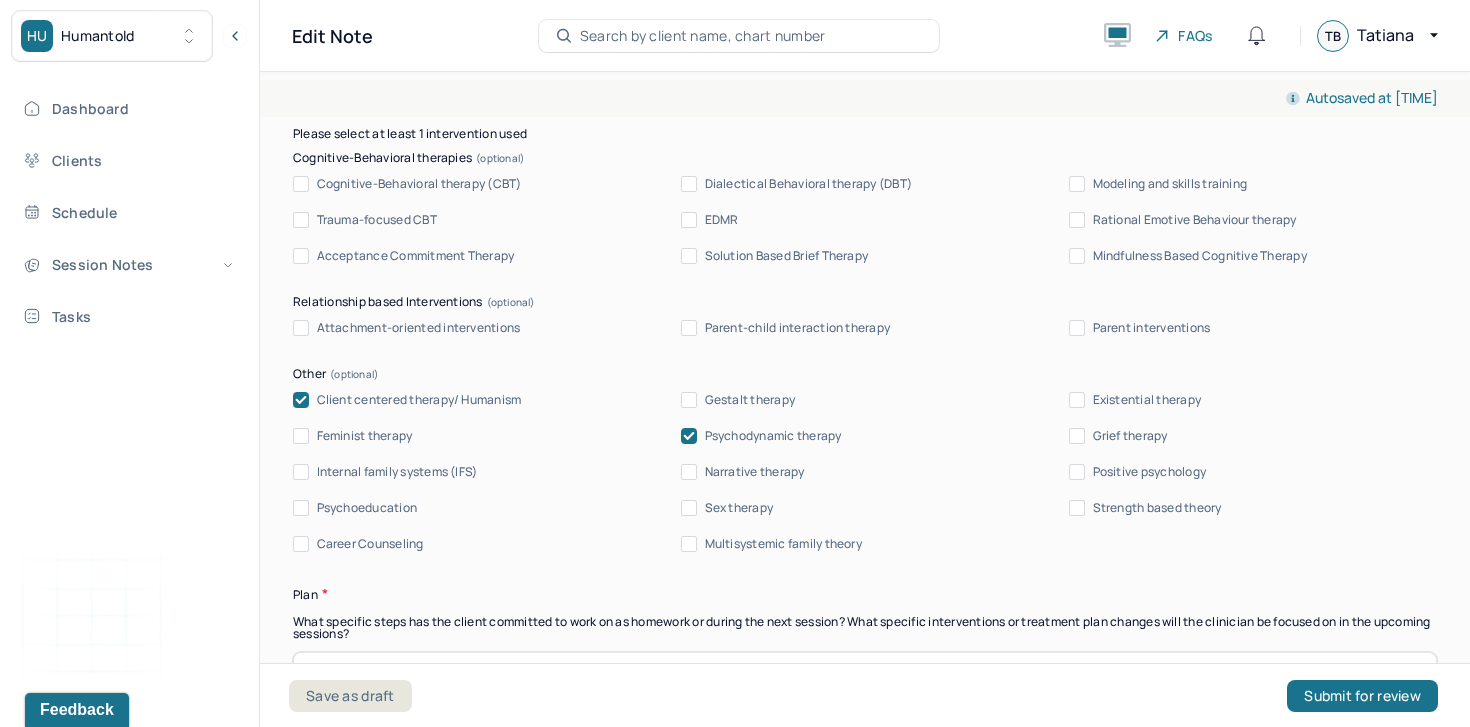 click 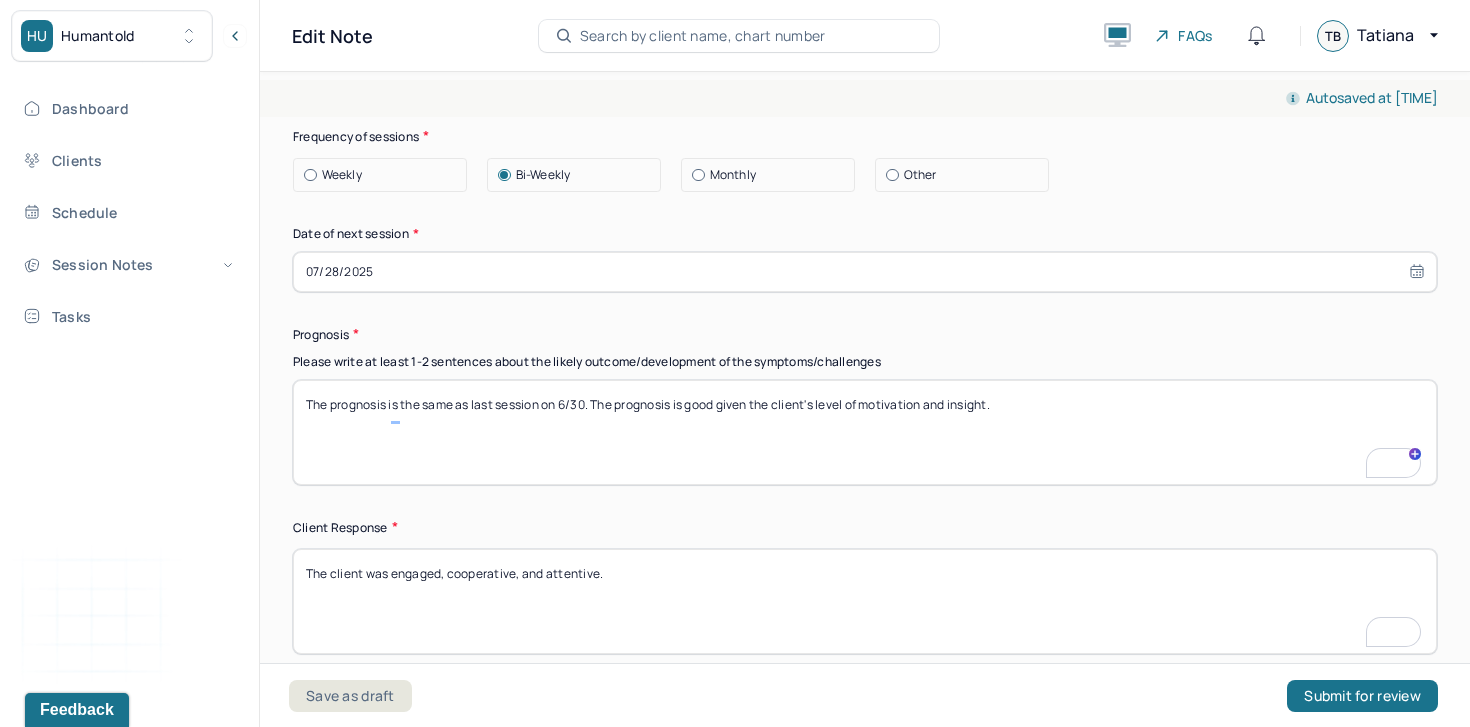 click on "Client Response" at bounding box center [865, 527] 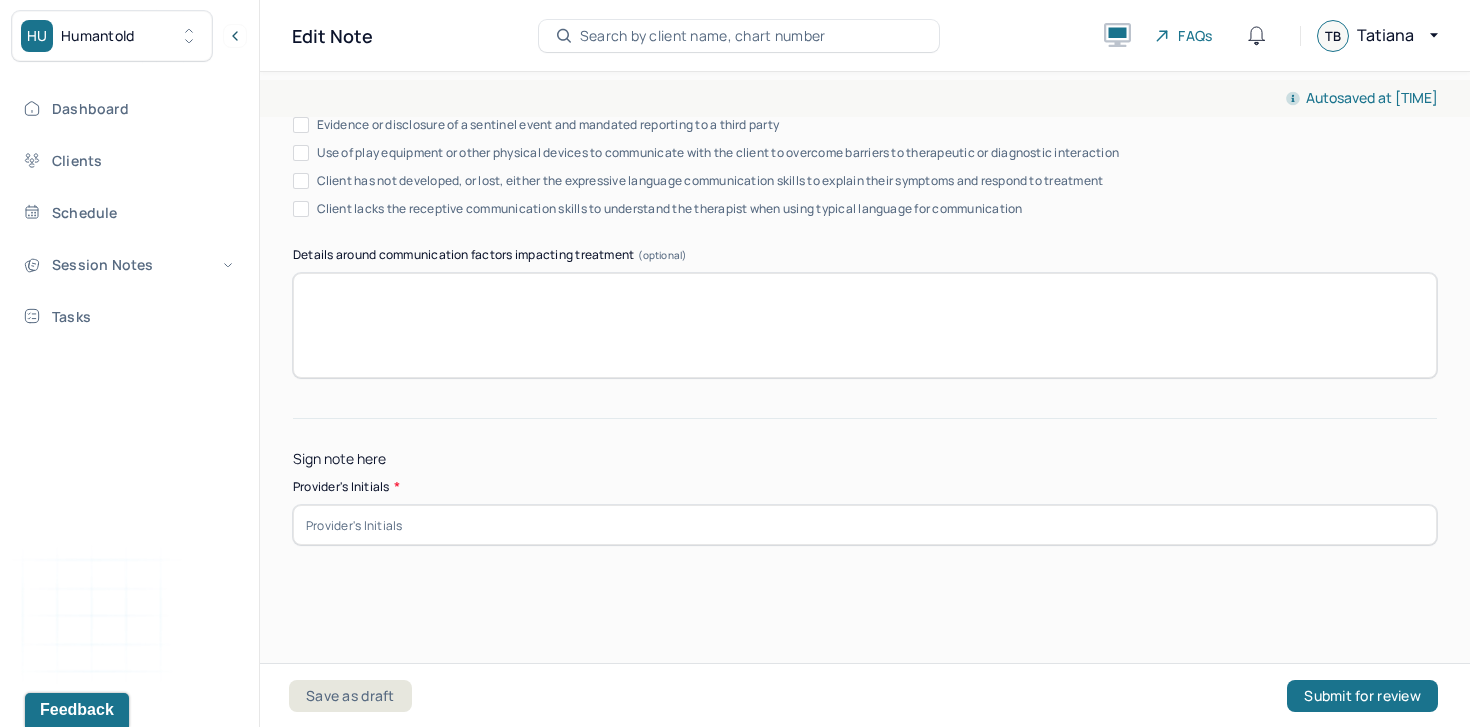 type on "The client was engaged and attentive but showed some self-doubts when discussing his dating tendencies." 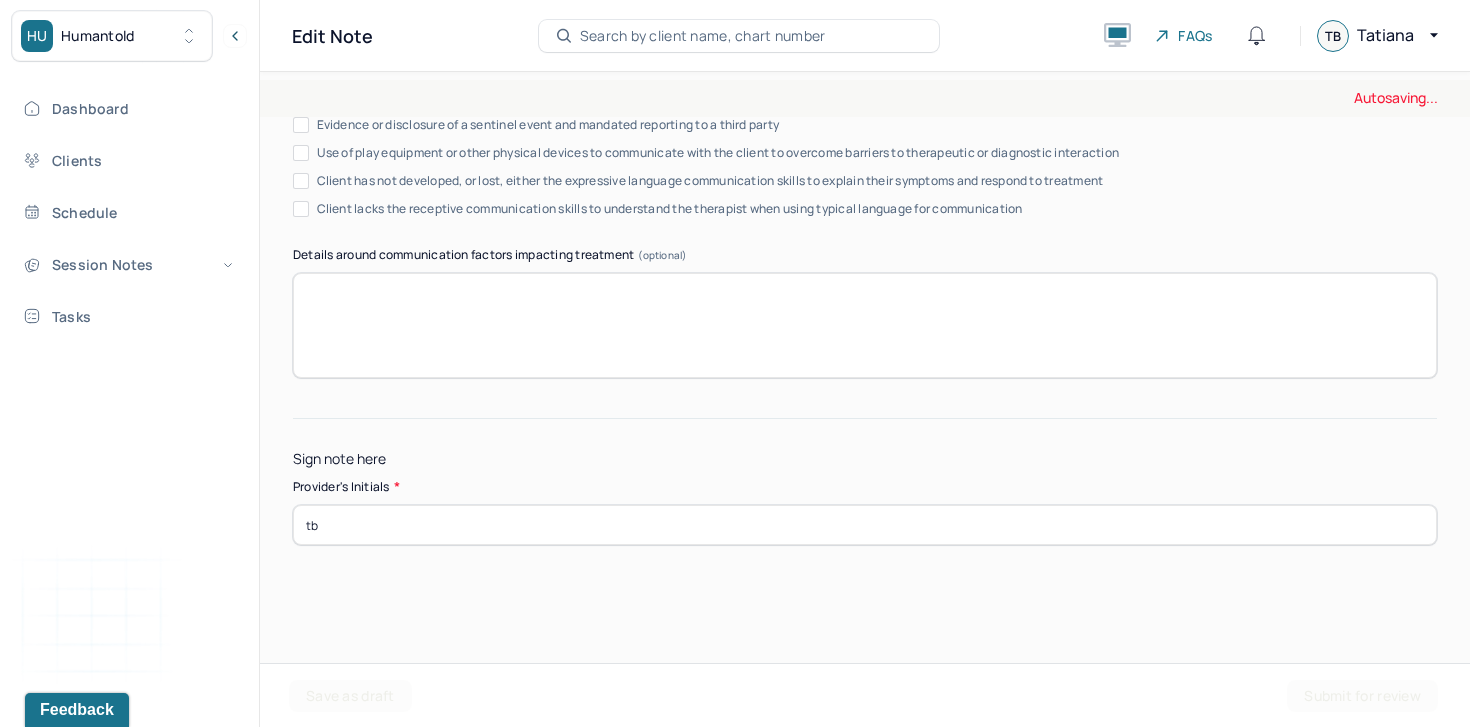 type on "tb" 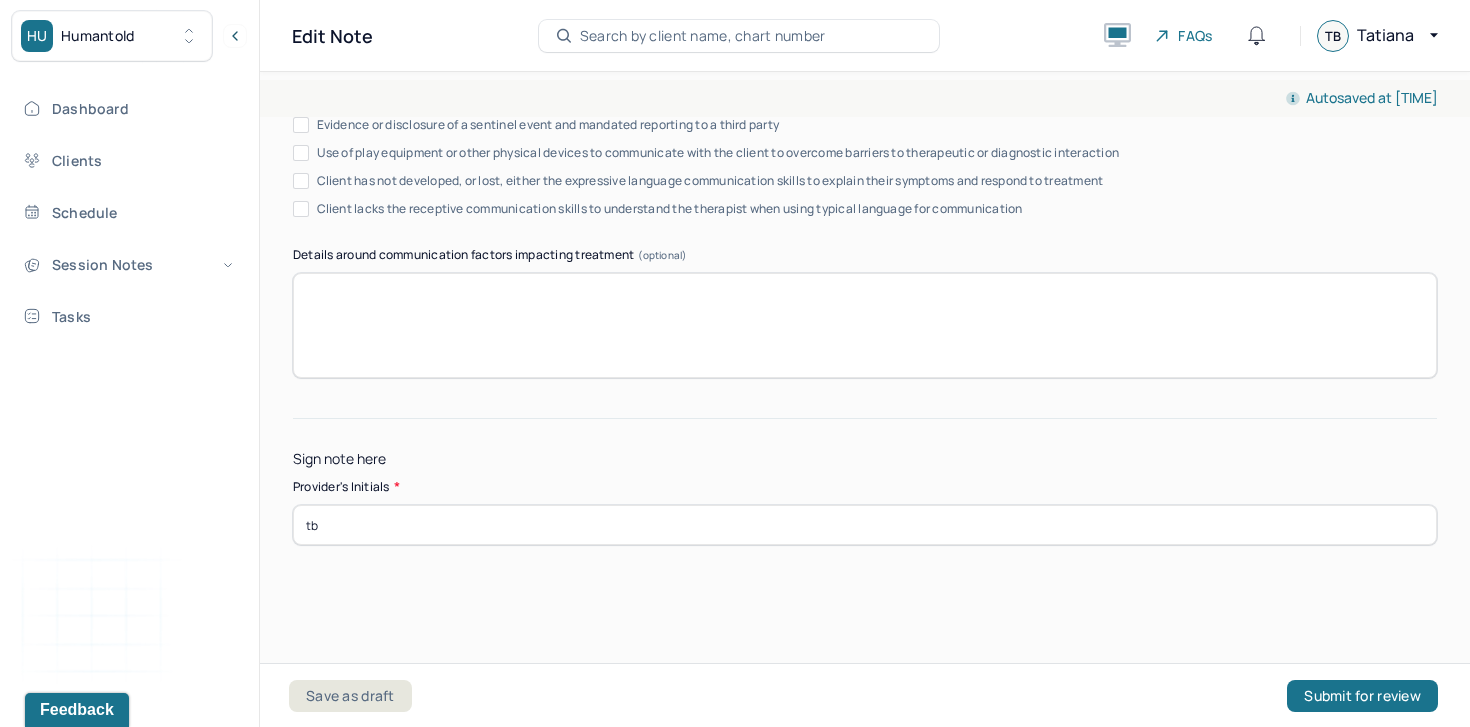 click on "Save as draft     Submit for review" at bounding box center (863, 695) 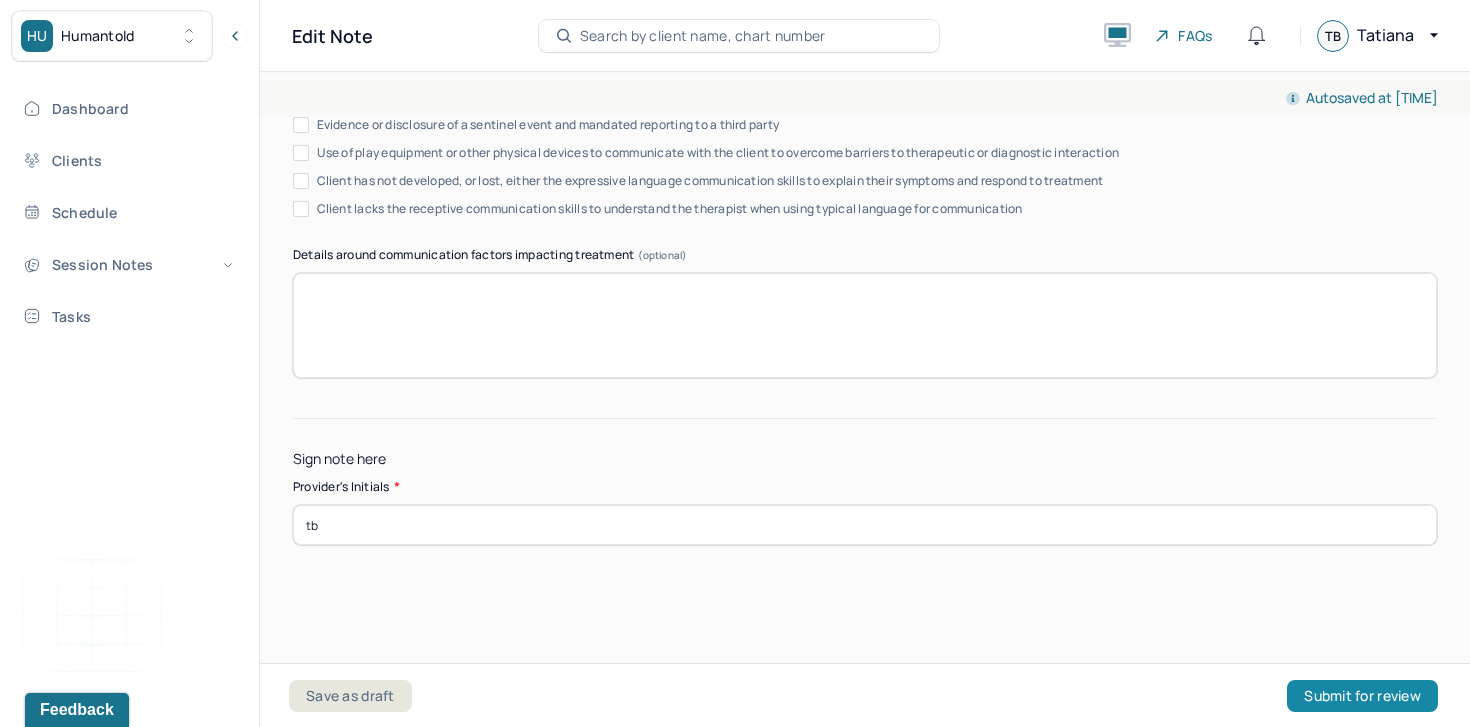 click on "Submit for review" at bounding box center [1362, 696] 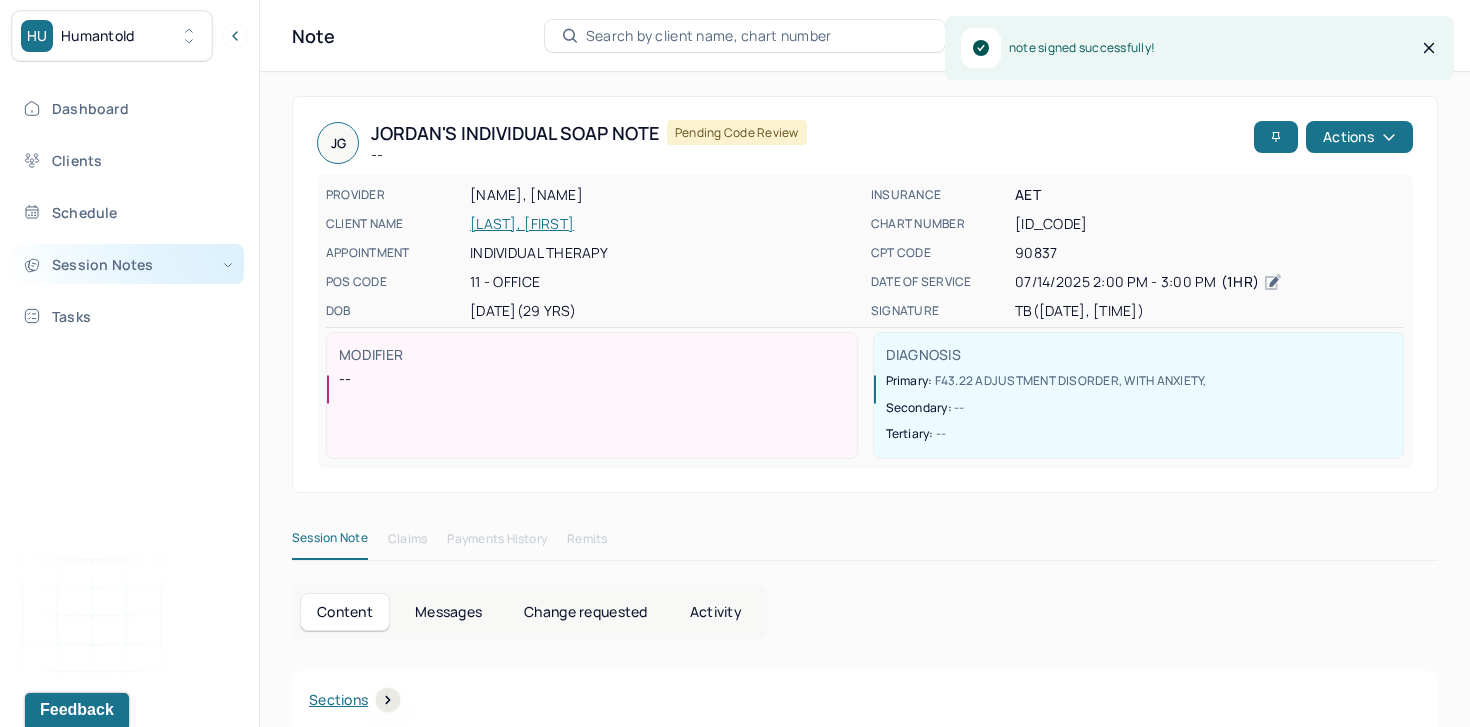 click on "Session Notes" at bounding box center (128, 264) 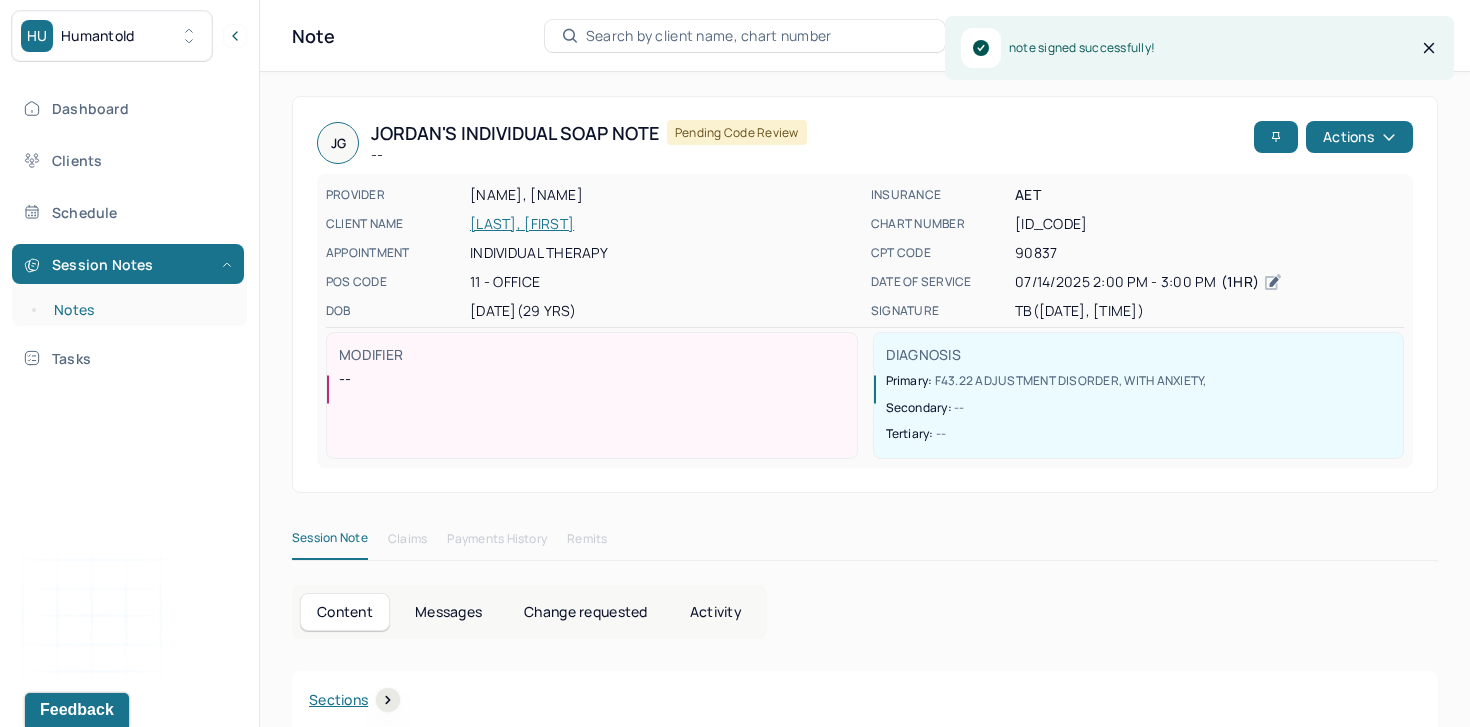 click on "Notes" at bounding box center [139, 310] 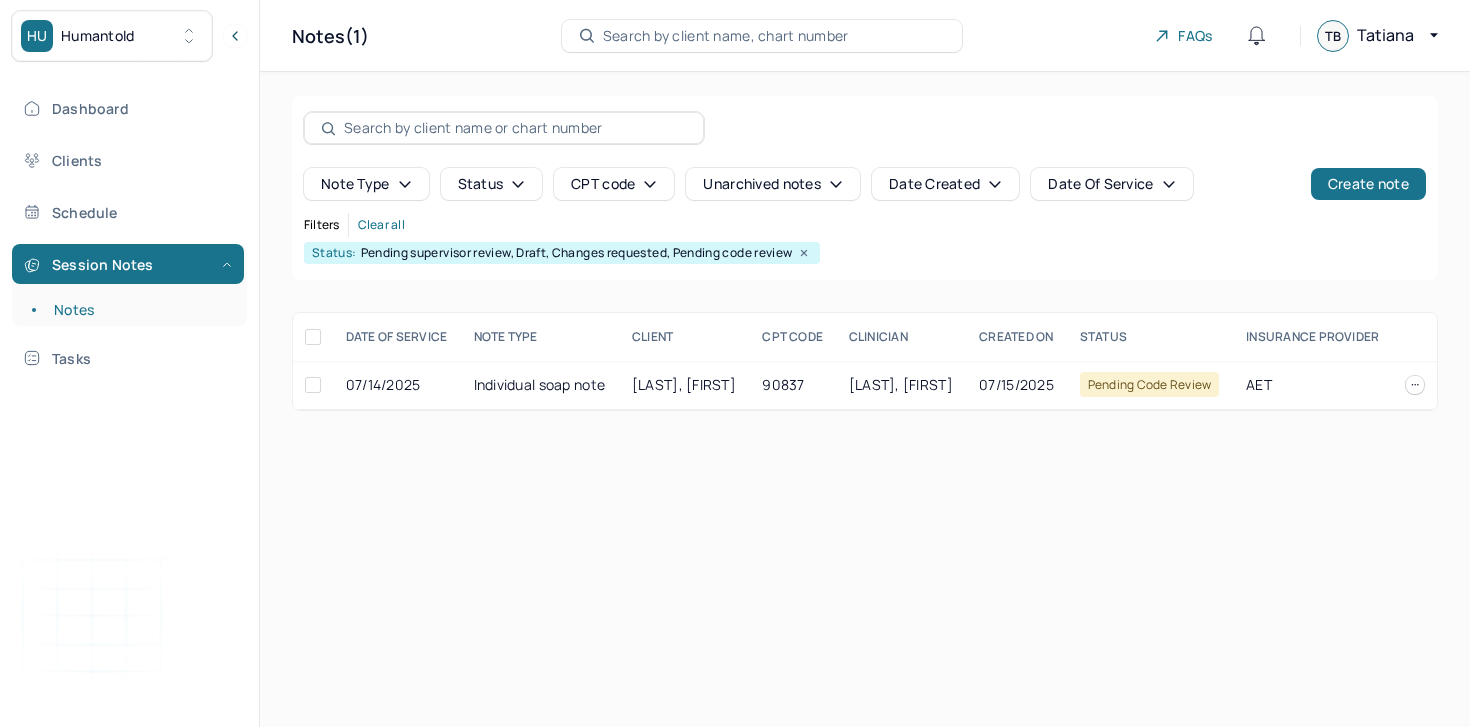 scroll, scrollTop: 0, scrollLeft: 0, axis: both 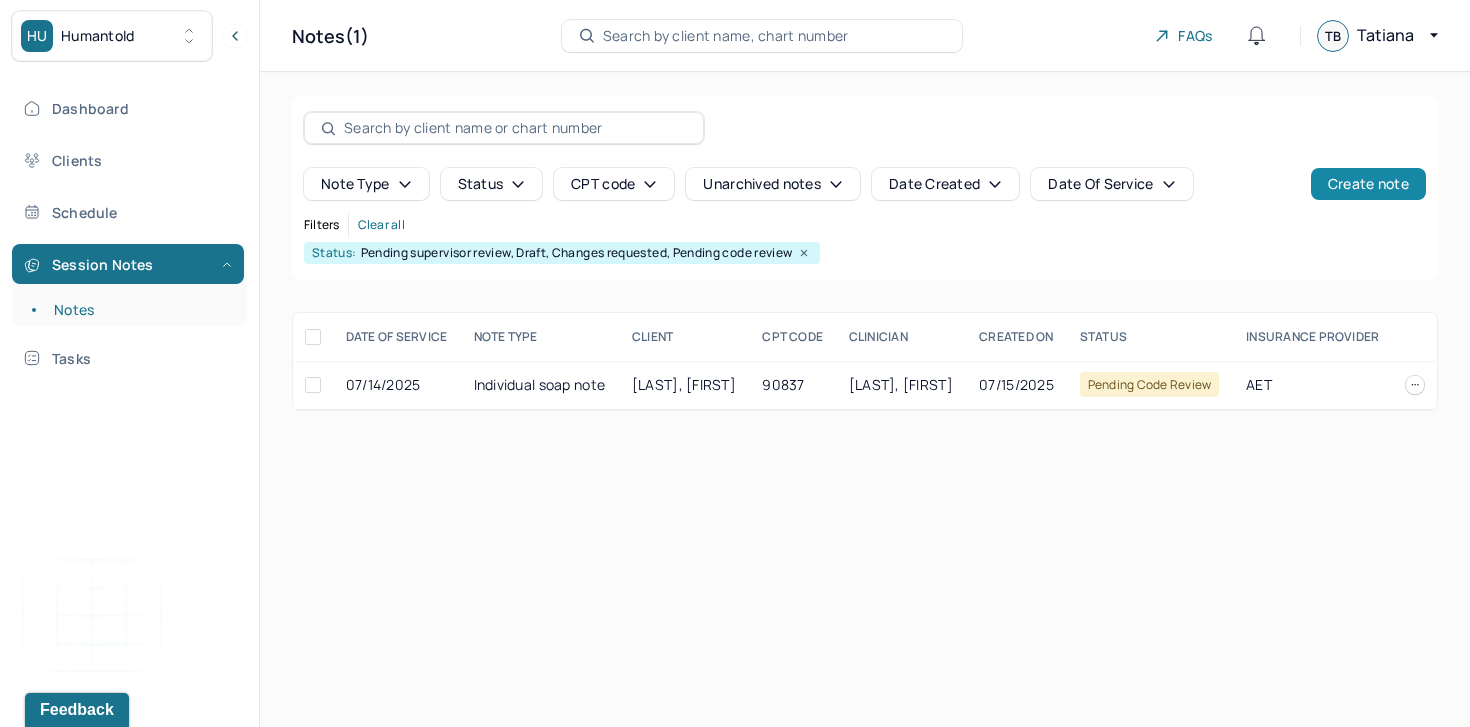 click on "Create note" at bounding box center (1368, 184) 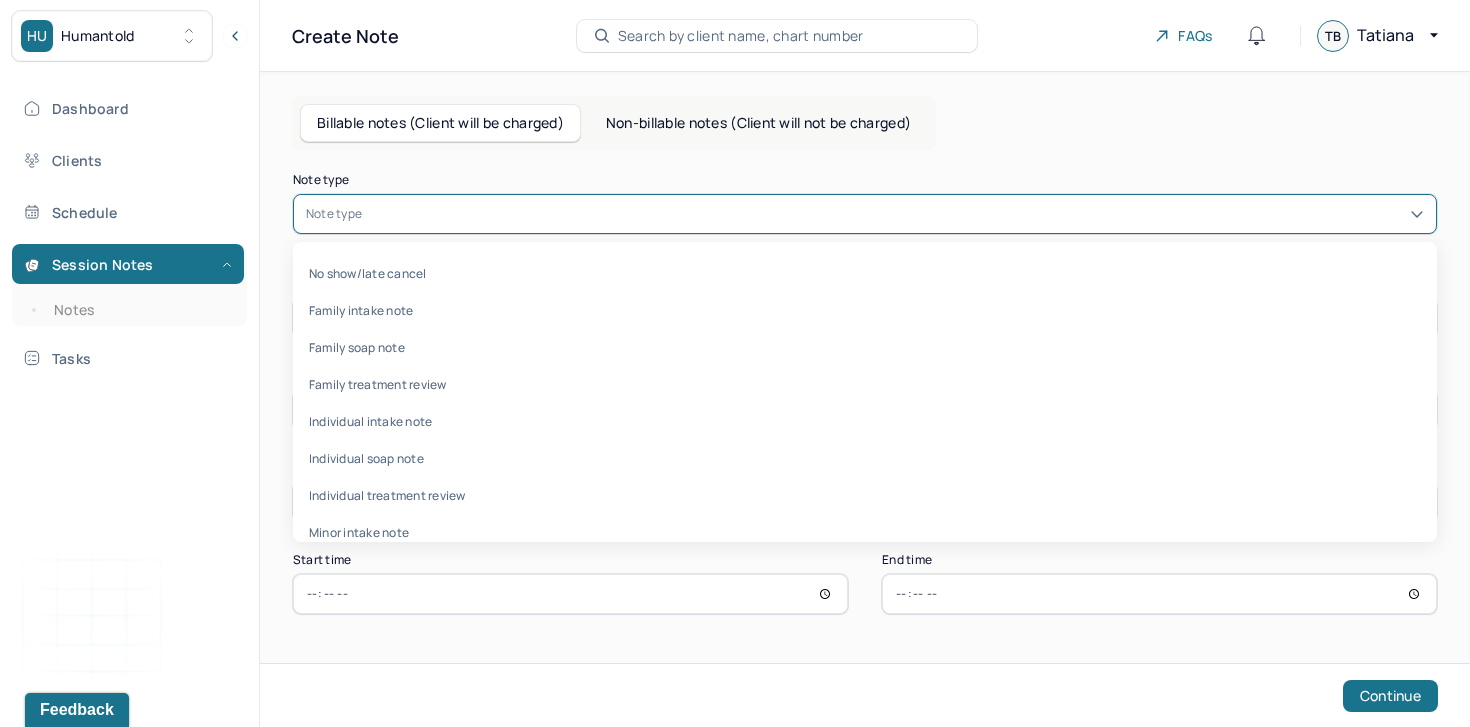 click at bounding box center (895, 214) 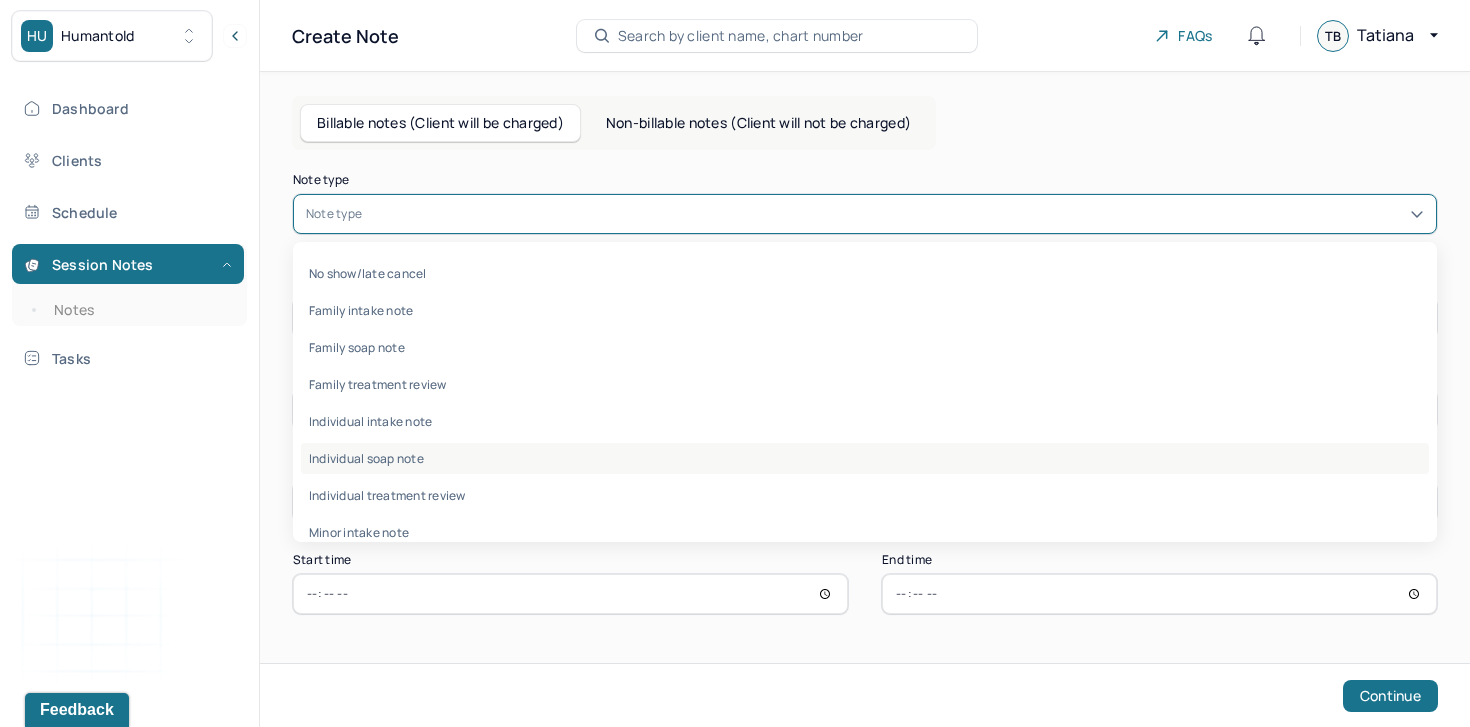 click on "Individual soap note" at bounding box center (865, 458) 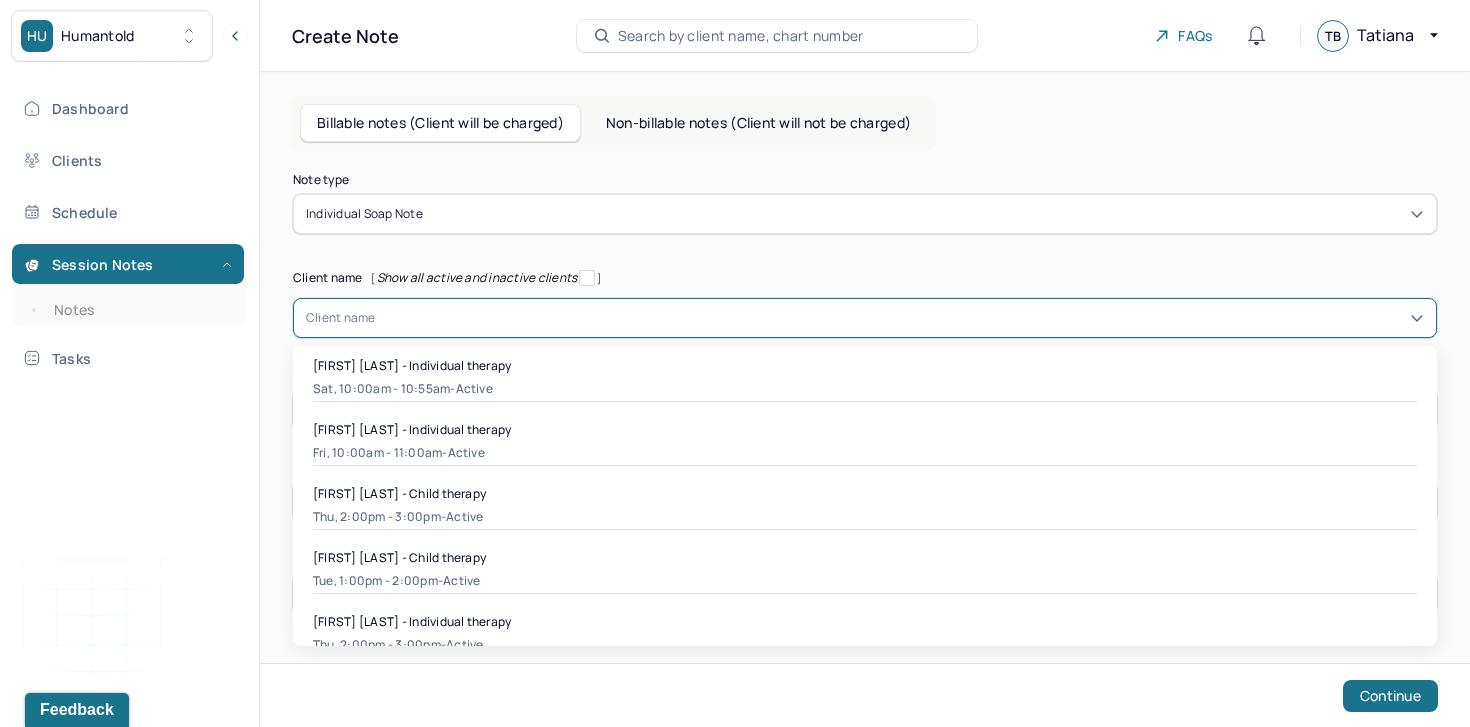 click on "Client name" at bounding box center (865, 318) 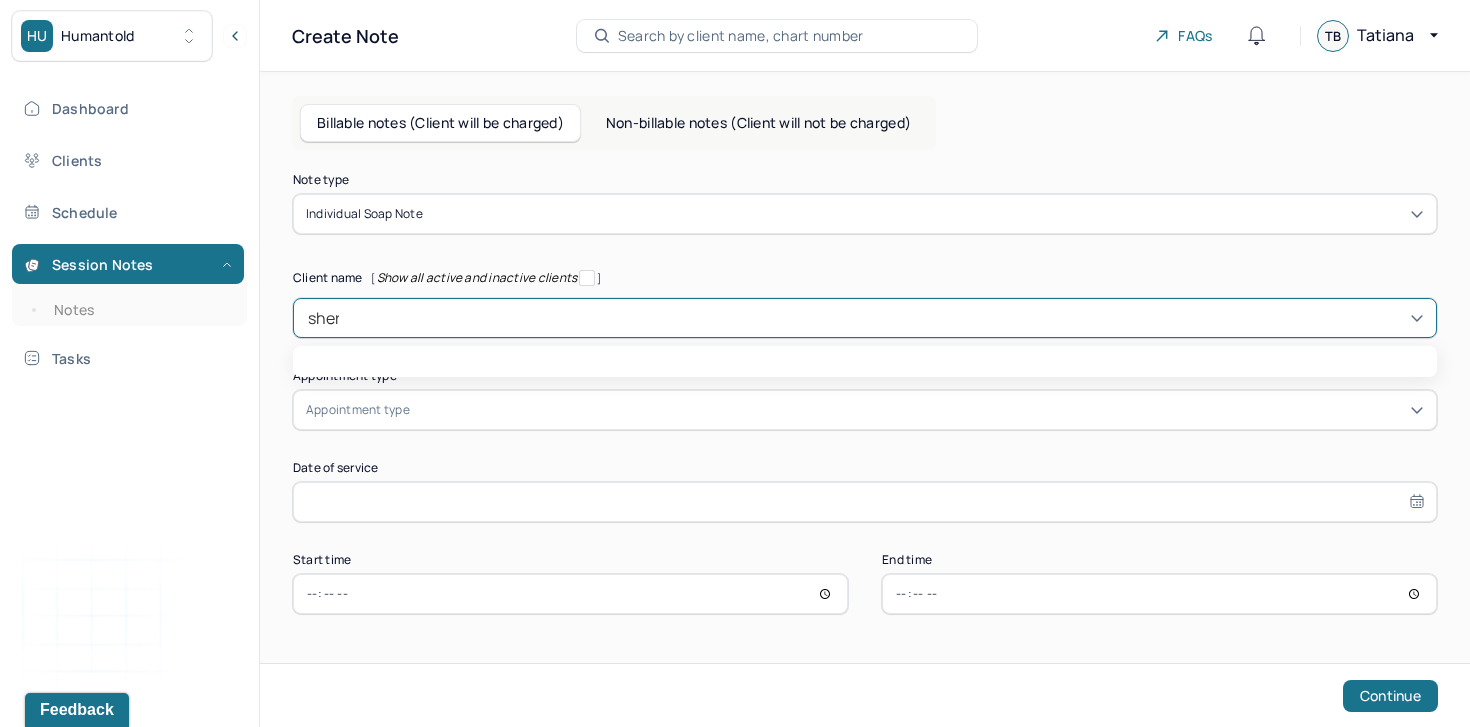 type on "[FIRST]" 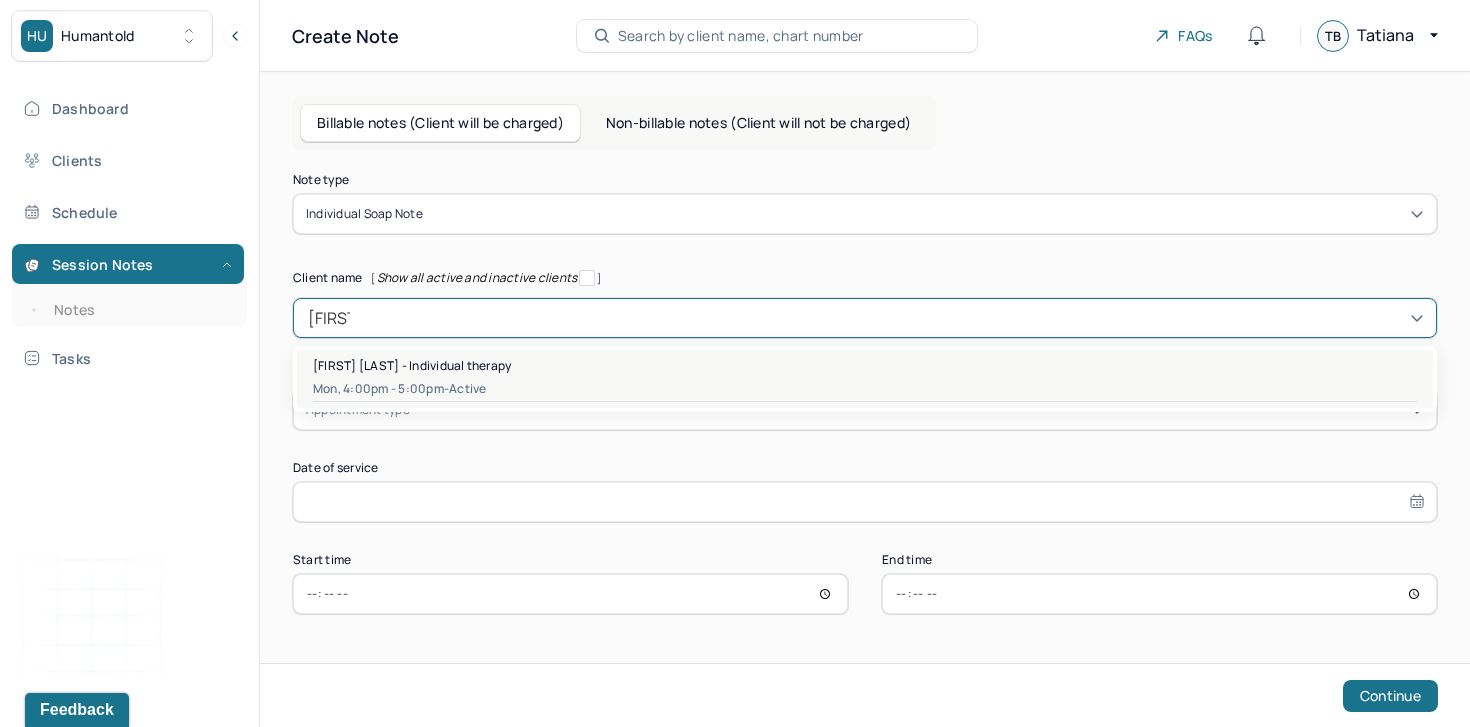 click on "Mon, 4:00pm - 5:00pm  -  active" at bounding box center (865, 389) 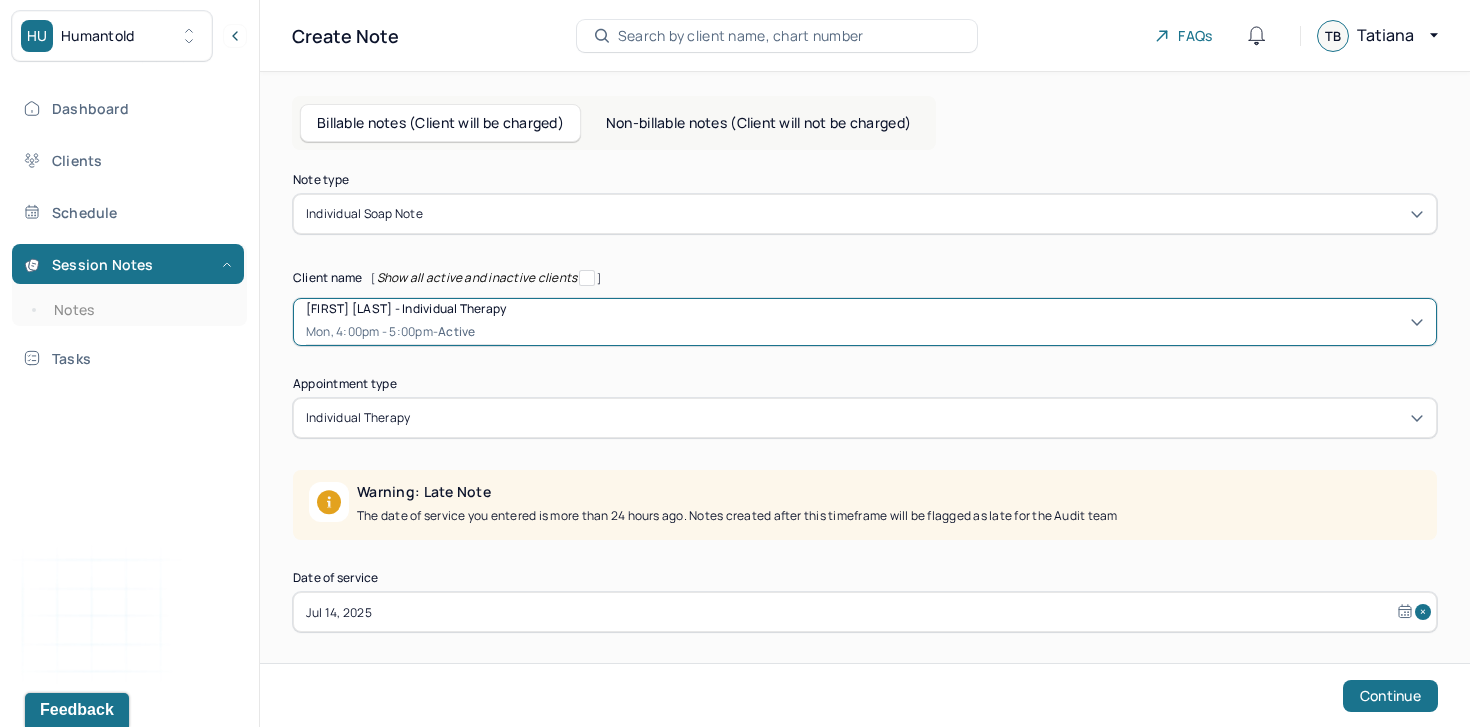 scroll, scrollTop: 102, scrollLeft: 0, axis: vertical 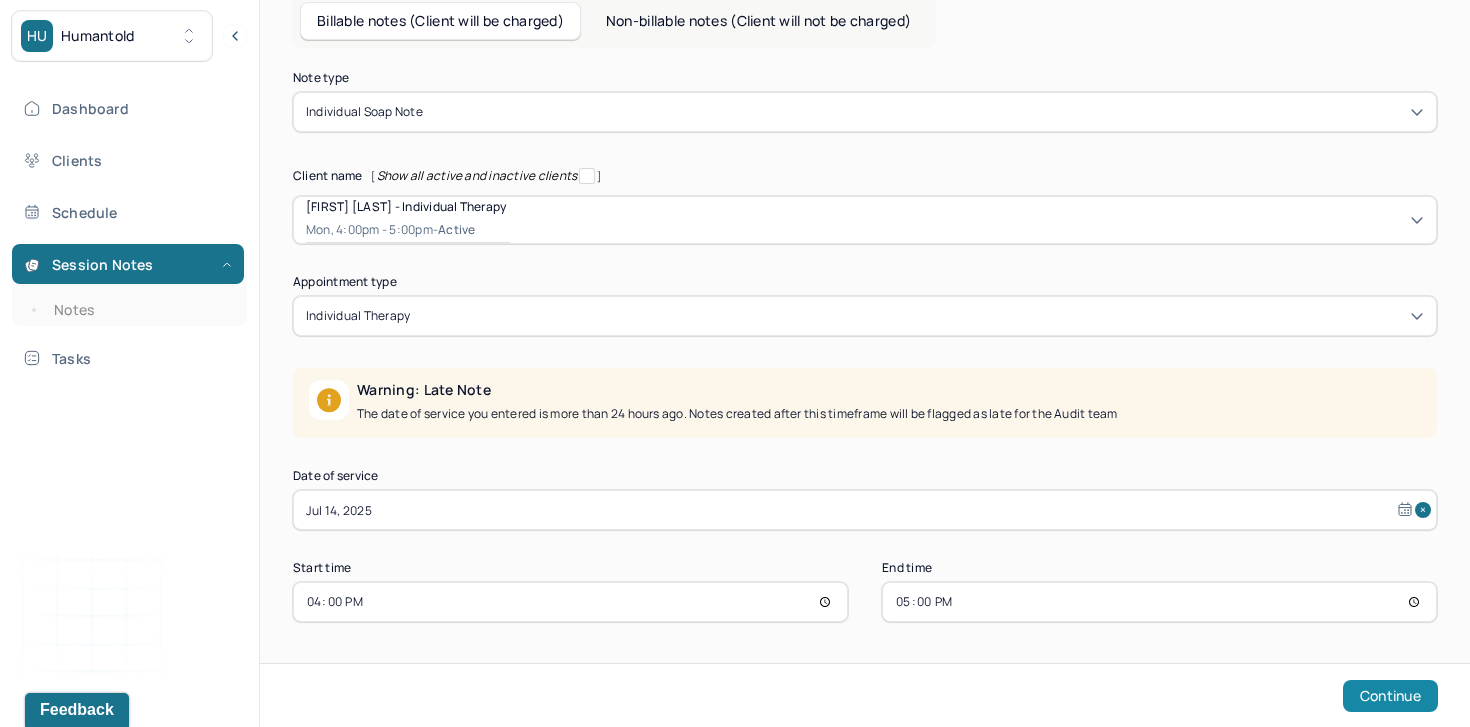 click on "Continue" at bounding box center (1390, 696) 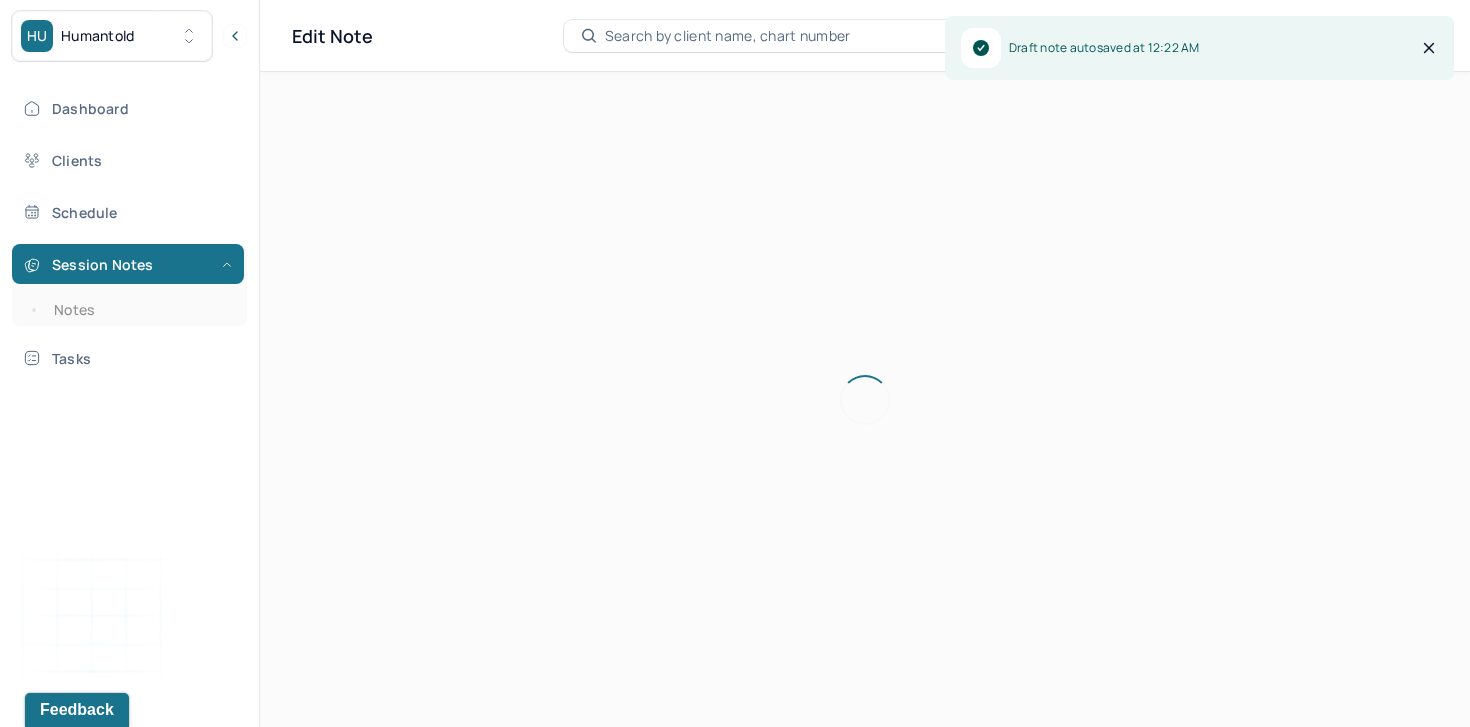 scroll, scrollTop: 0, scrollLeft: 0, axis: both 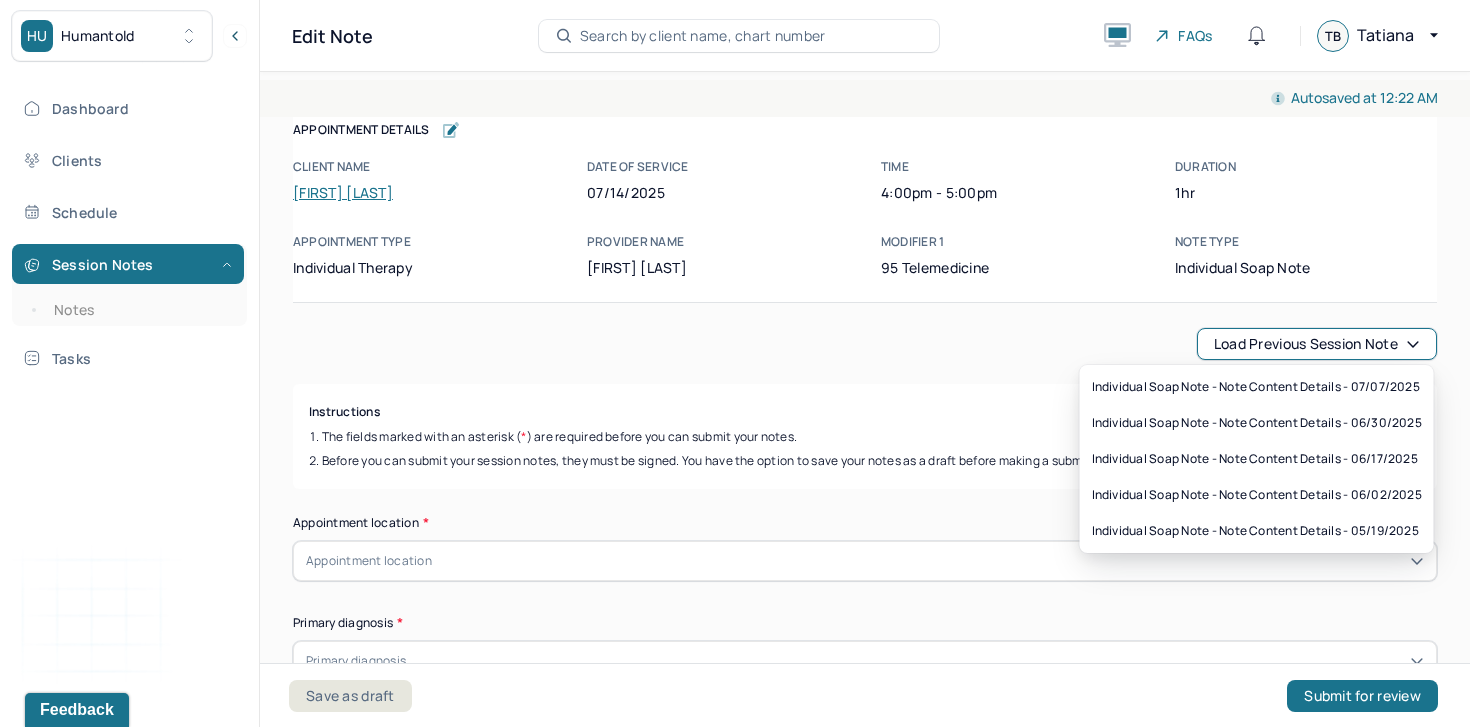 click on "Load previous session note" at bounding box center [1317, 344] 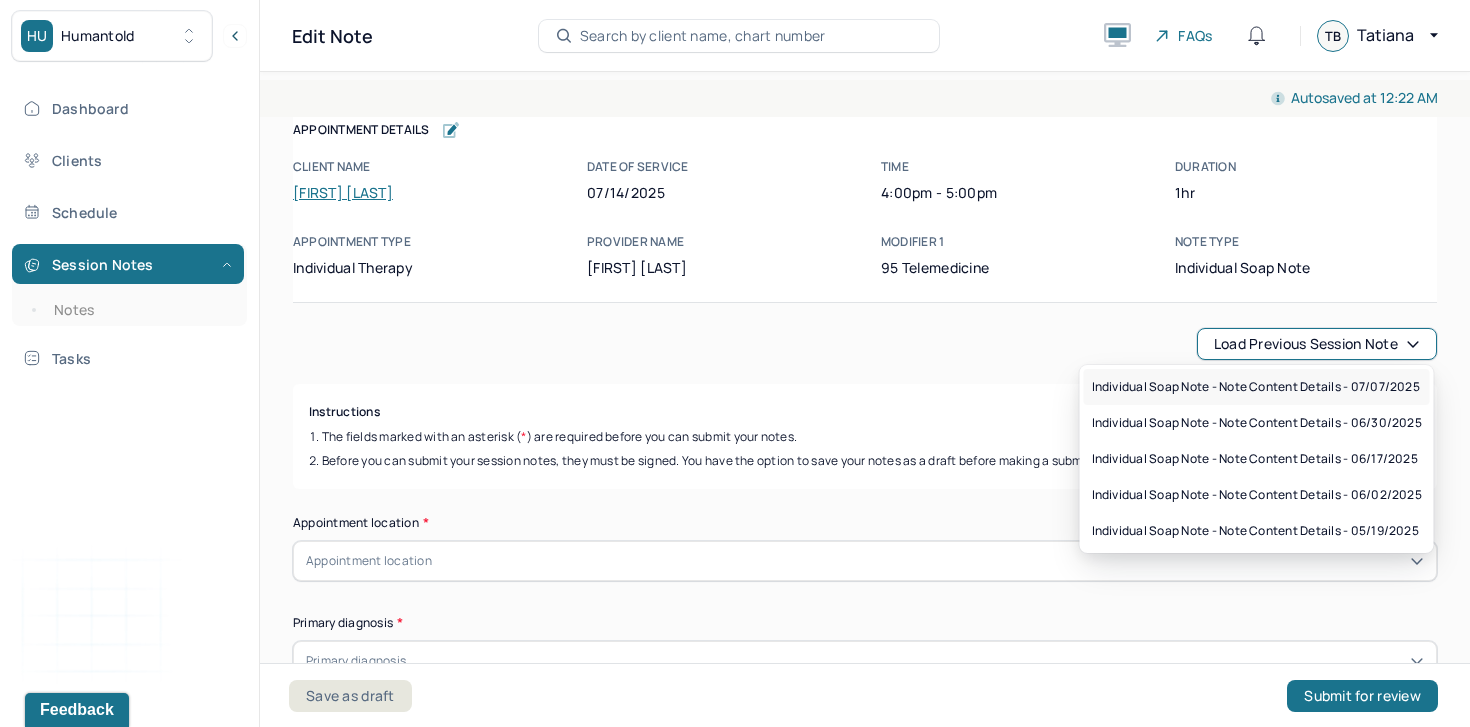 click on "Individual soap note   - Note content Details -   07/07/2025" at bounding box center (1256, 387) 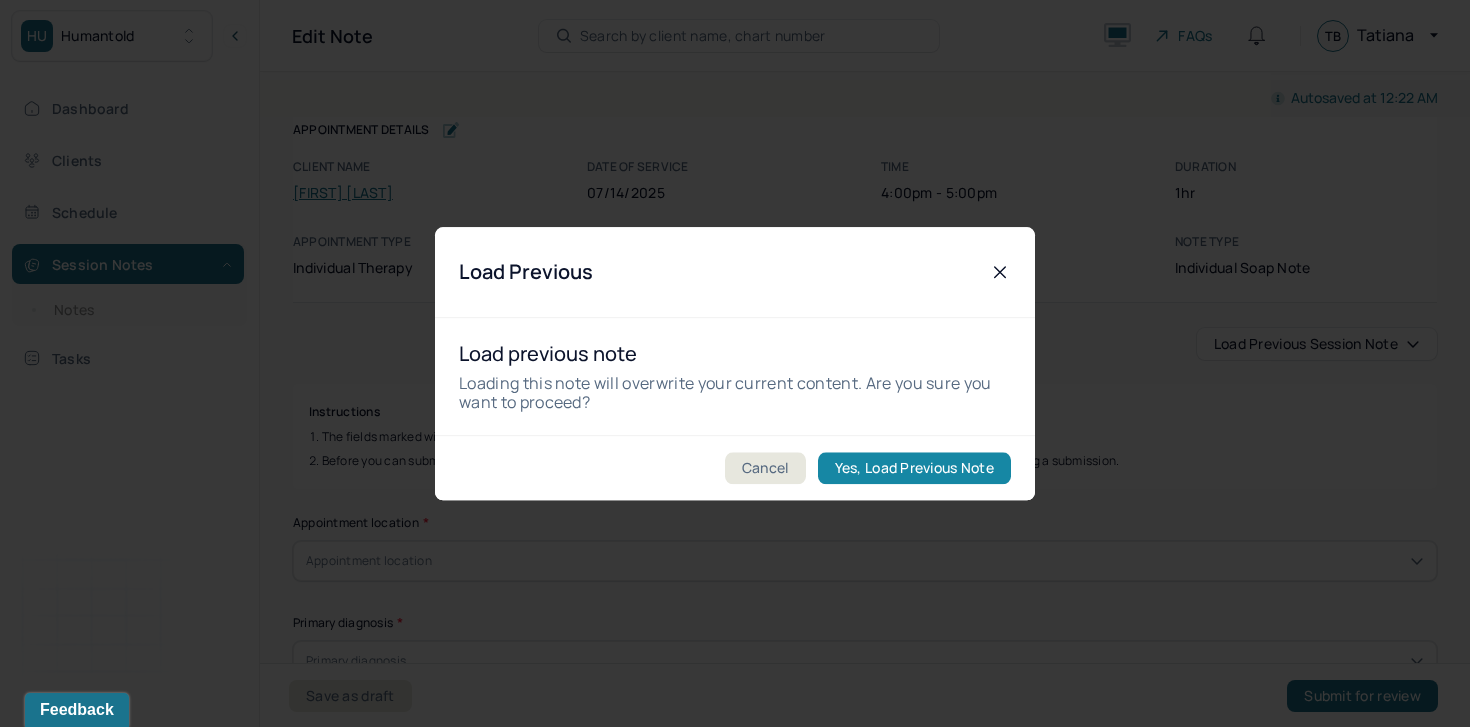 click on "Yes, Load Previous Note" at bounding box center [914, 468] 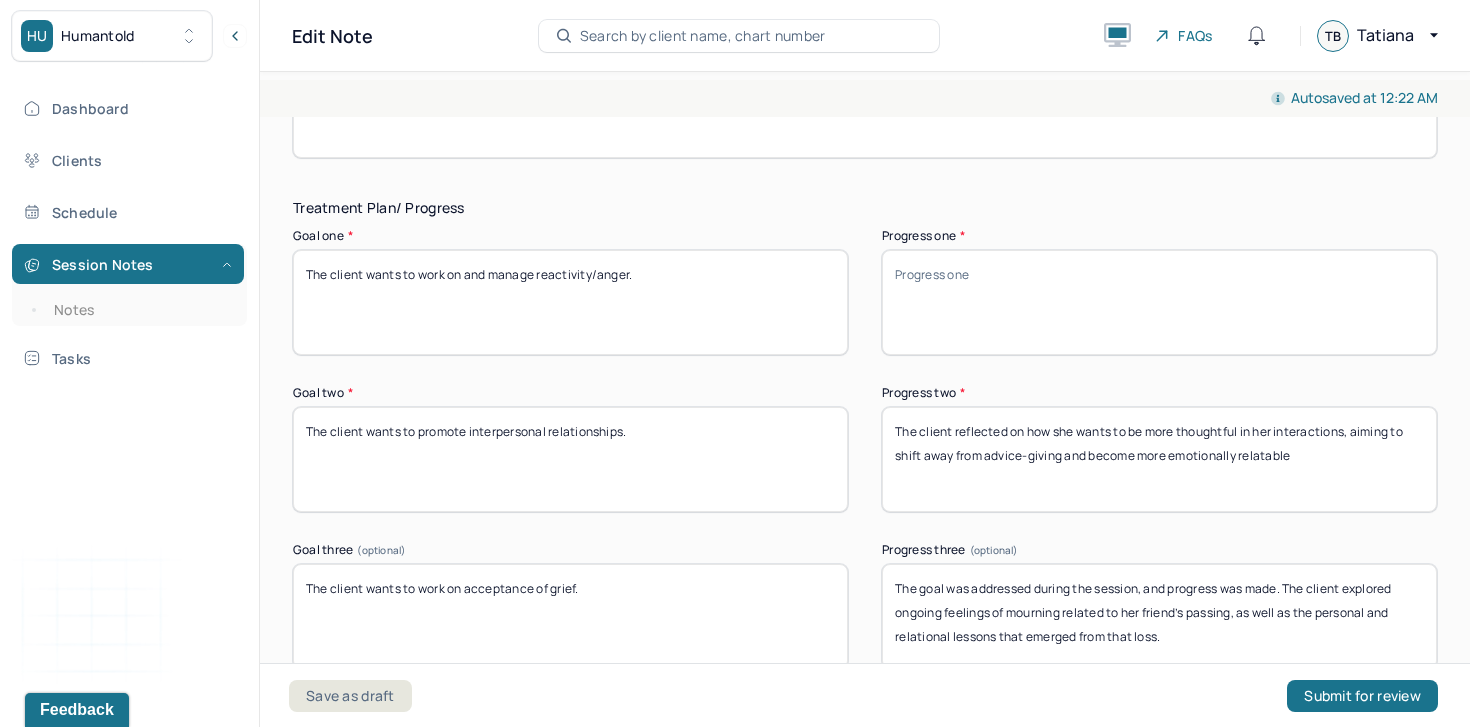 scroll, scrollTop: 3265, scrollLeft: 0, axis: vertical 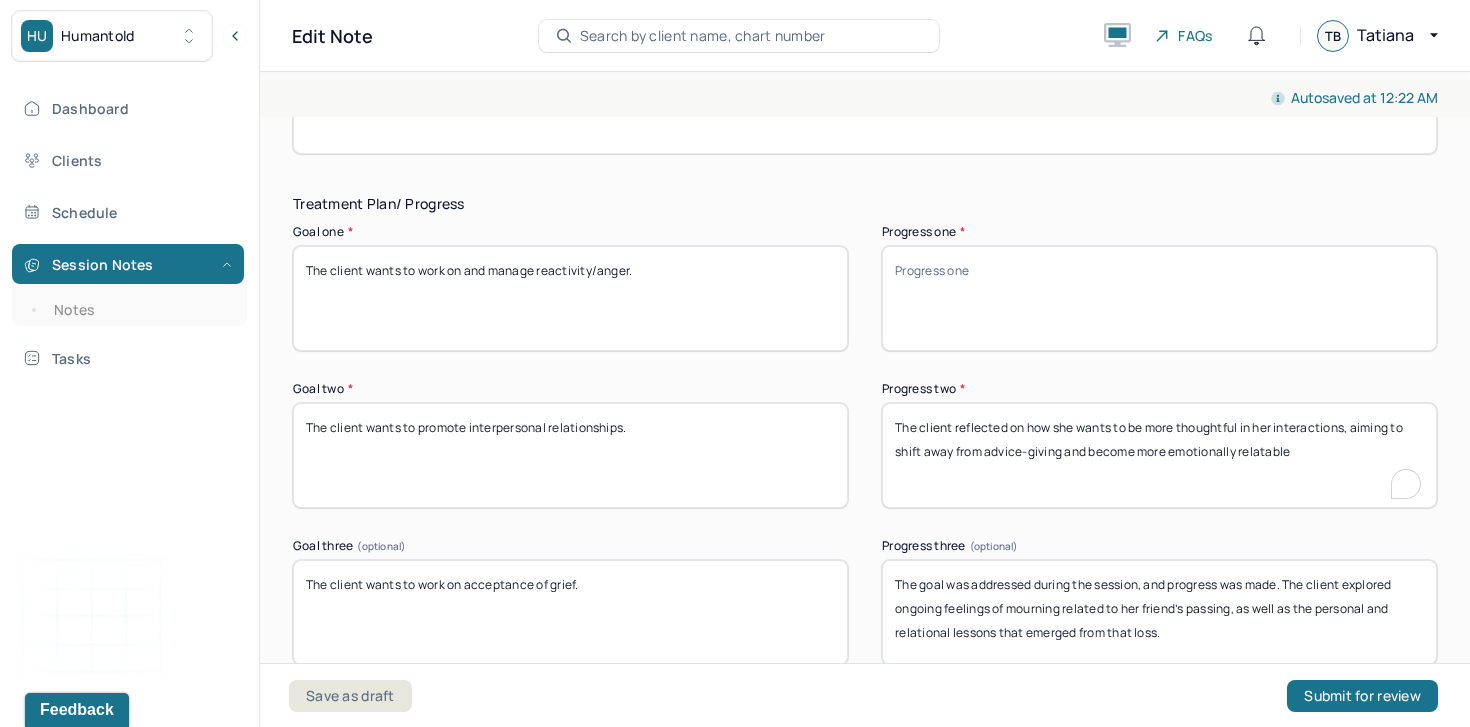 click on "The client reflected on how she wants to be more thoughtful in her interactions, aiming to shift away from advice-giving and become more emotionally relatable" at bounding box center [1159, 455] 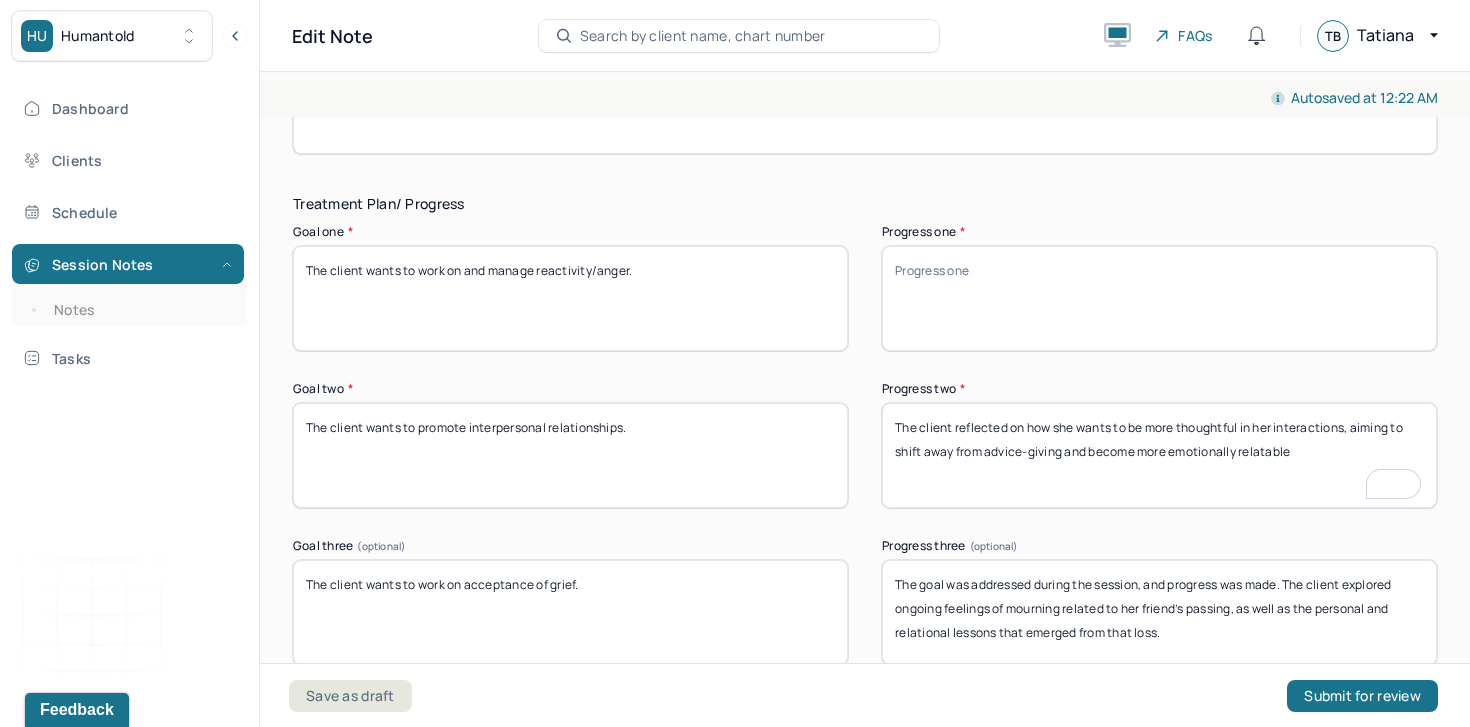 click on "The client reflected on how she wants to be more thoughtful in her interactions, aiming to shift away from advice-giving and become more emotionally relatable" at bounding box center [1159, 455] 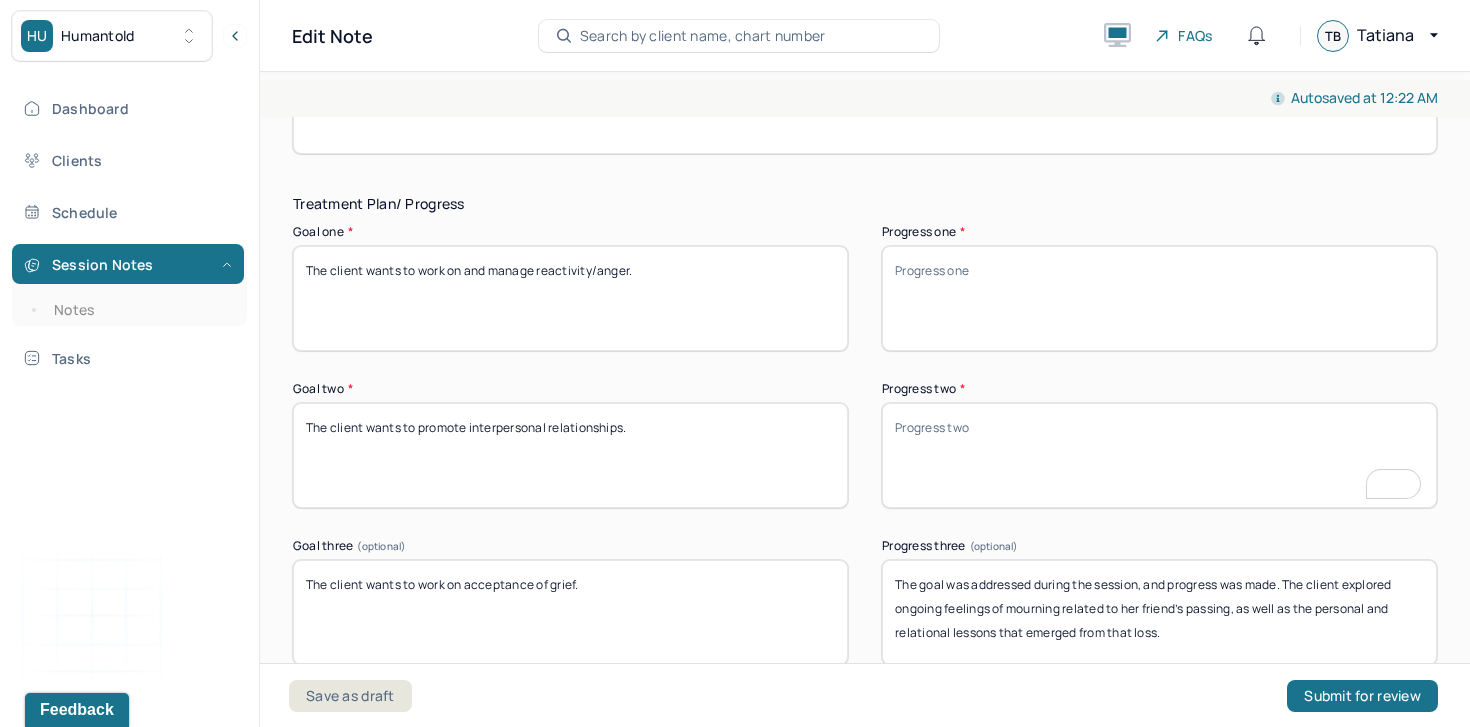 type 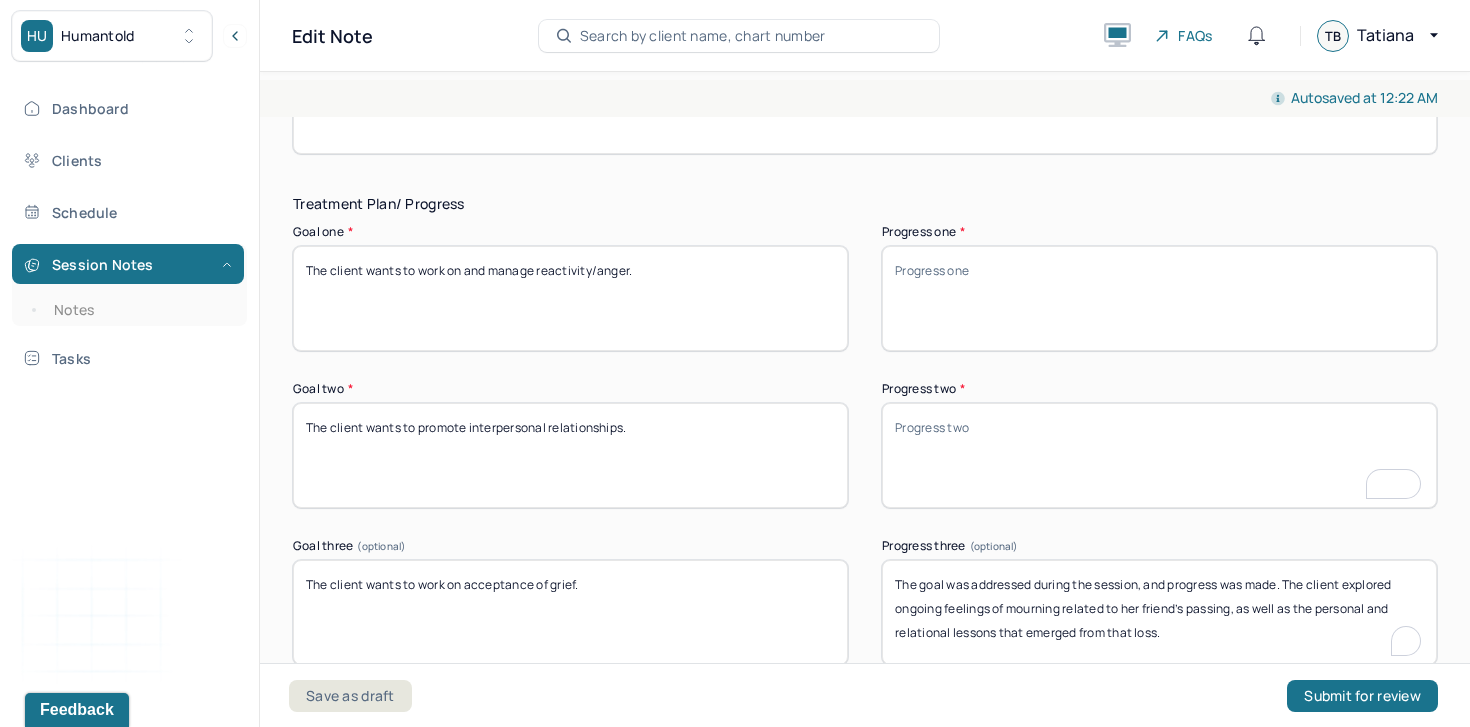 click on "This goal was addressed during the session, and progress was made. The client explored ongoing feelings of mourning related to her friend’s passing, as well as the personal and relational lessons that emerged from that loss." at bounding box center [1159, 612] 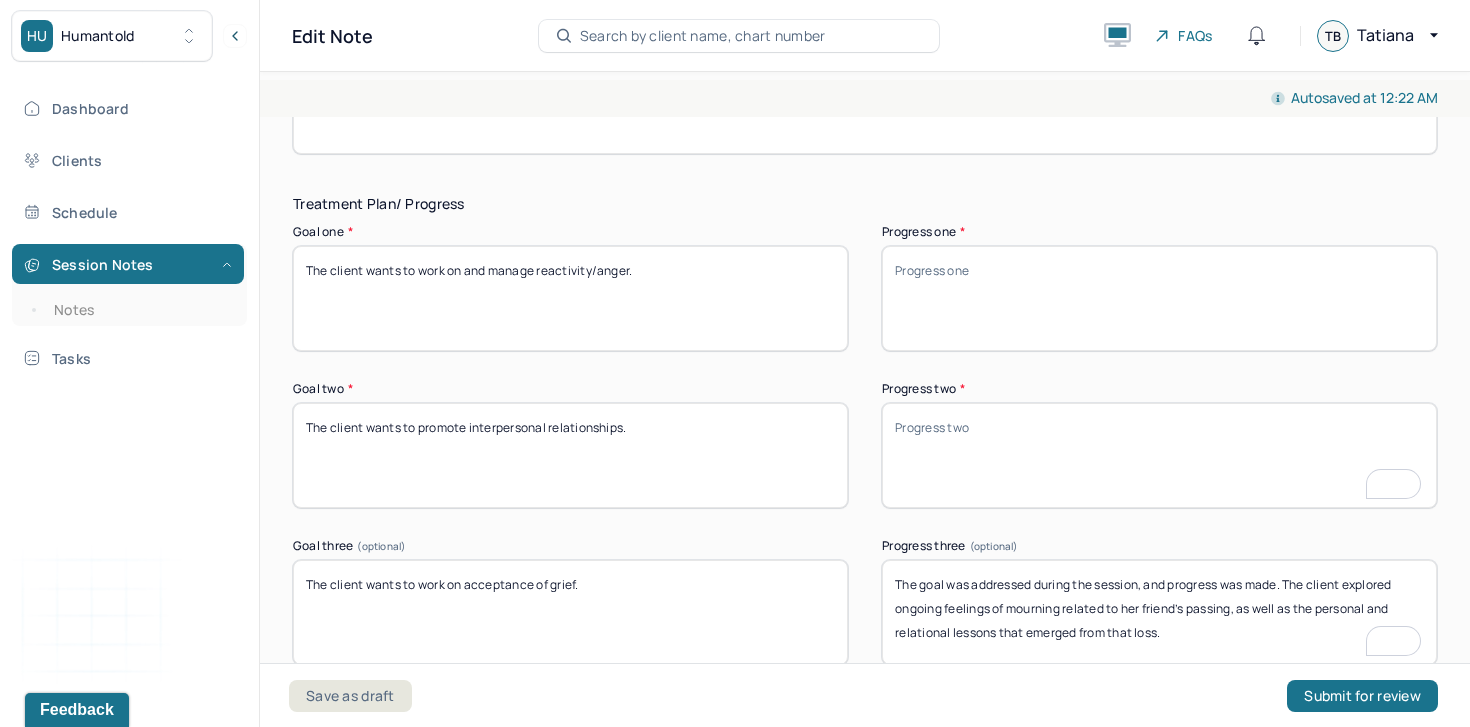 click on "This goal was addressed during the session, and progress was made. The client explored ongoing feelings of mourning related to her friend’s passing, as well as the personal and relational lessons that emerged from that loss." at bounding box center [1159, 612] 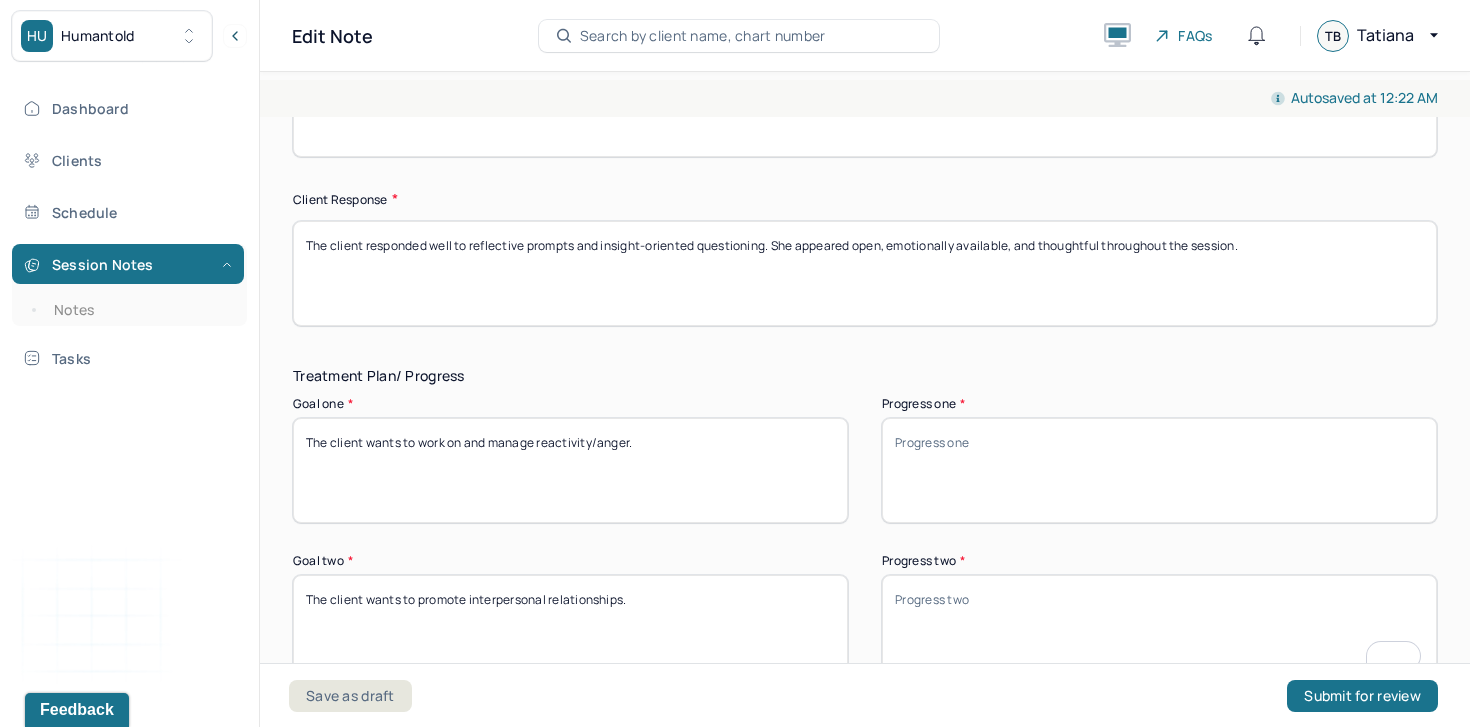scroll, scrollTop: 3019, scrollLeft: 0, axis: vertical 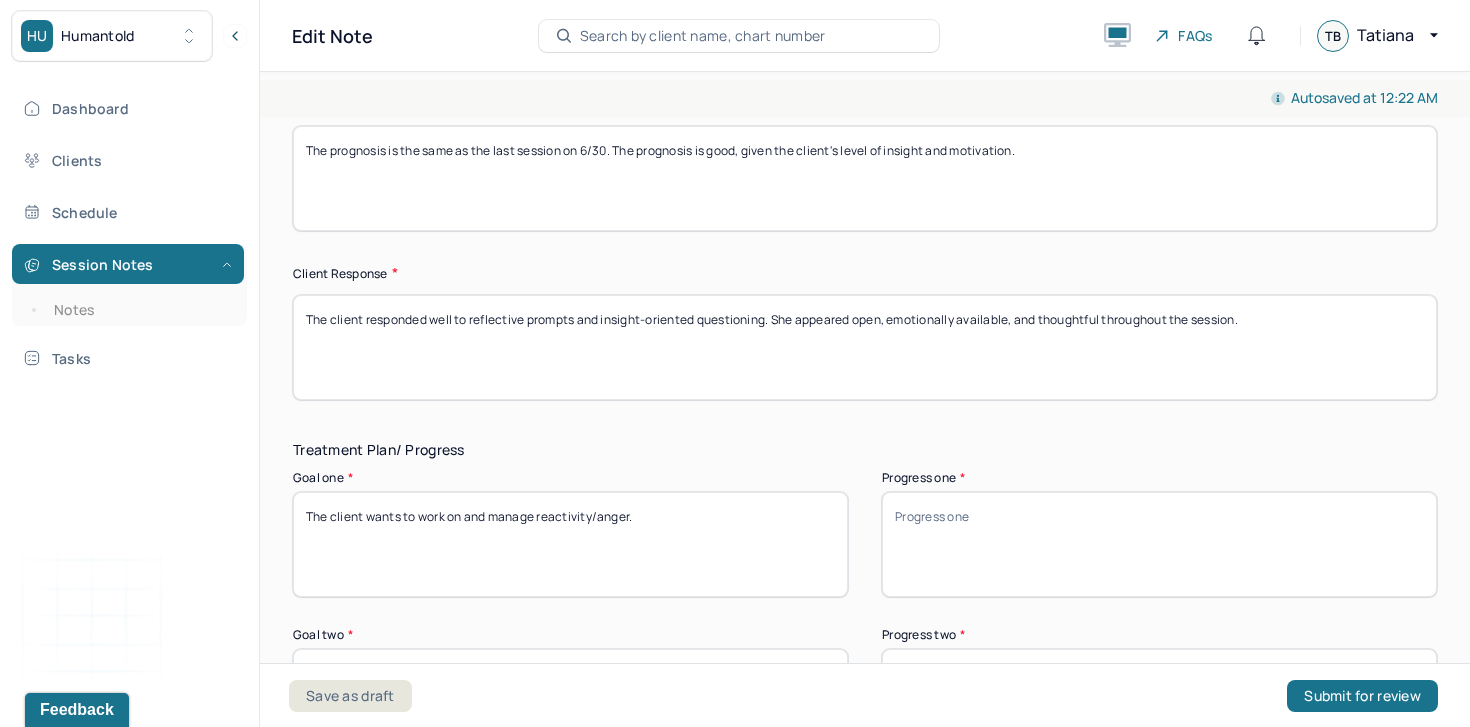 type 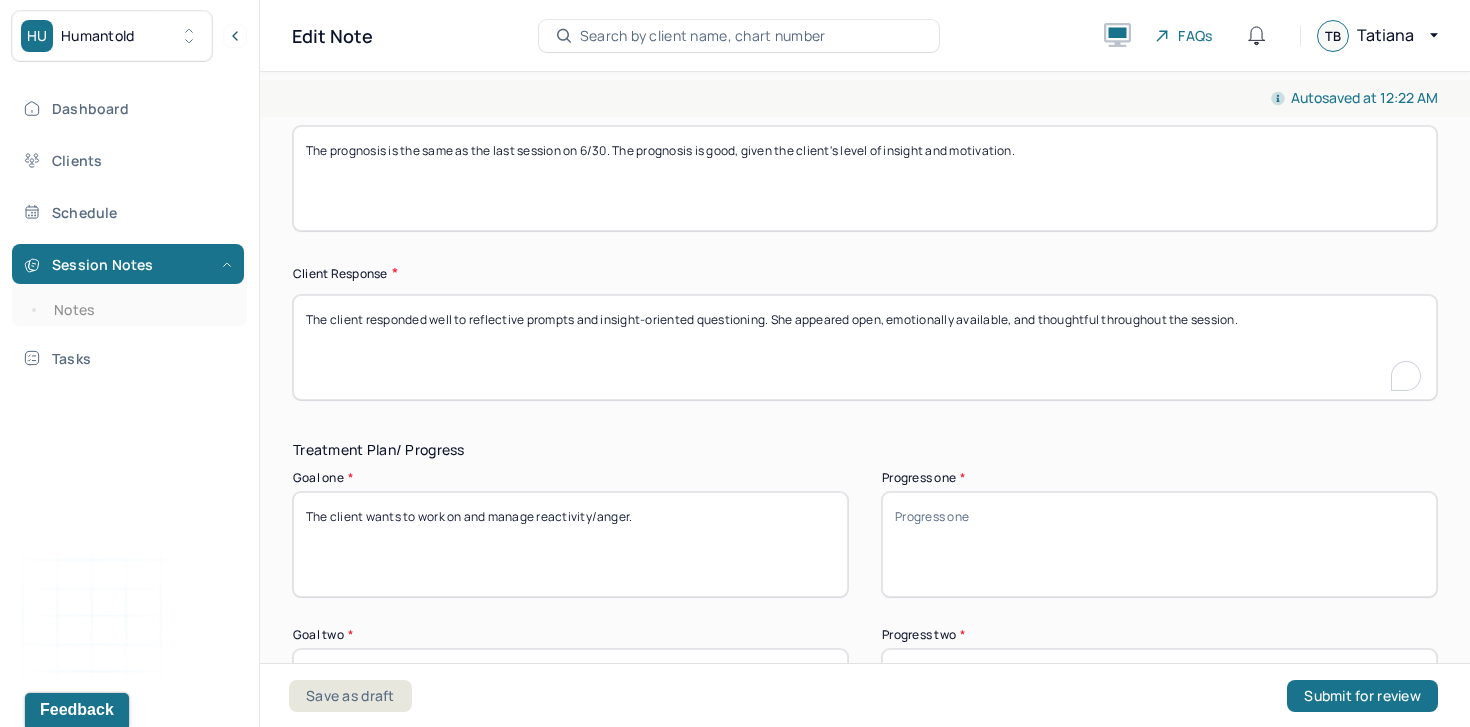 click on "The client responded well to reflective prompts and insight-oriented questioning. She appeared open, emotionally available, and thoughtful throughout the session." at bounding box center (865, 347) 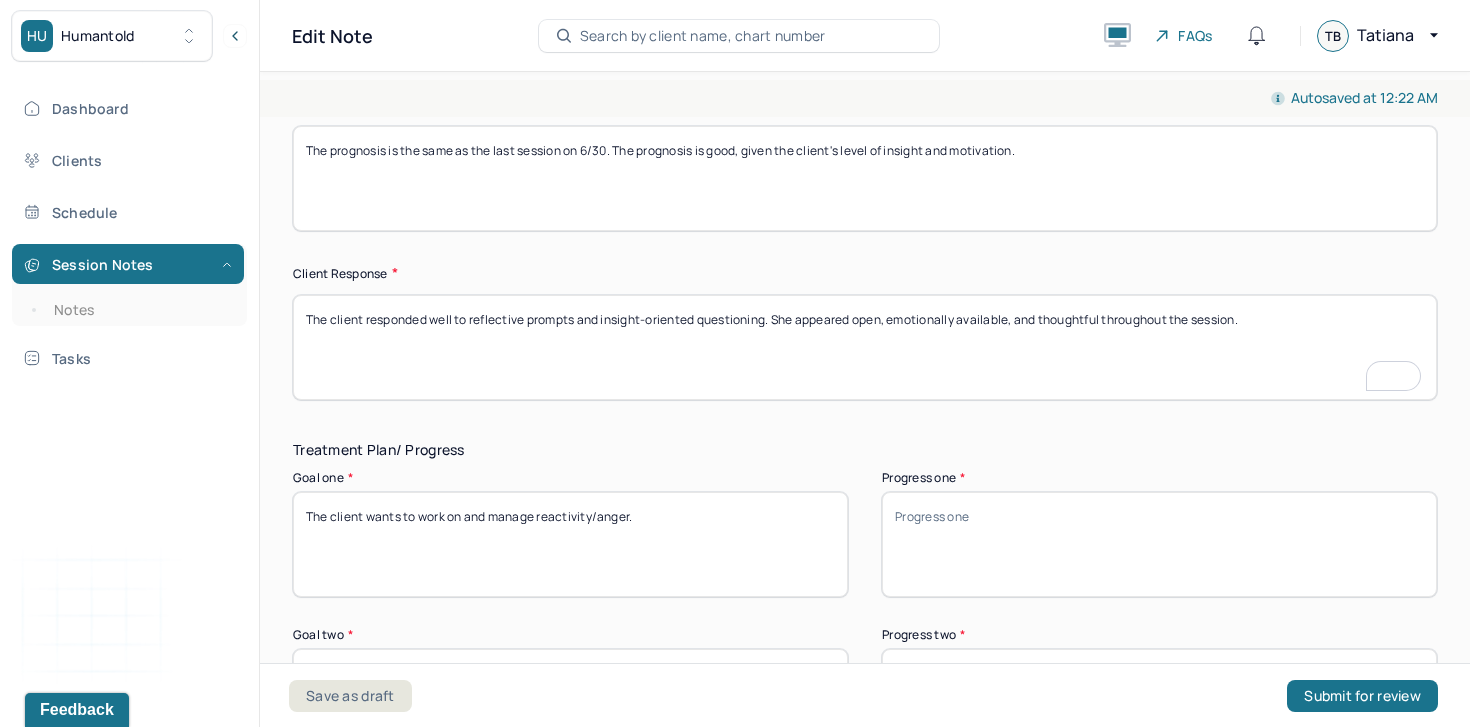 click on "The client responded well to reflective prompts and insight-oriented questioning. She appeared open, emotionally available, and thoughtful throughout the session." at bounding box center [865, 347] 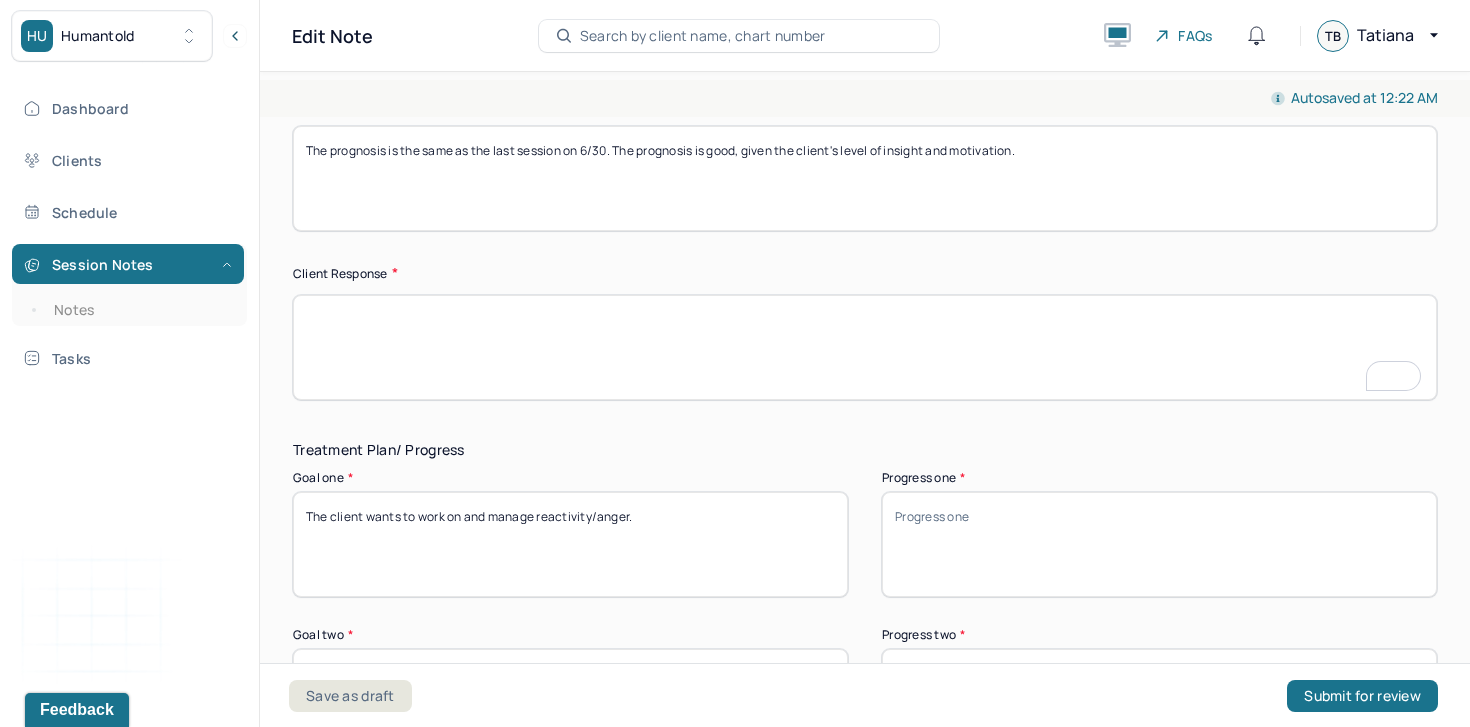 scroll, scrollTop: 3019, scrollLeft: 0, axis: vertical 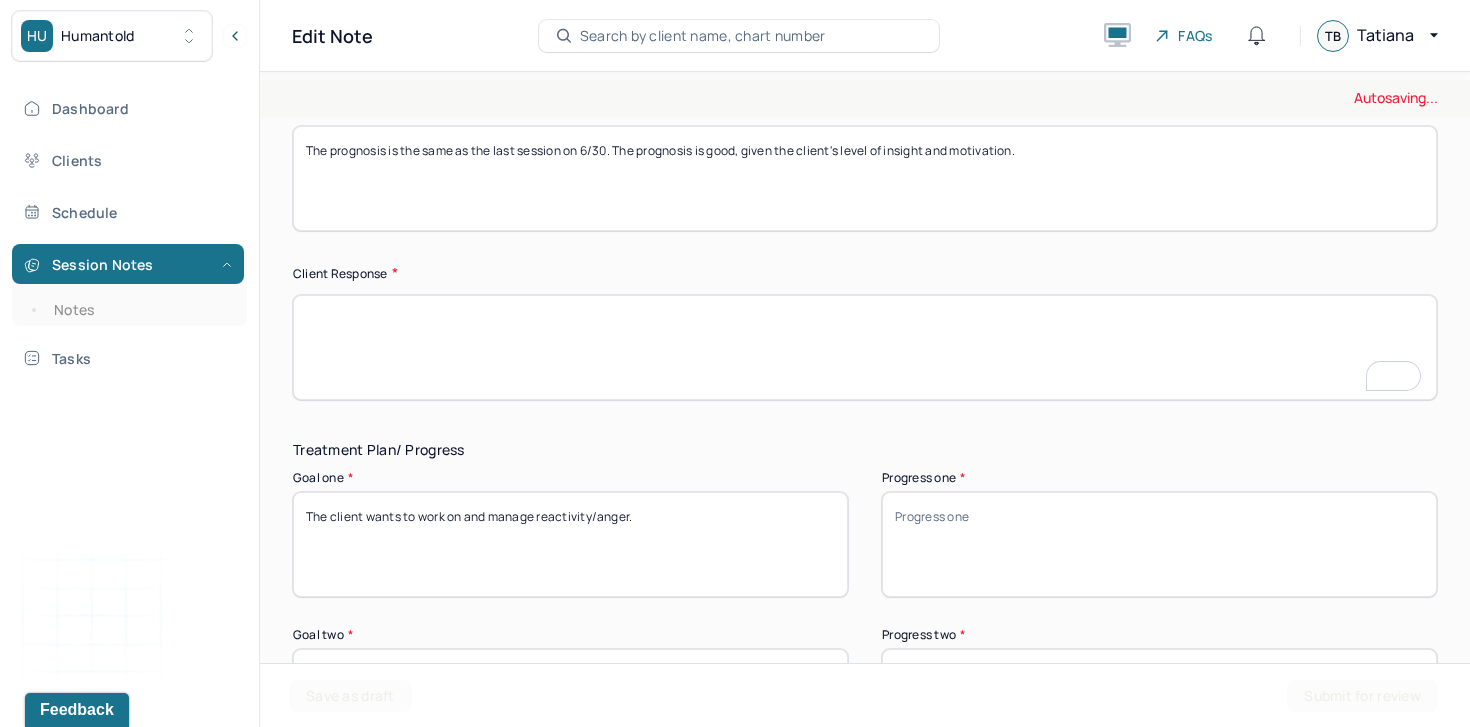 type 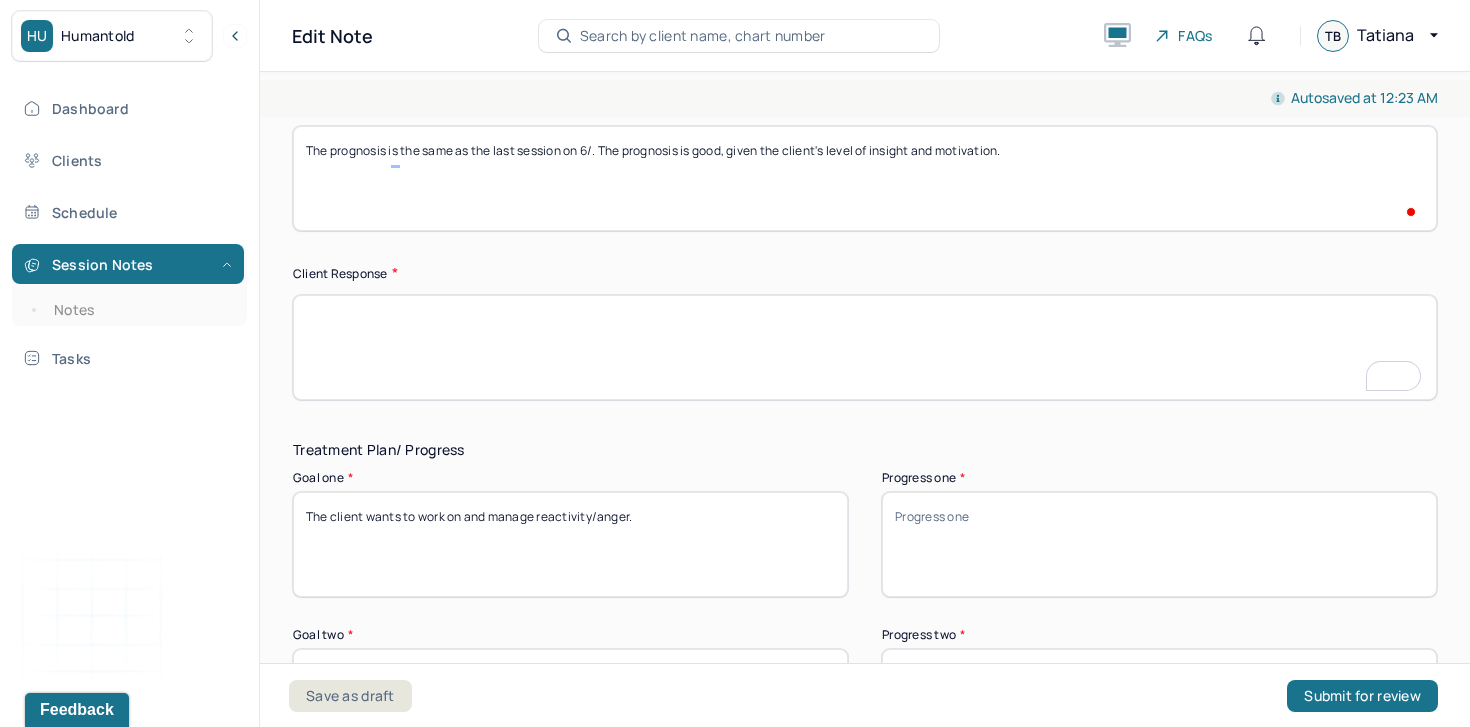 scroll, scrollTop: 3019, scrollLeft: 0, axis: vertical 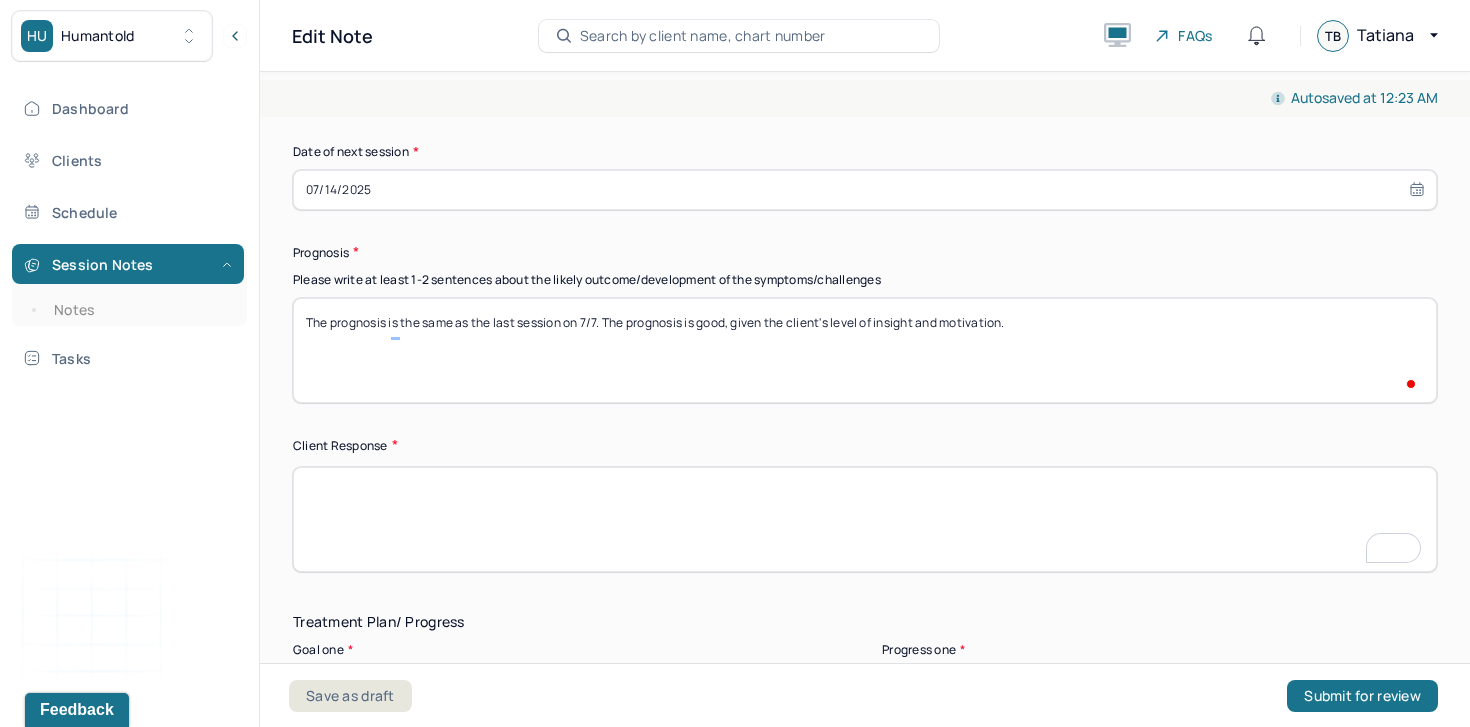 type on "The prognosis is the same as the last session on 7/7. The prognosis is good, given the client's level of insight and motivation." 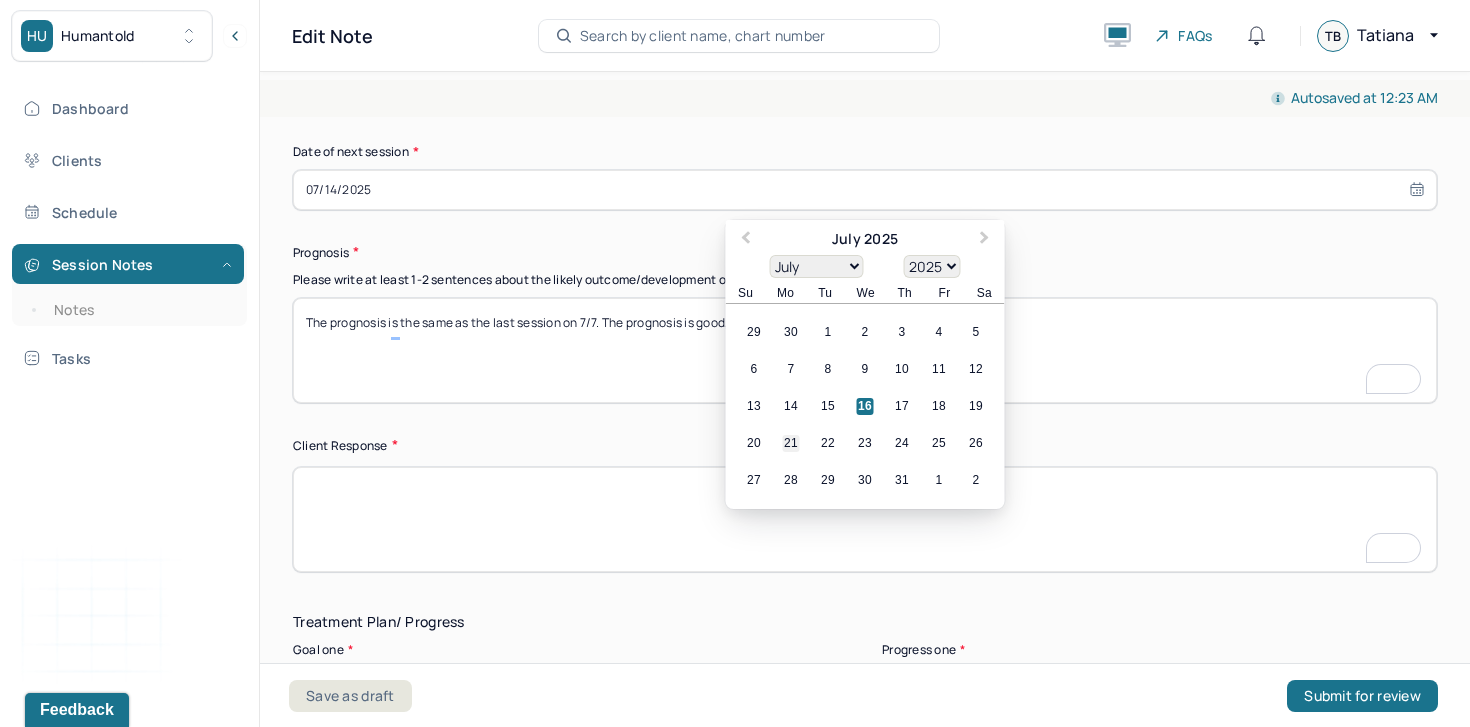 click on "21" at bounding box center [791, 443] 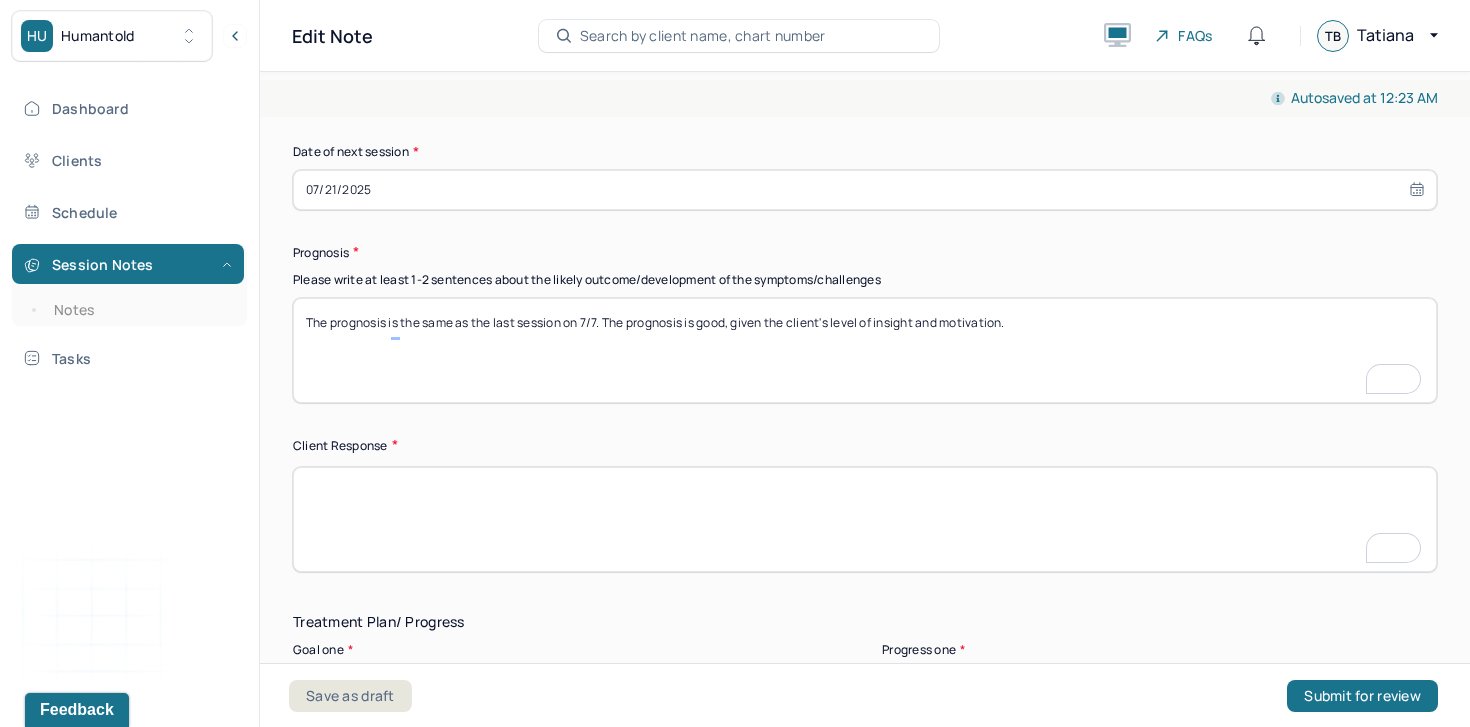 scroll, scrollTop: 2645, scrollLeft: 0, axis: vertical 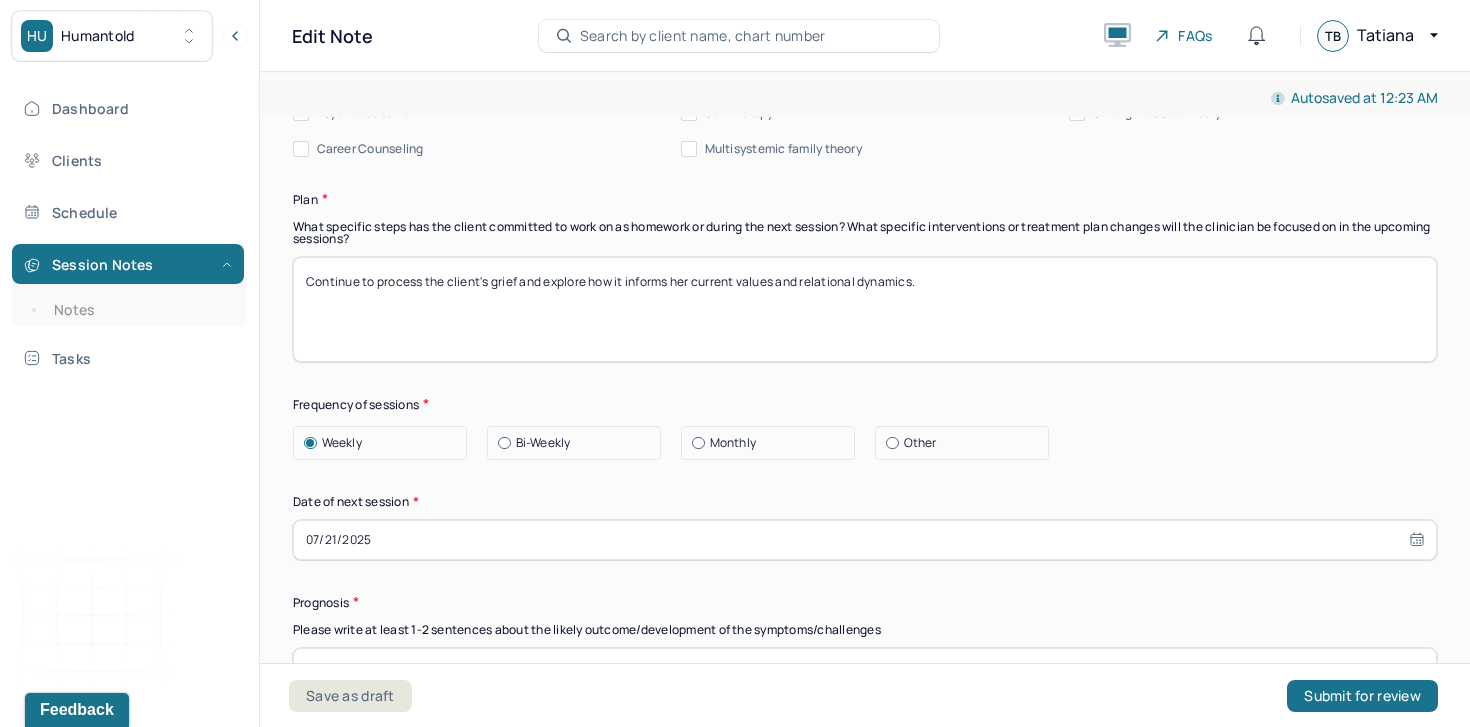 click on "Continue to process the client's grief and explore how it informs her current values and relational dynamics." at bounding box center [865, 309] 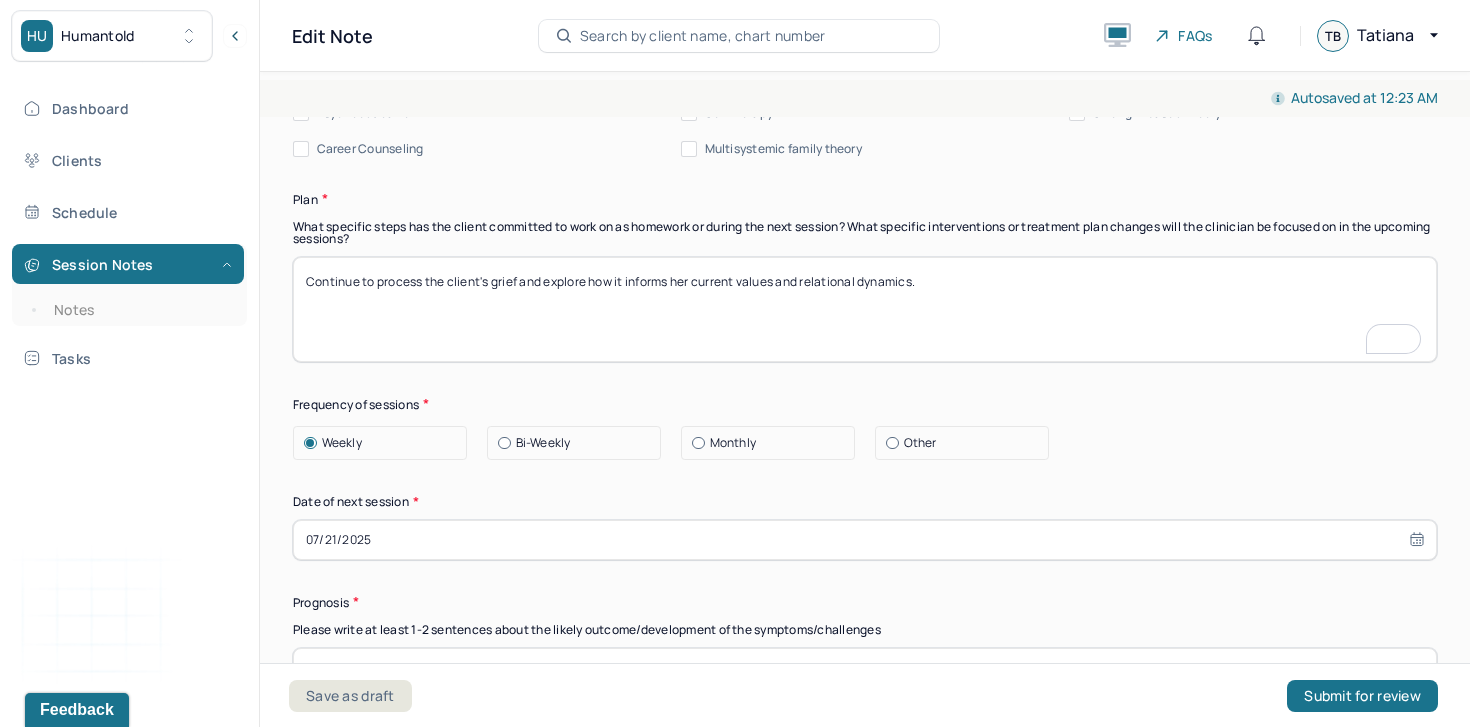 click on "Continue to process the client's grief and explore how it informs her current values and relational dynamics." at bounding box center [865, 309] 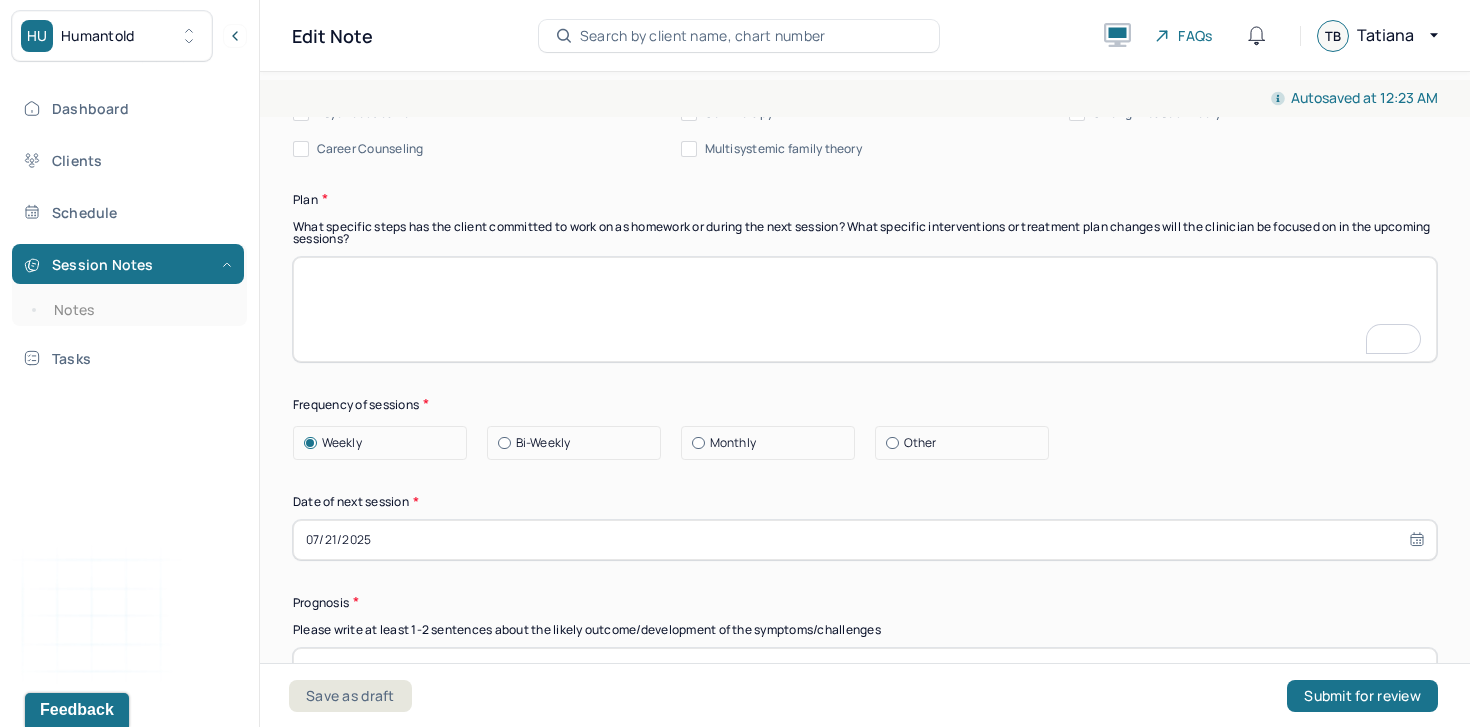 scroll, scrollTop: 2497, scrollLeft: 0, axis: vertical 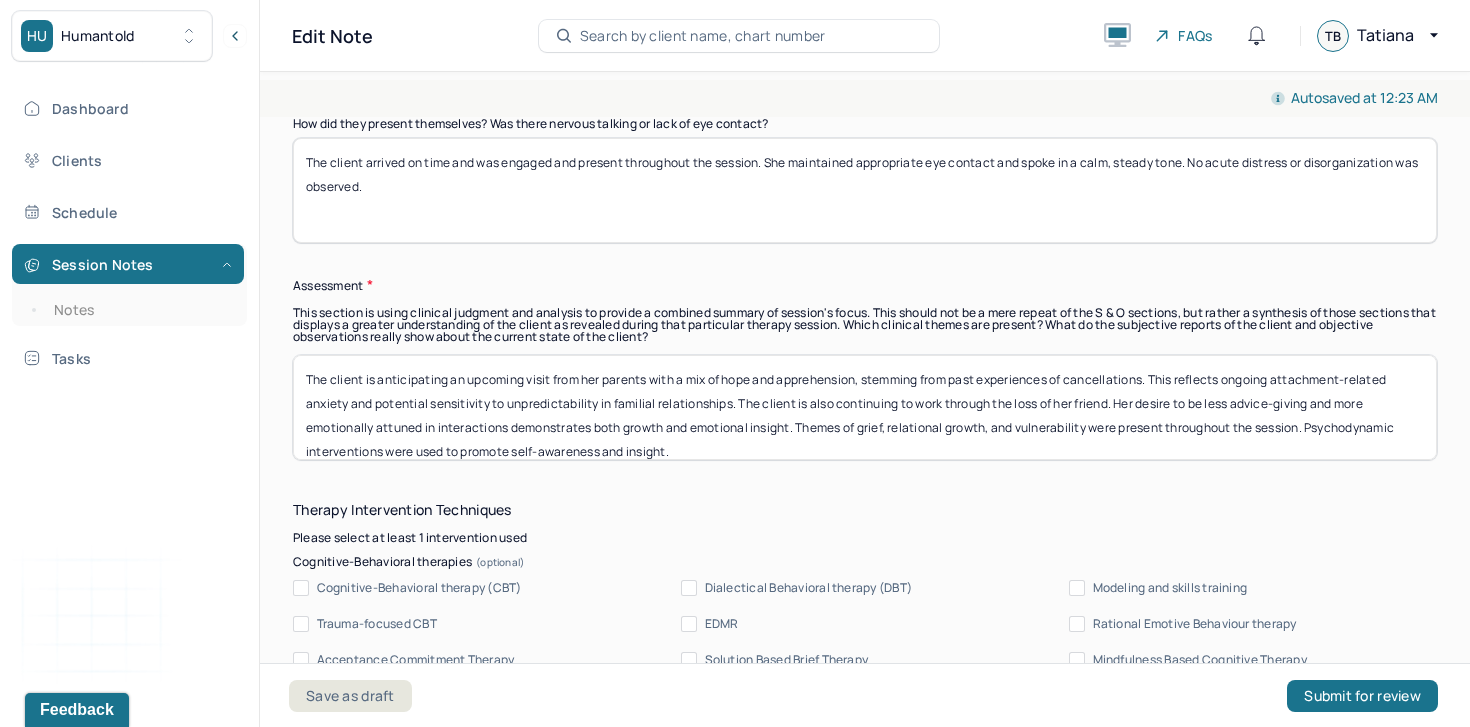 type 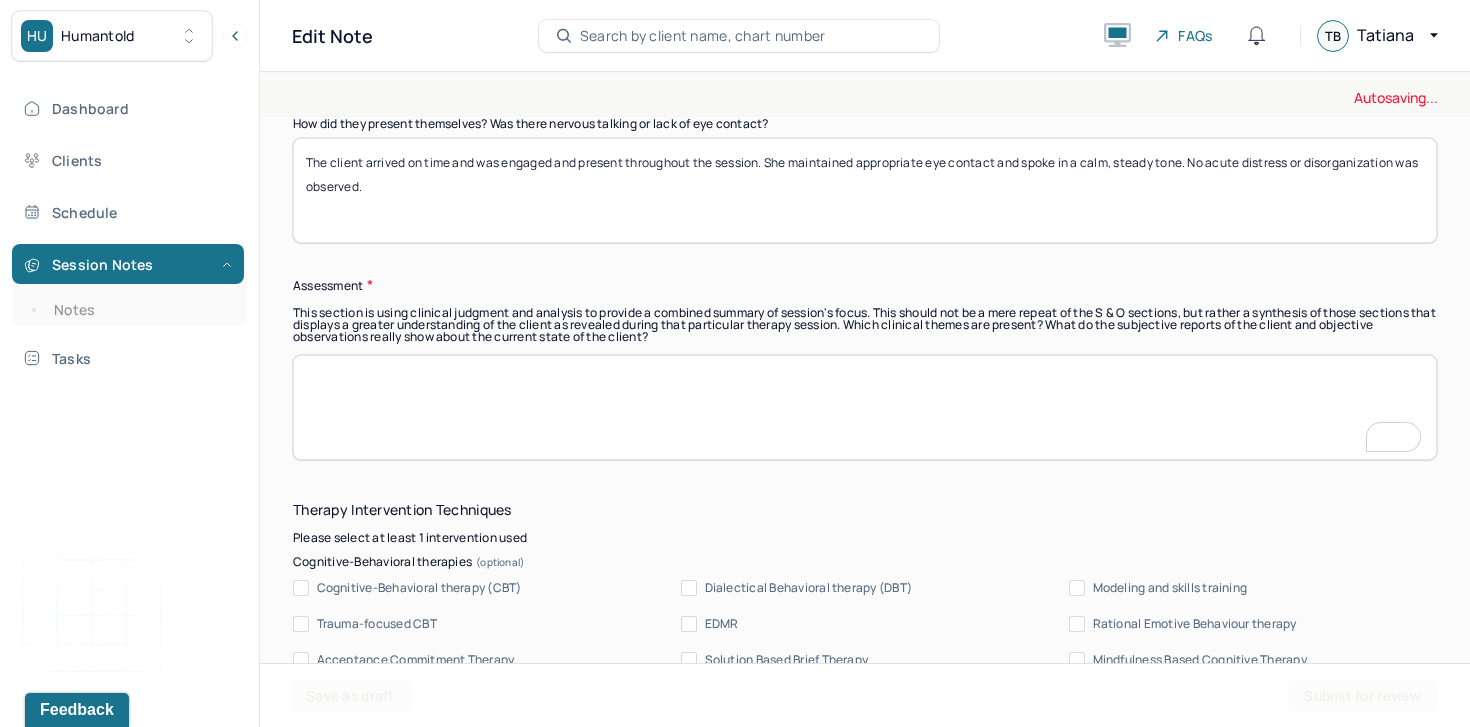 type 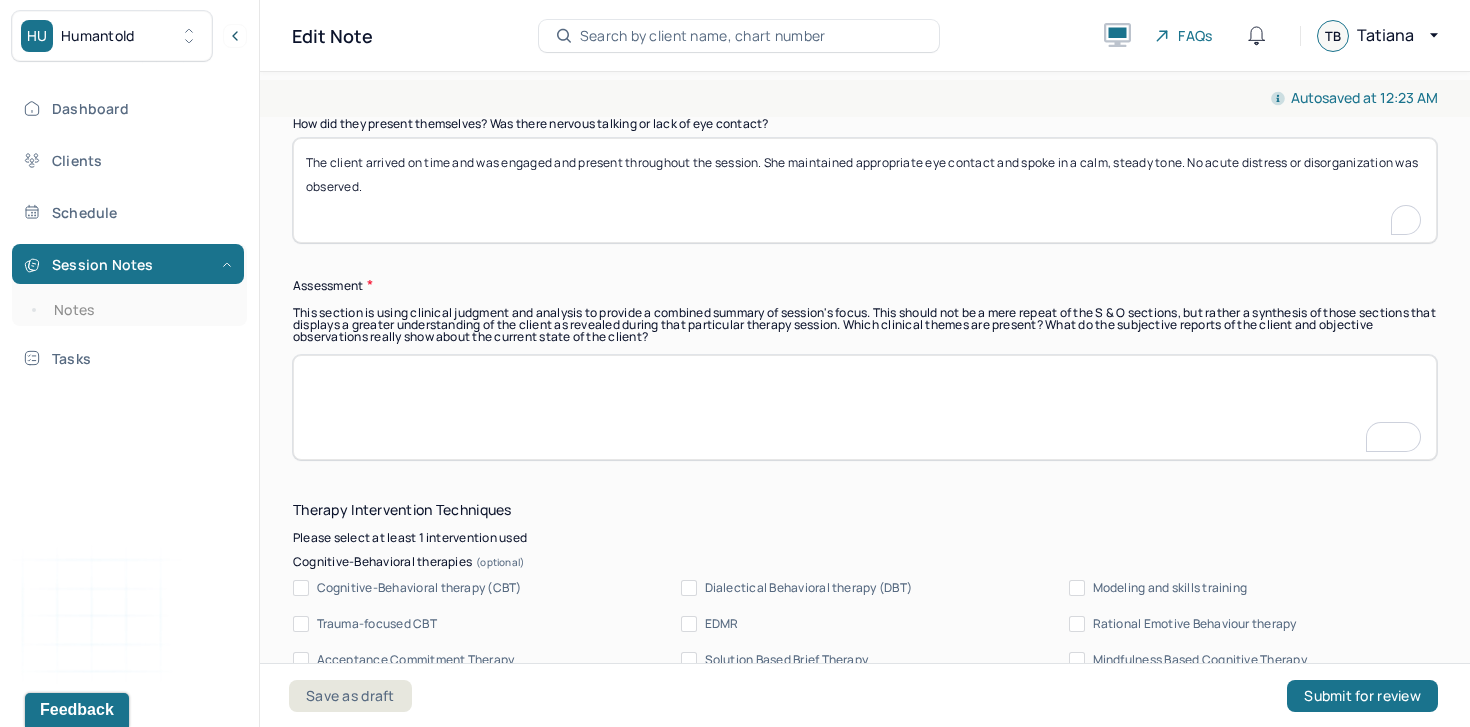 click on "The client arrived on time and was engaged and present throughout the session. She maintained appropriate eye contact and spoke in a calm, steady tone. No acute distress or disorganization was observed." at bounding box center [865, 190] 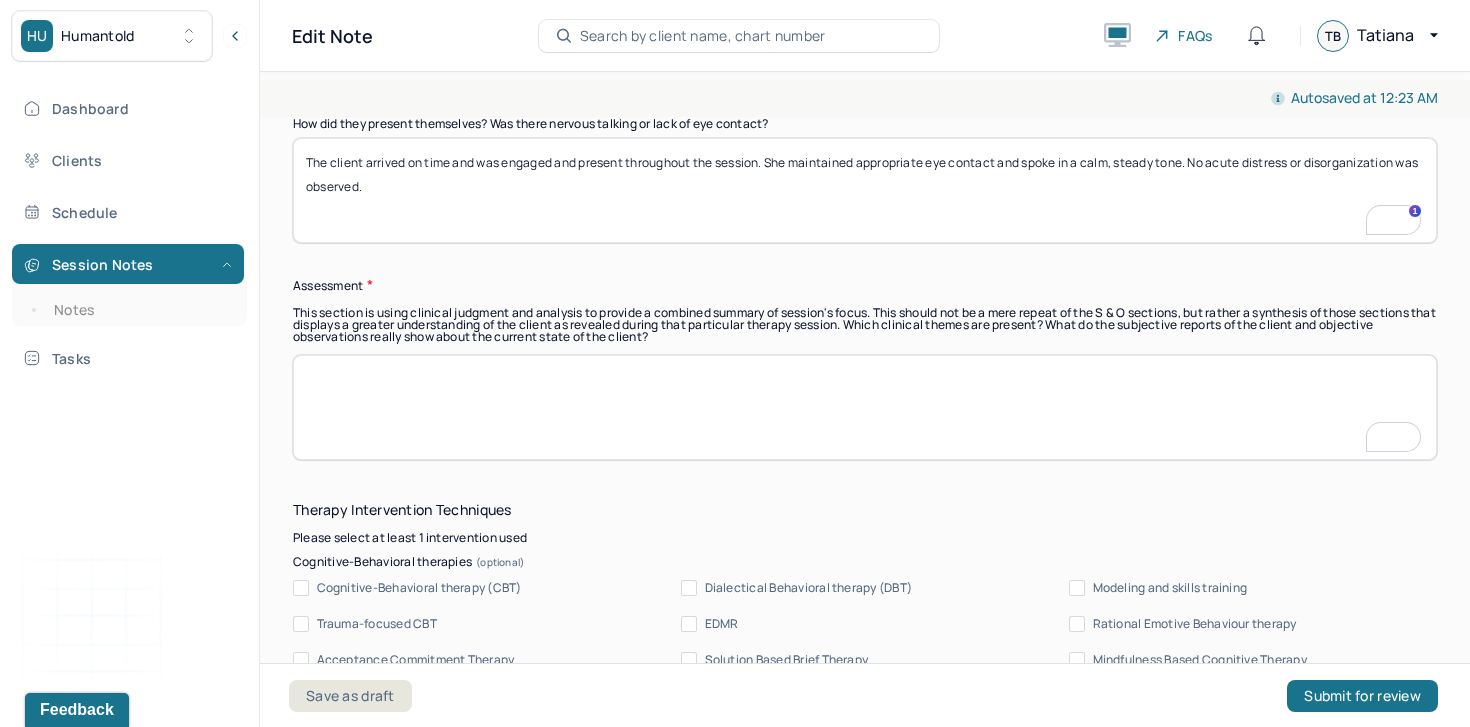 click on "How did they present themselves? Was there nervous talking or lack of eye contact?" at bounding box center (865, 124) 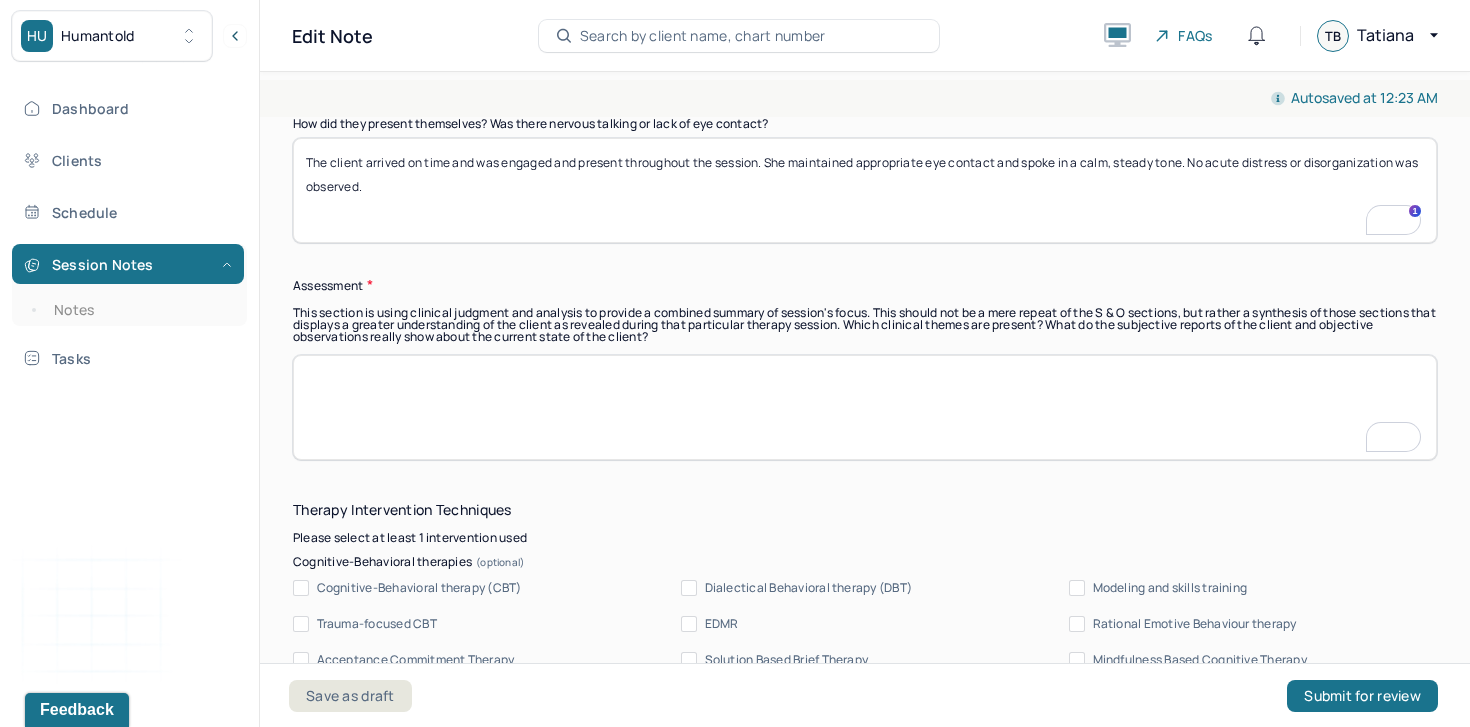 click on "The client arrived on time and was engaged and present throughout the session. She maintained appropriate eye contact and spoke in a calm, steady tone. No acute distress or disorganization was observed." at bounding box center (865, 190) 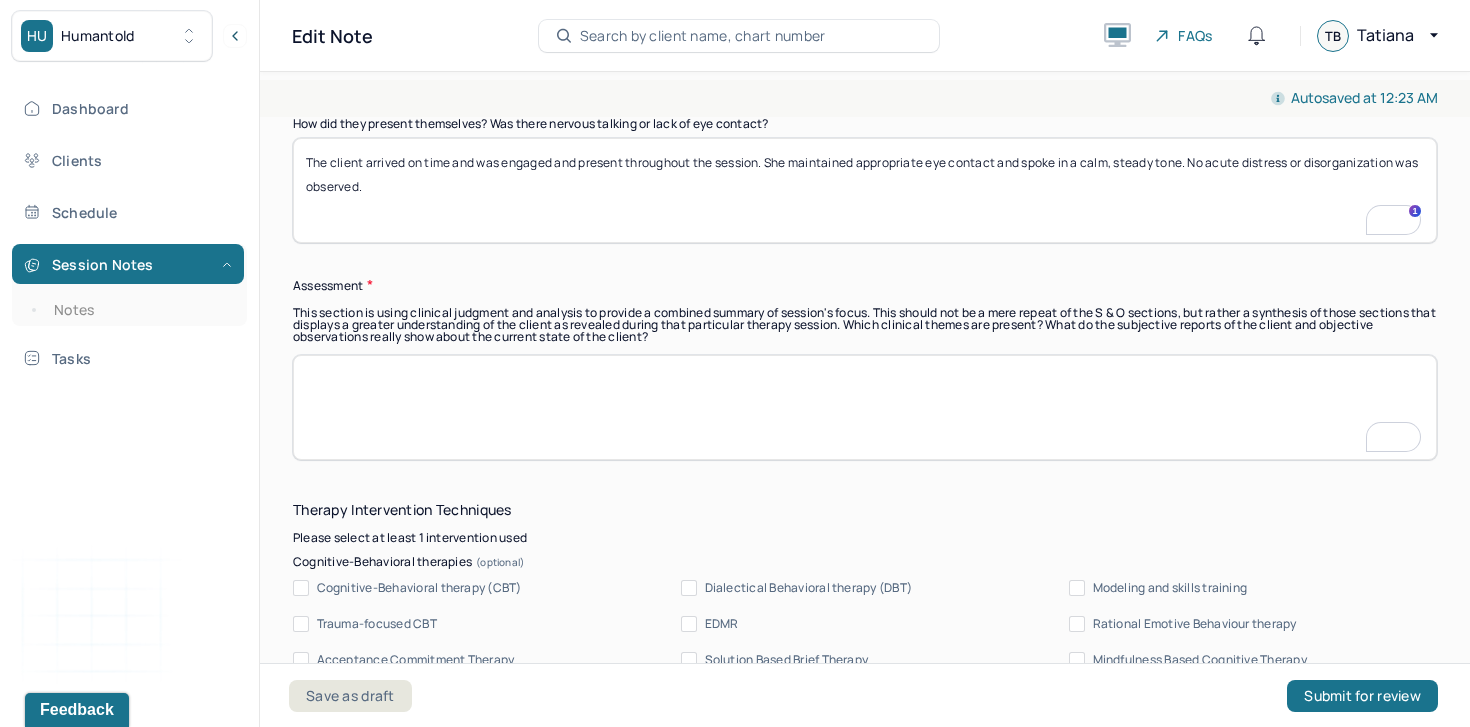 click on "The client arrived on time and was engaged and present throughout the session. She maintained appropriate eye contact and spoke in a calm, steady tone. No acute distress or disorganization was observed." at bounding box center (865, 190) 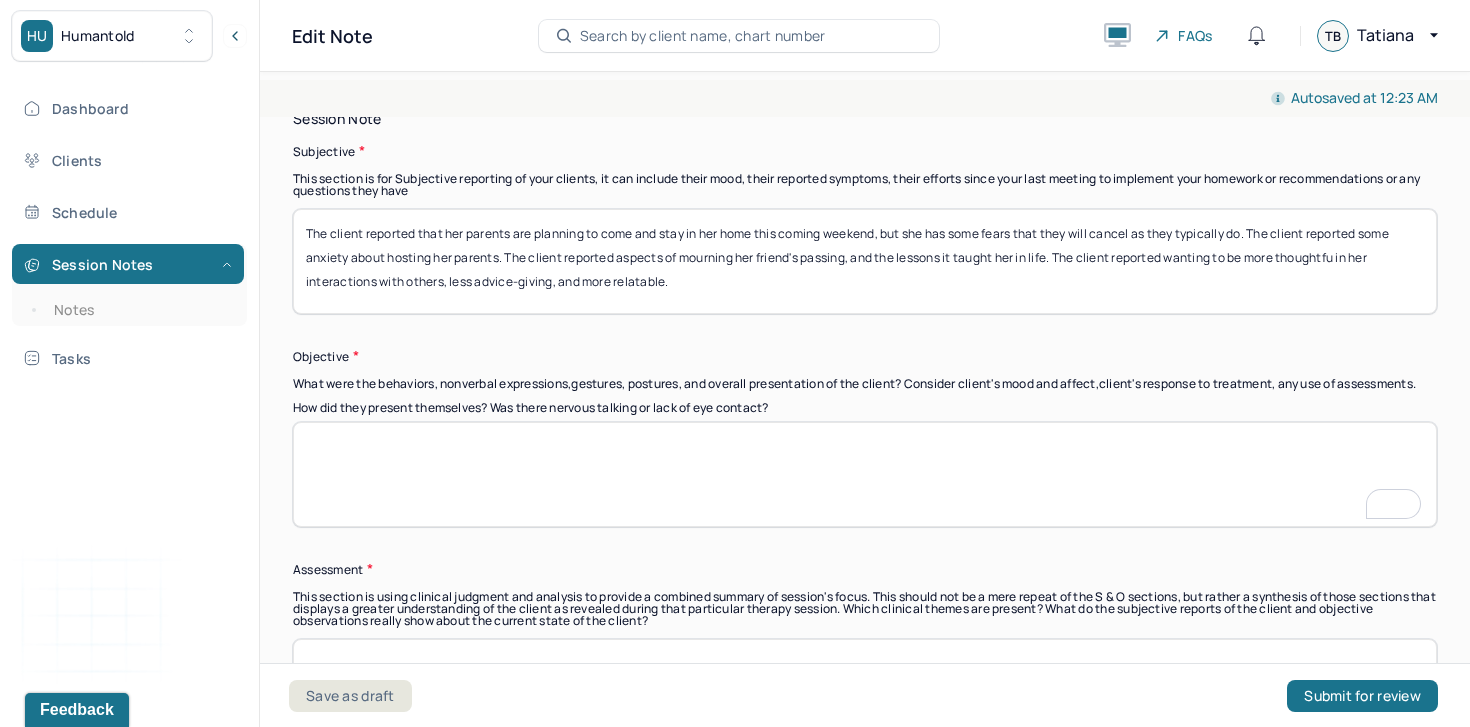 type 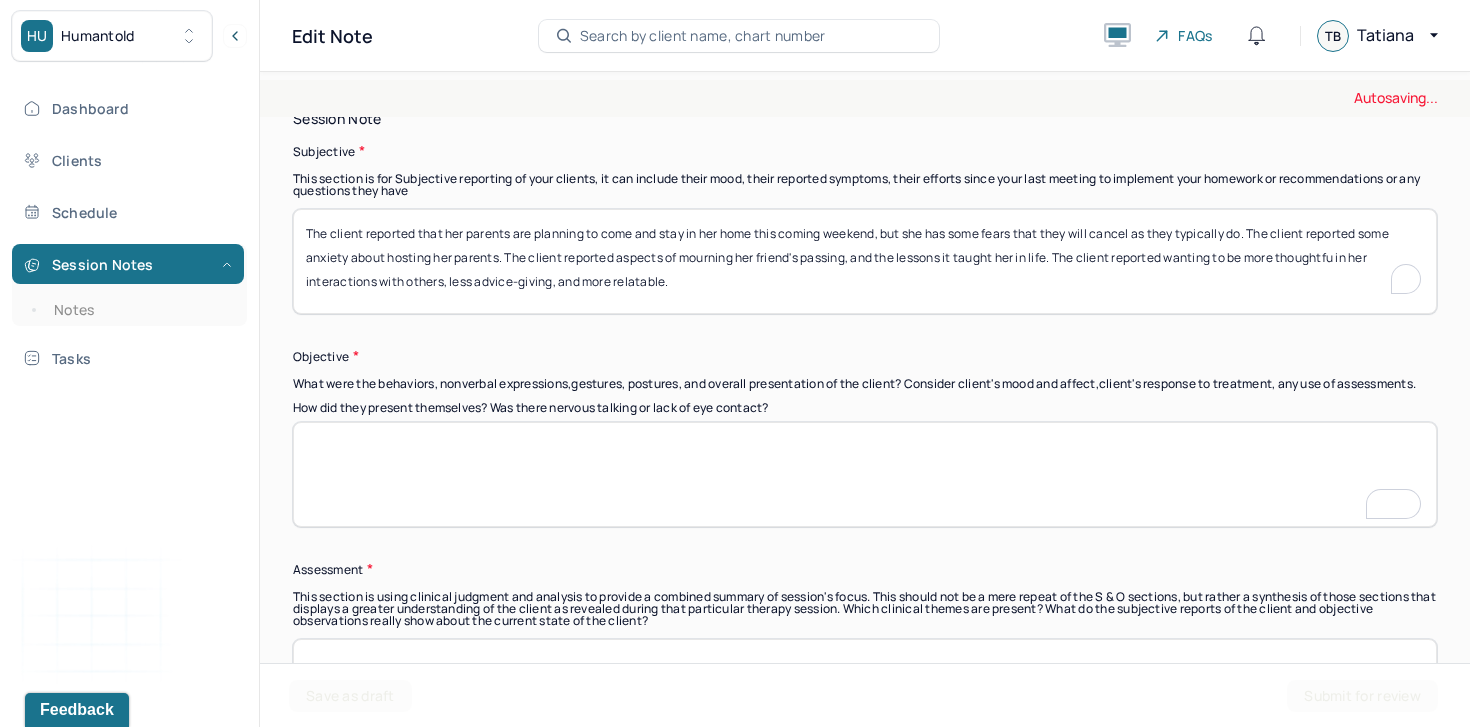 click on "The client reported that her parents are planning to come and stay in her home this coming weekend, but she has some fears that they will cancel as they typically do. The client reported some anxiety about hosting her parents. The client reported aspects of mourning her friend's passing, and the lessons it taught her in life. The client reported wanting to be more thoughtfu in her interactions with others, less advice-giving, and more relatable." at bounding box center (865, 261) 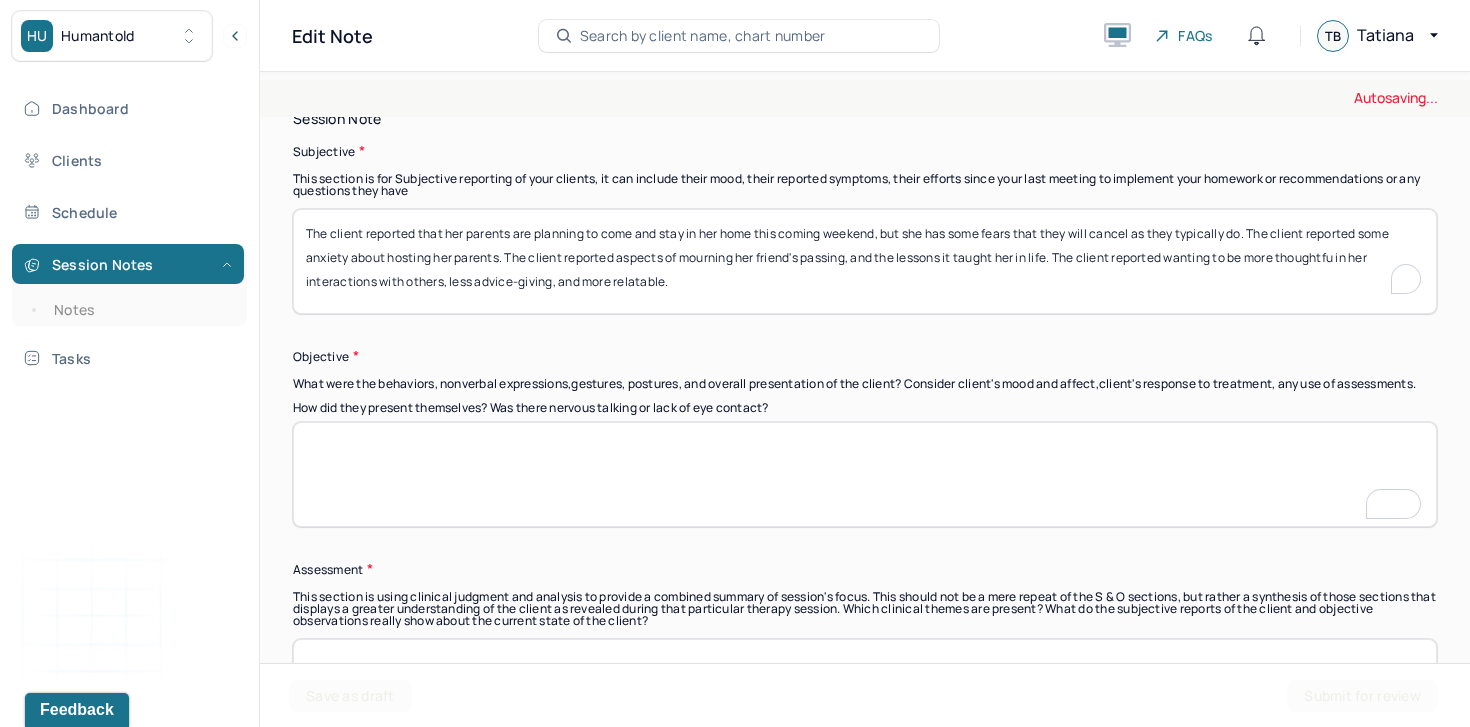 click on "The client reported that her parents are planning to come and stay in her home this coming weekend, but she has some fears that they will cancel as they typically do. The client reported some anxiety about hosting her parents. The client reported aspects of mourning her friend's passing, and the lessons it taught her in life. The client reported wanting to be more thoughtfu in her interactions with others, less advice-giving, and more relatable." at bounding box center [865, 261] 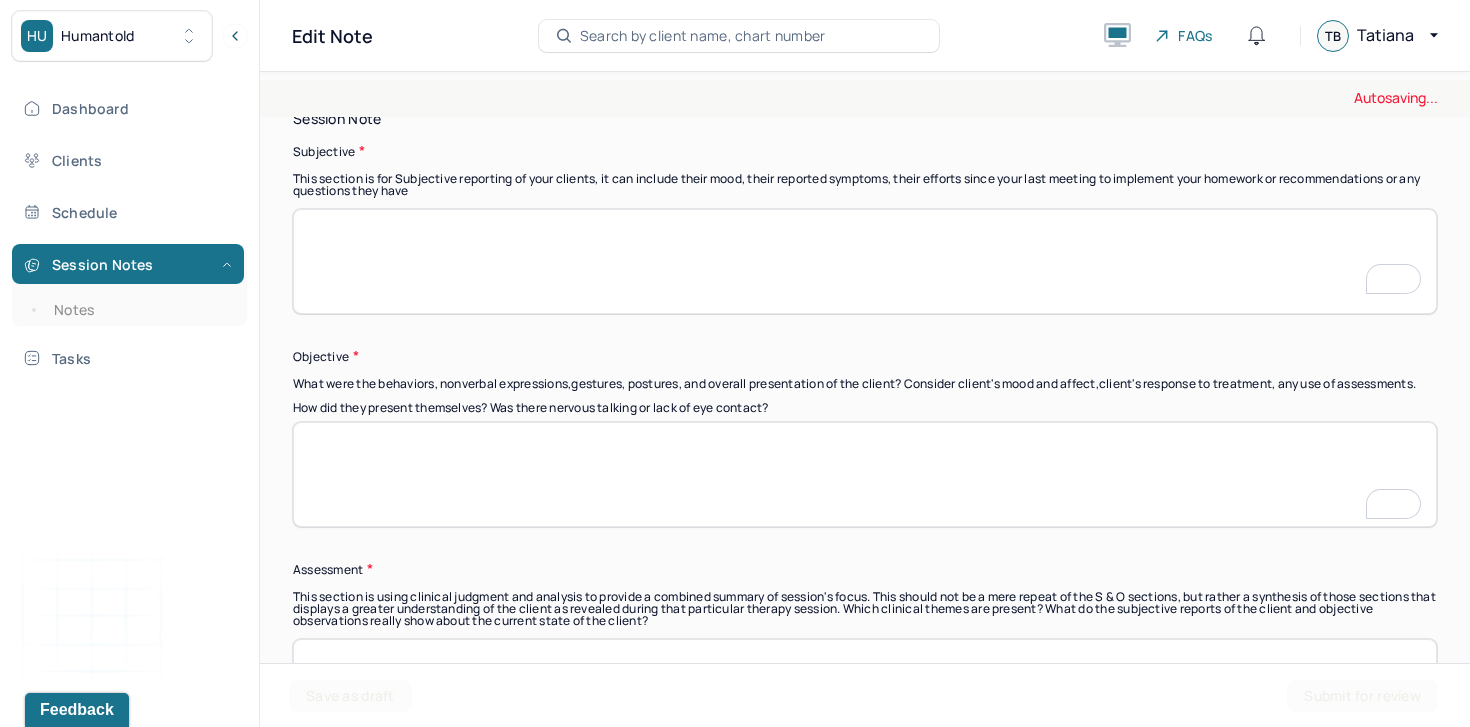 type 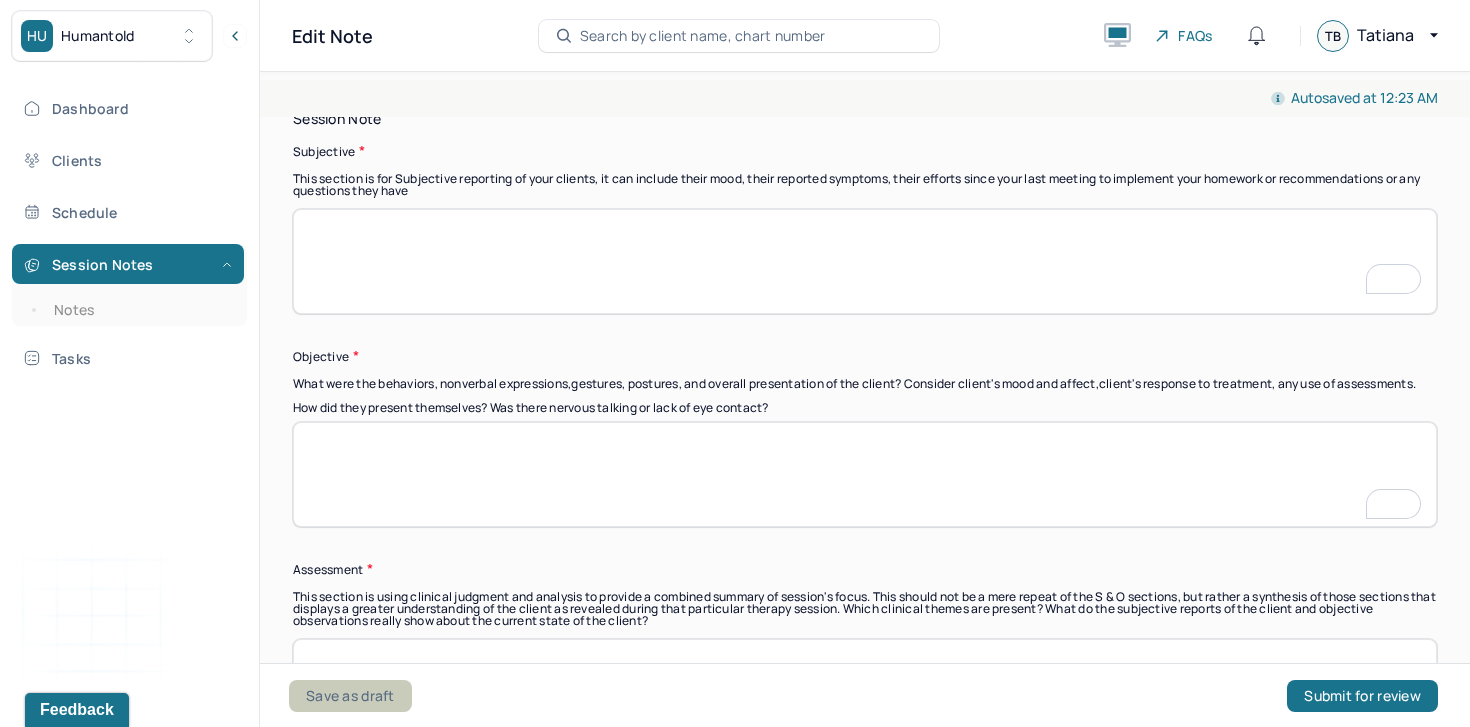 click on "Save as draft" at bounding box center [350, 696] 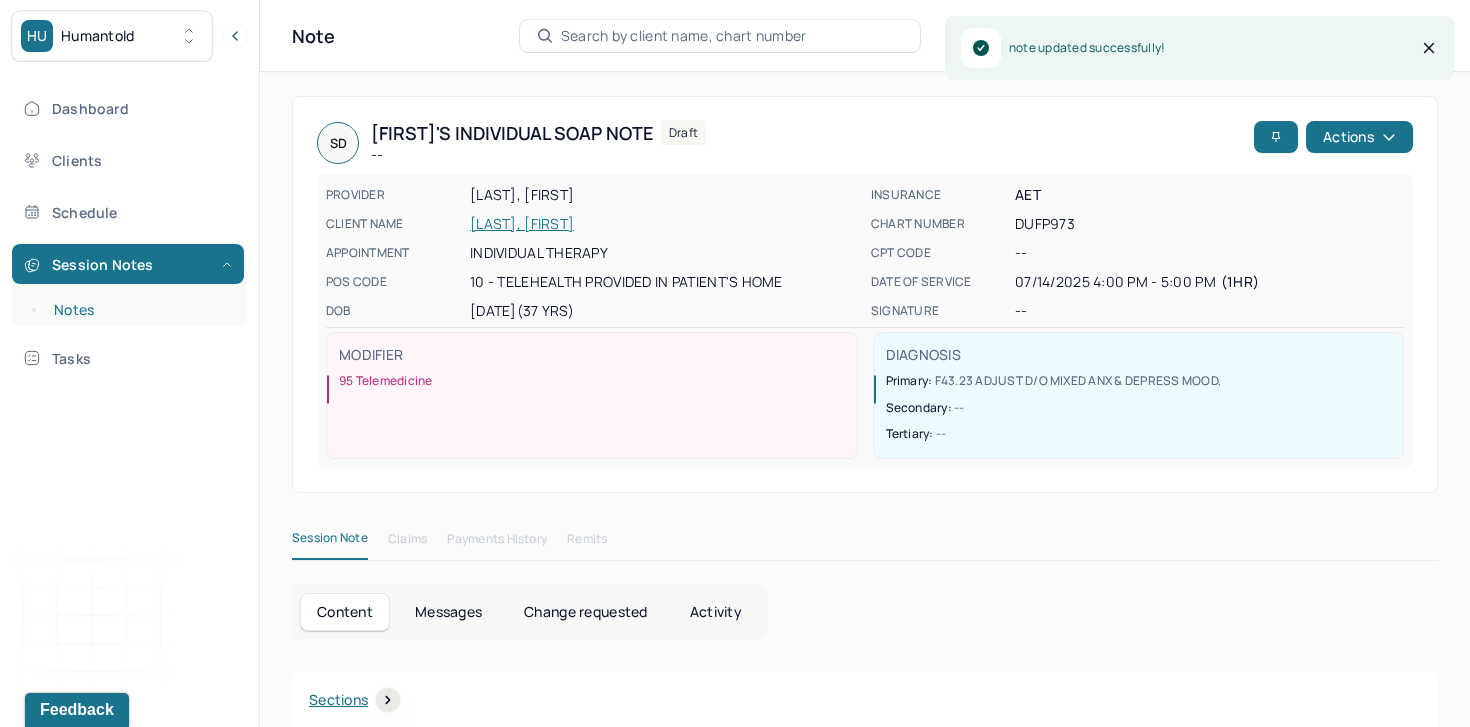 click on "Notes" at bounding box center [139, 310] 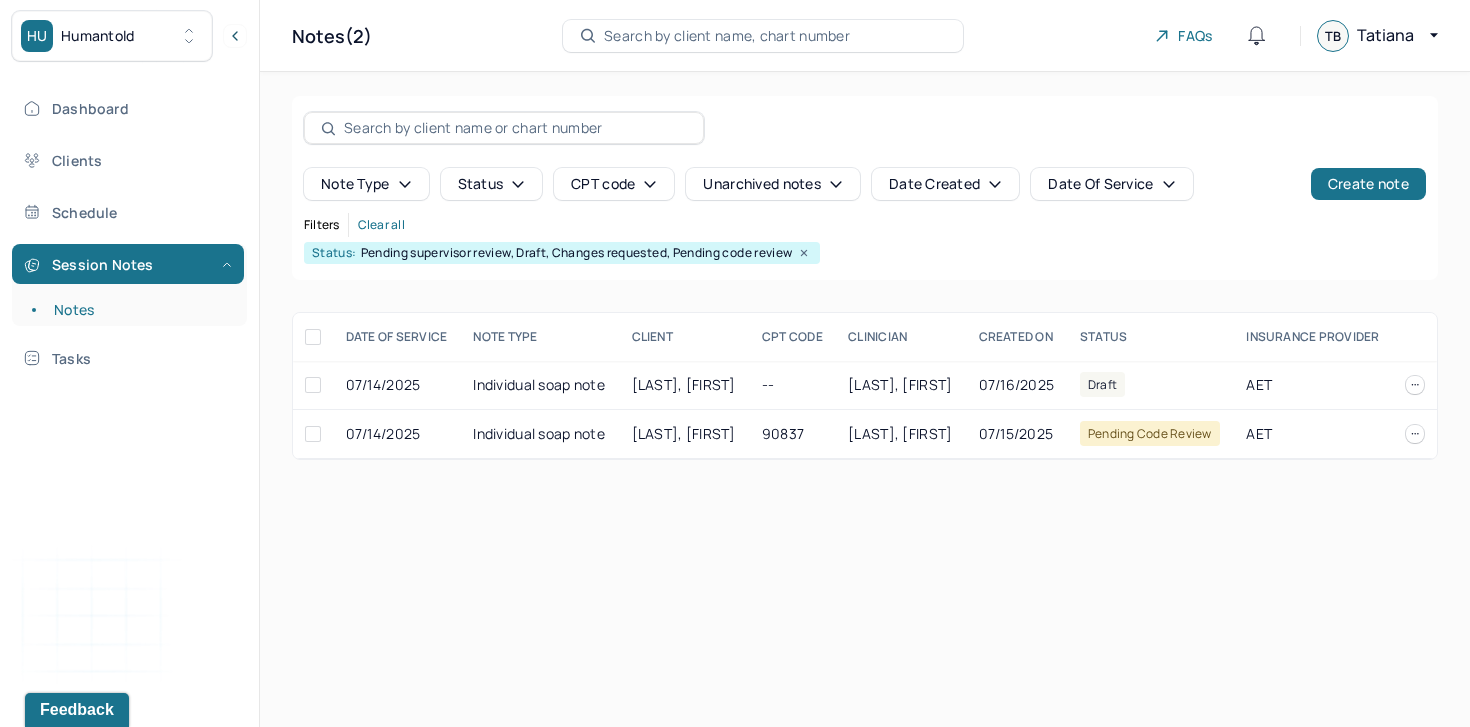 click on "Note type     Status     CPT code     Unarchived notes     Date Created     Date Of Service     Create note" at bounding box center [865, 156] 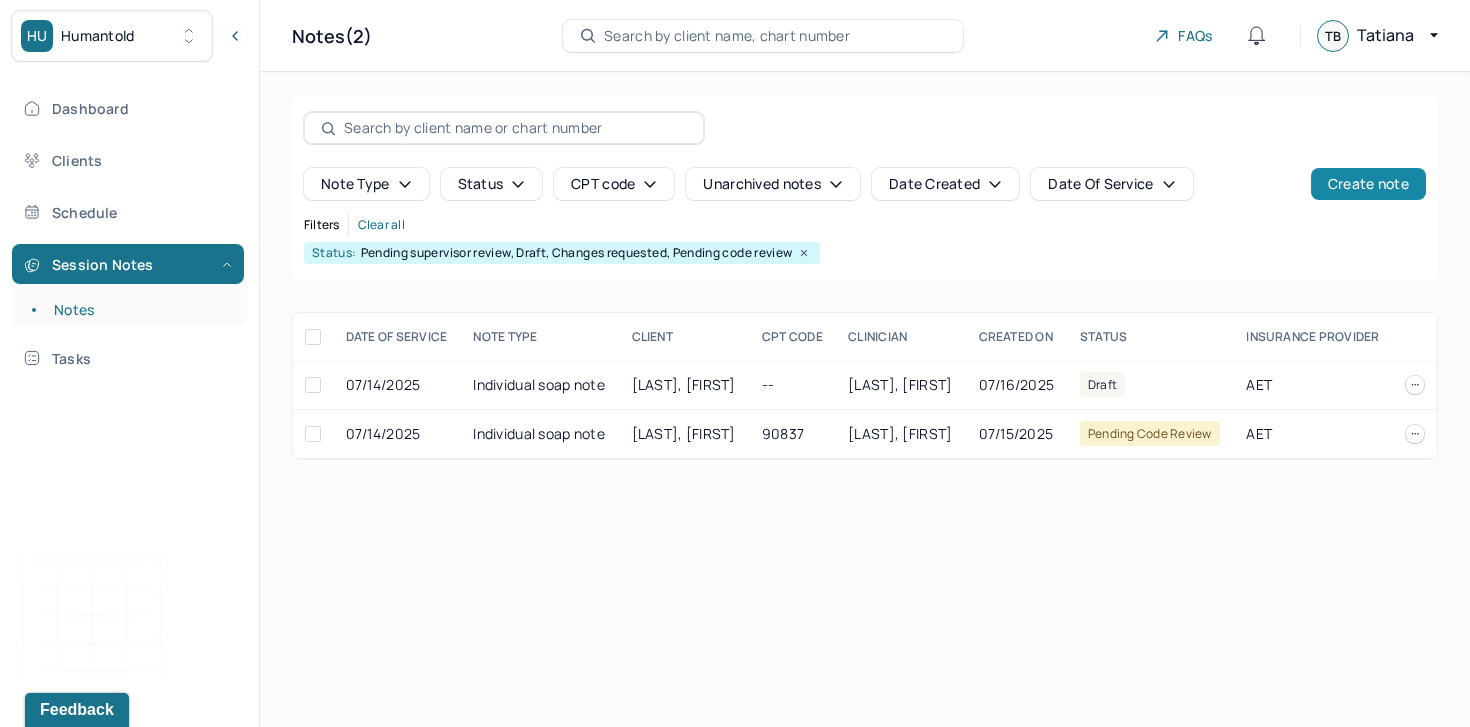 click on "Create note" at bounding box center (1368, 184) 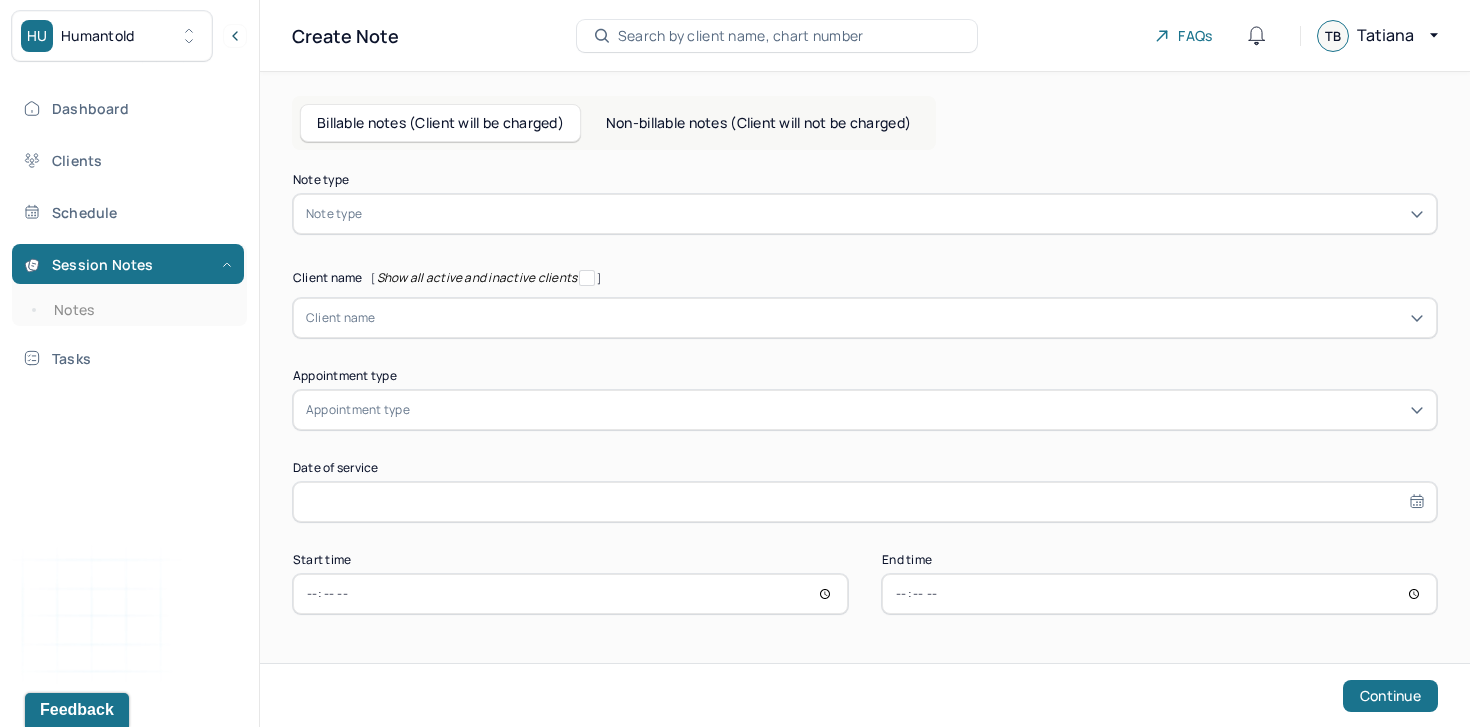 click at bounding box center (895, 214) 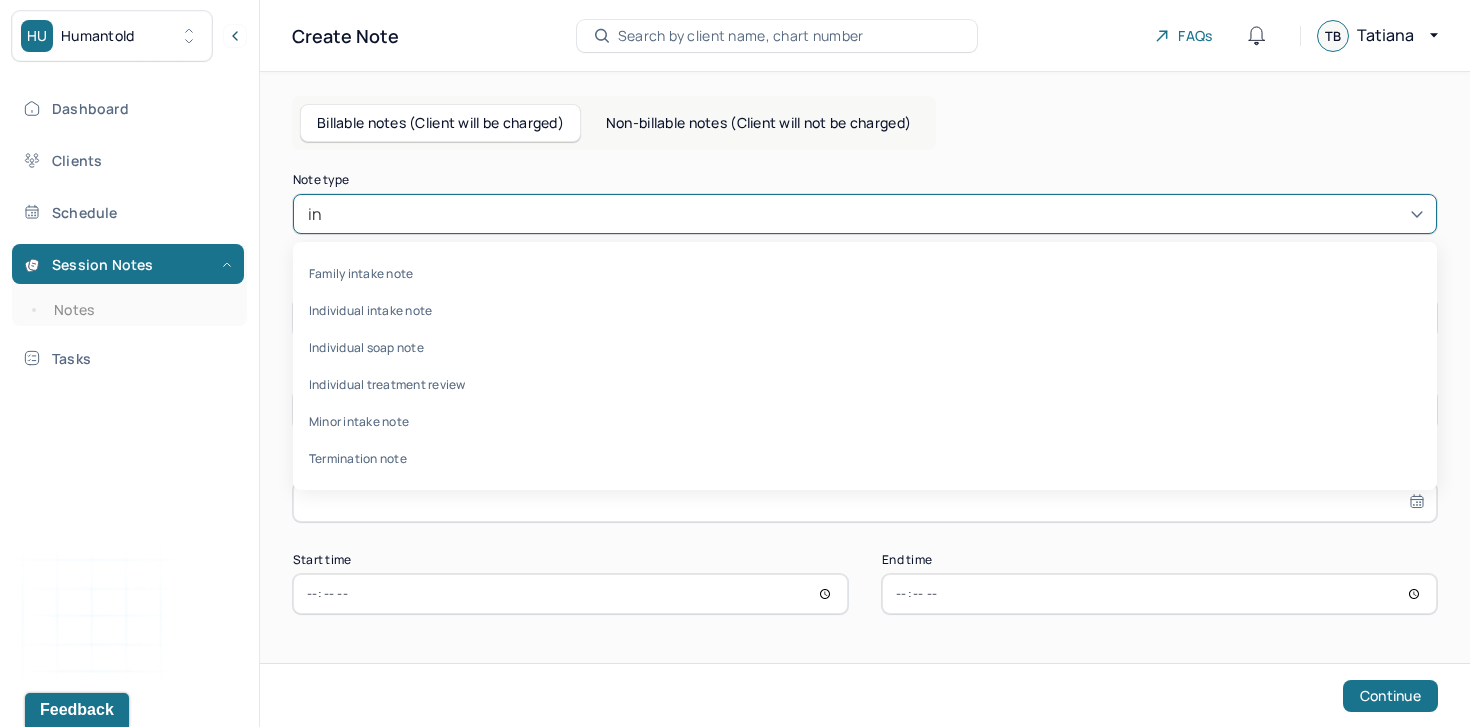 type on "ind" 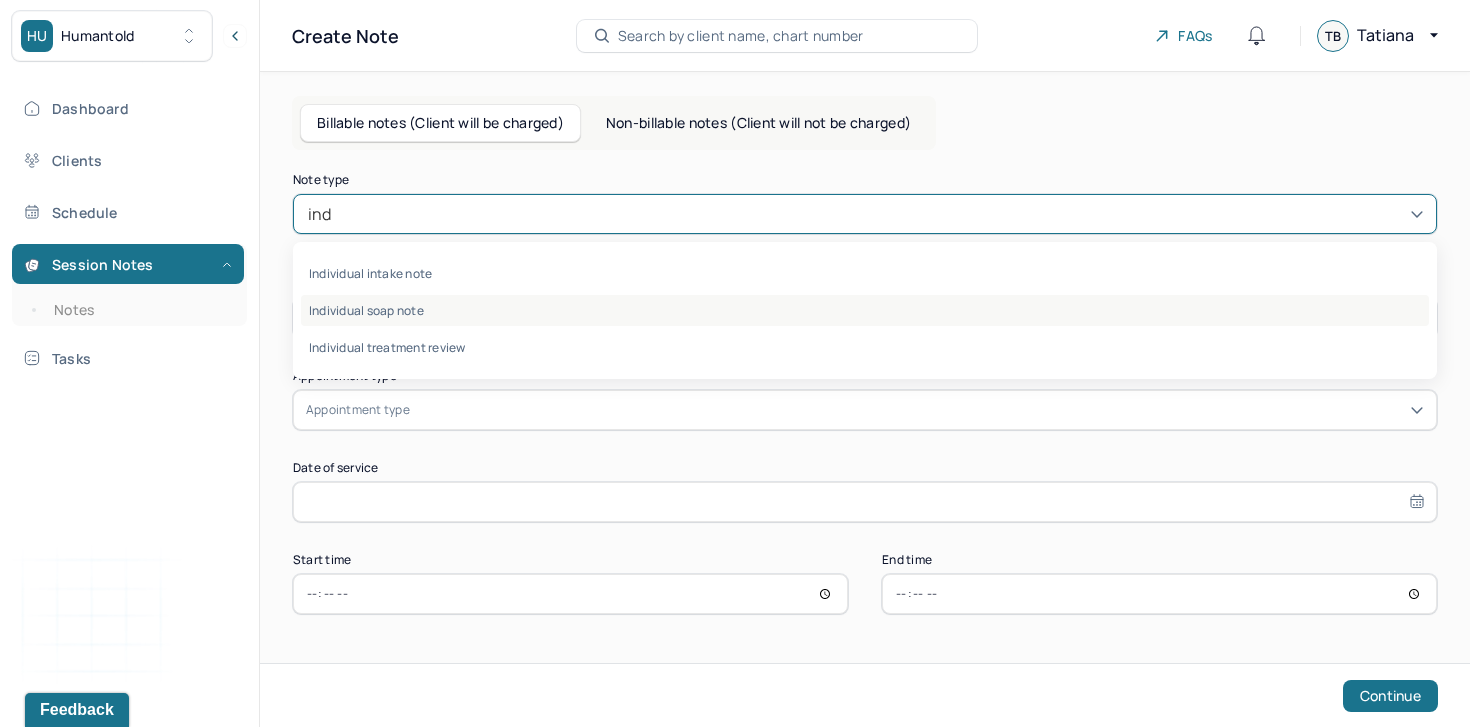 click on "Individual soap note" at bounding box center [865, 310] 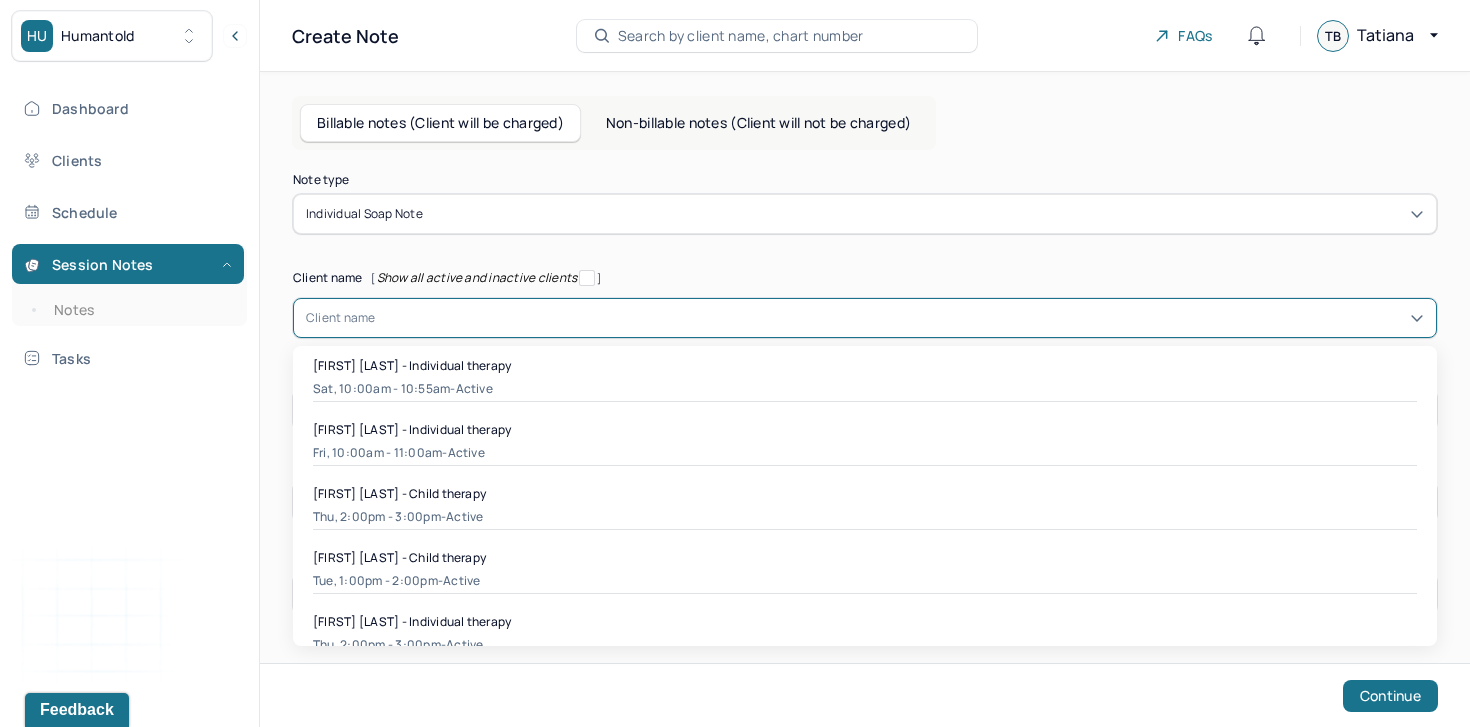 click at bounding box center (900, 318) 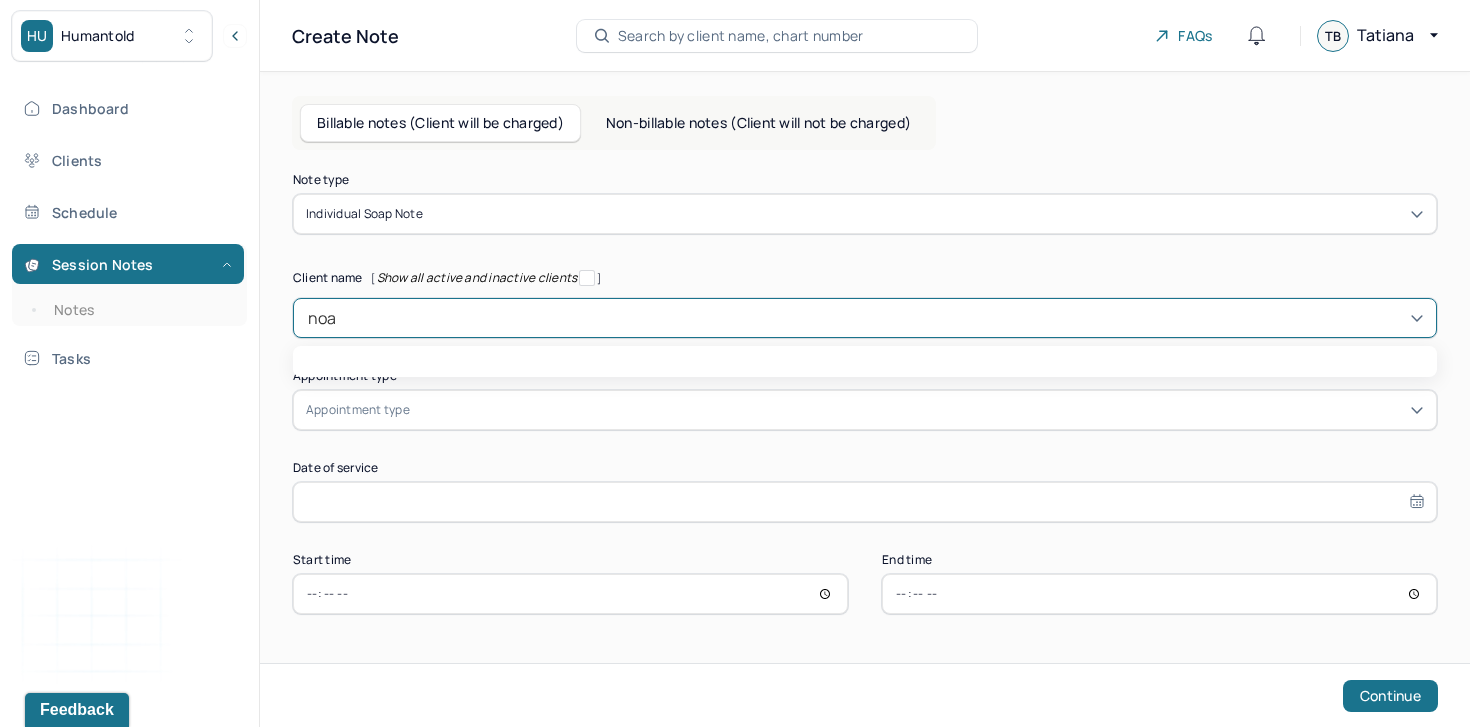 type on "noah" 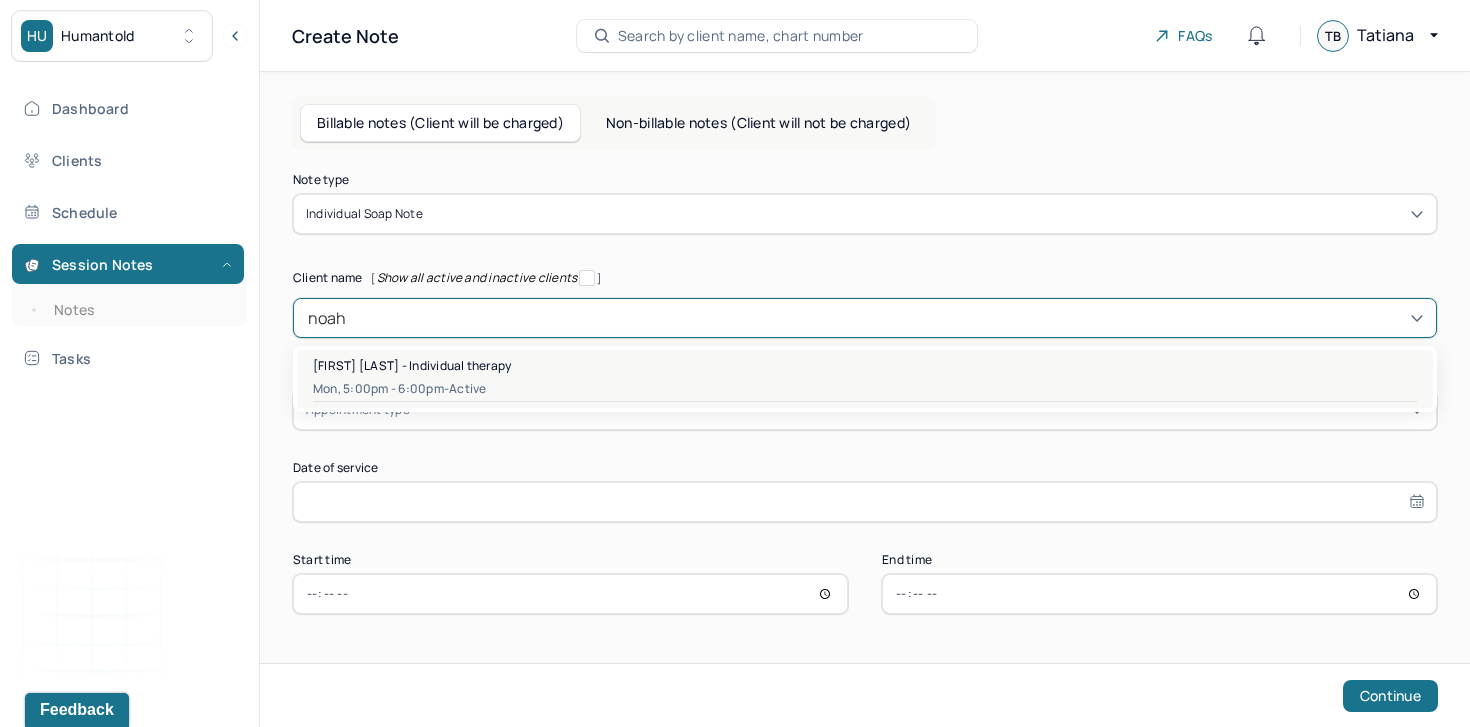 click on "Noah Endreny - Individual therapy Mon, 5:00pm - 6:00pm  -  active" at bounding box center [865, 379] 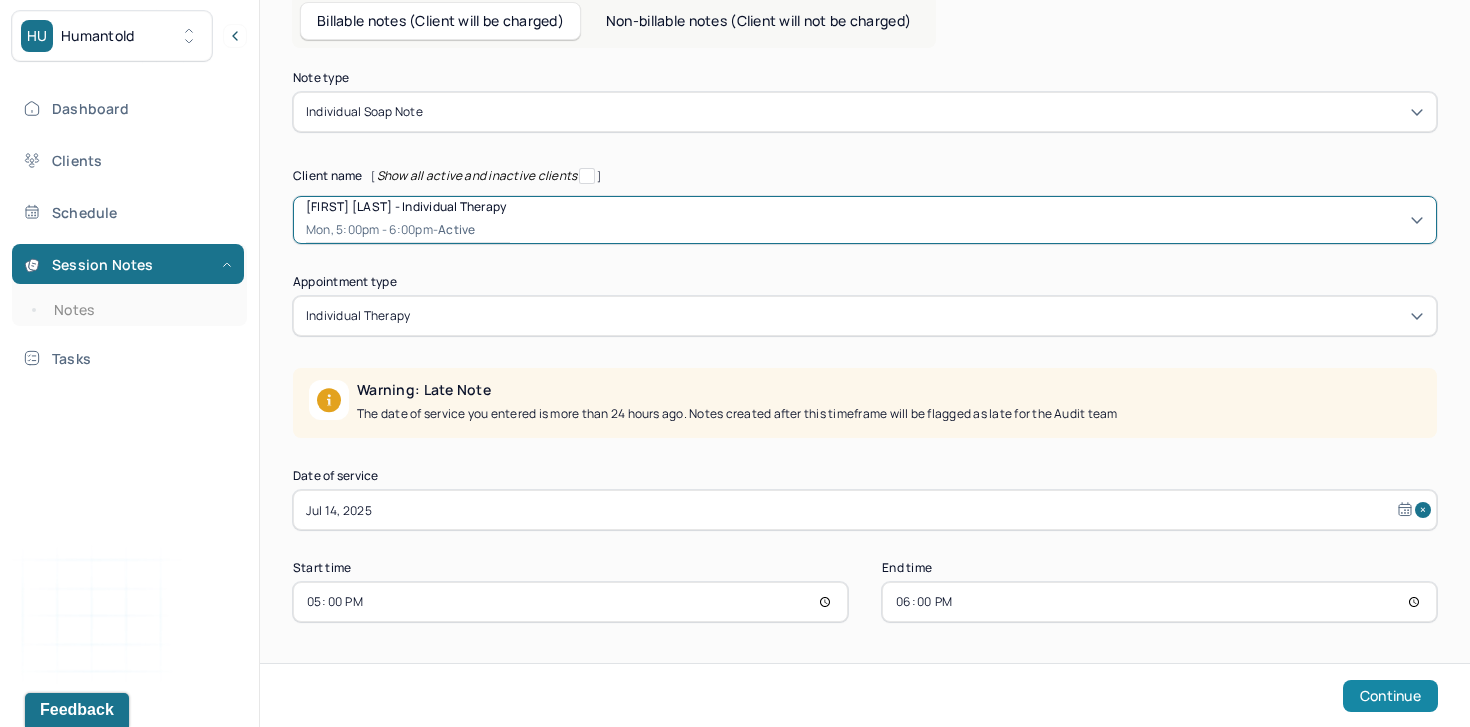 click on "Continue" at bounding box center (1390, 696) 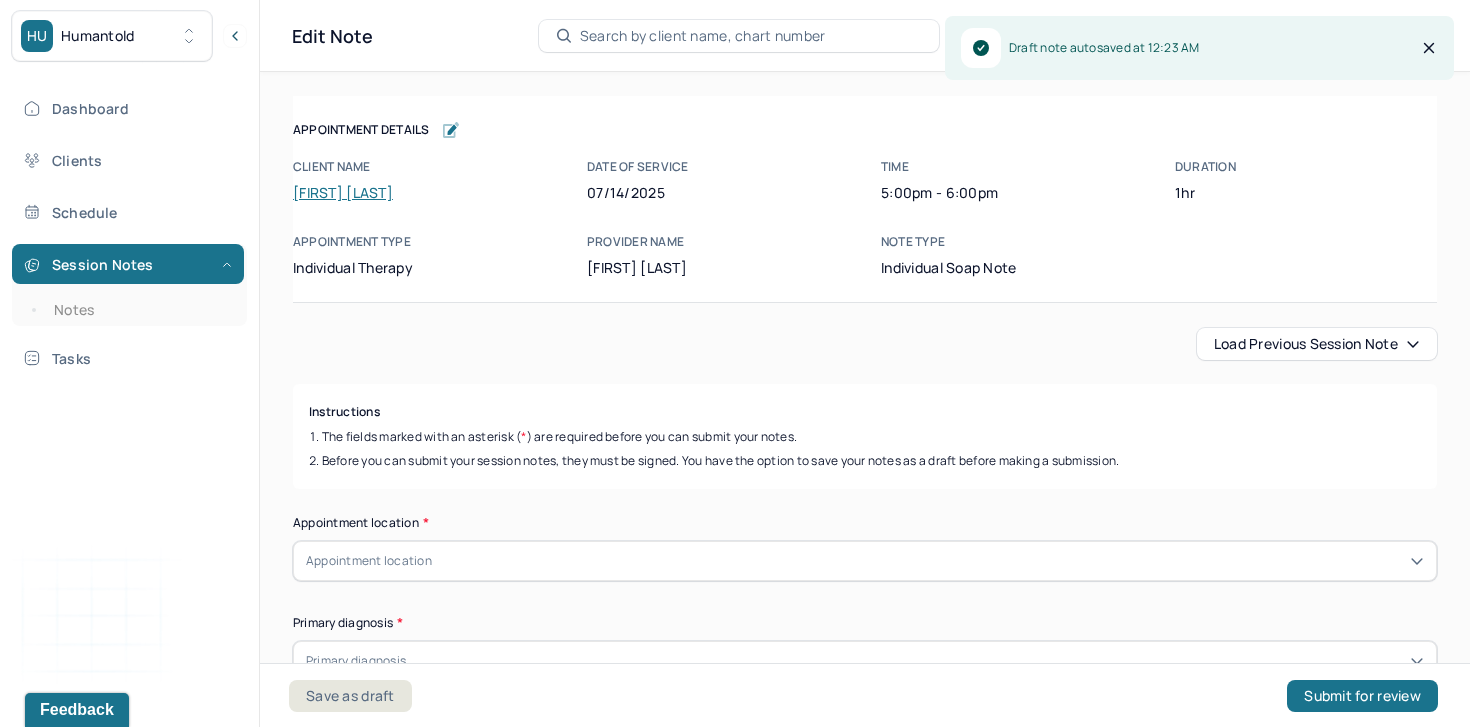 click on "Load previous session note" at bounding box center (1317, 344) 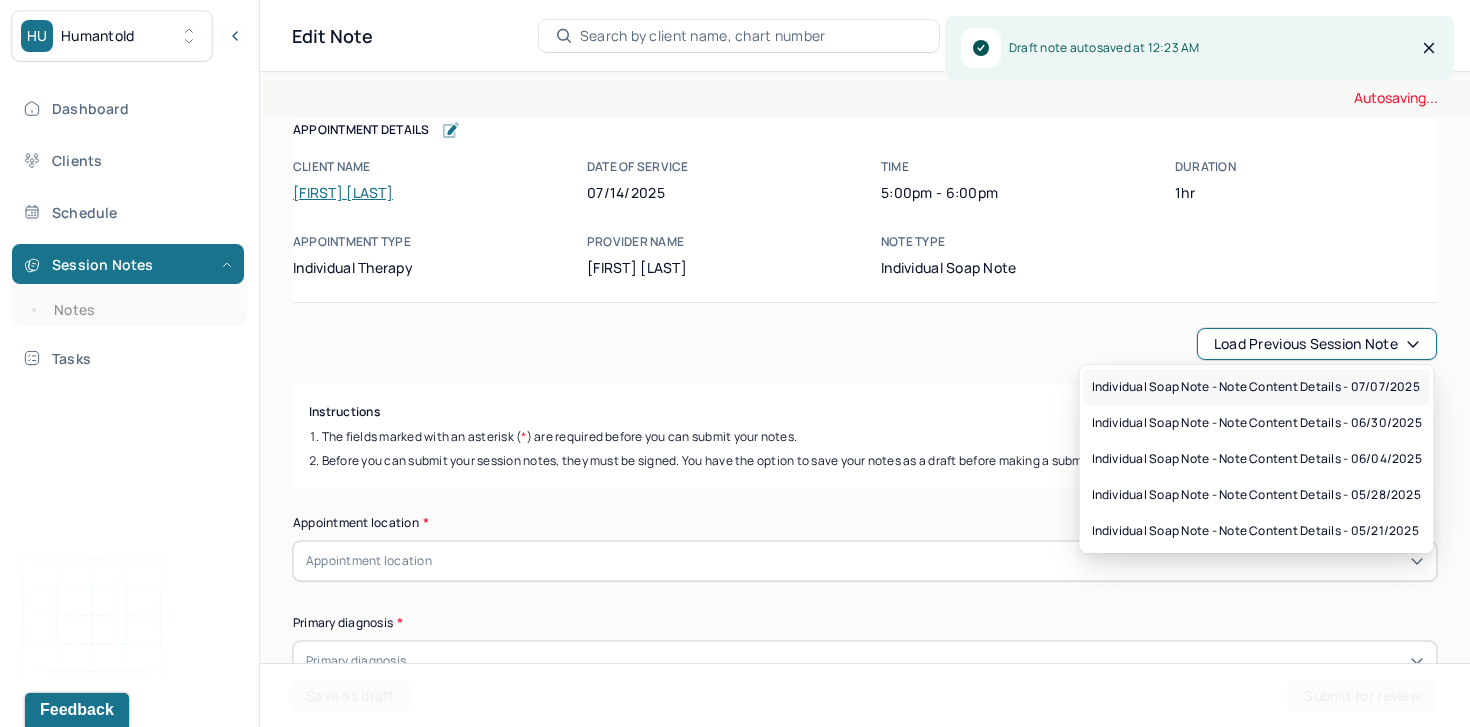 click on "Individual soap note   - Note content Details -   07/07/2025" at bounding box center [1256, 387] 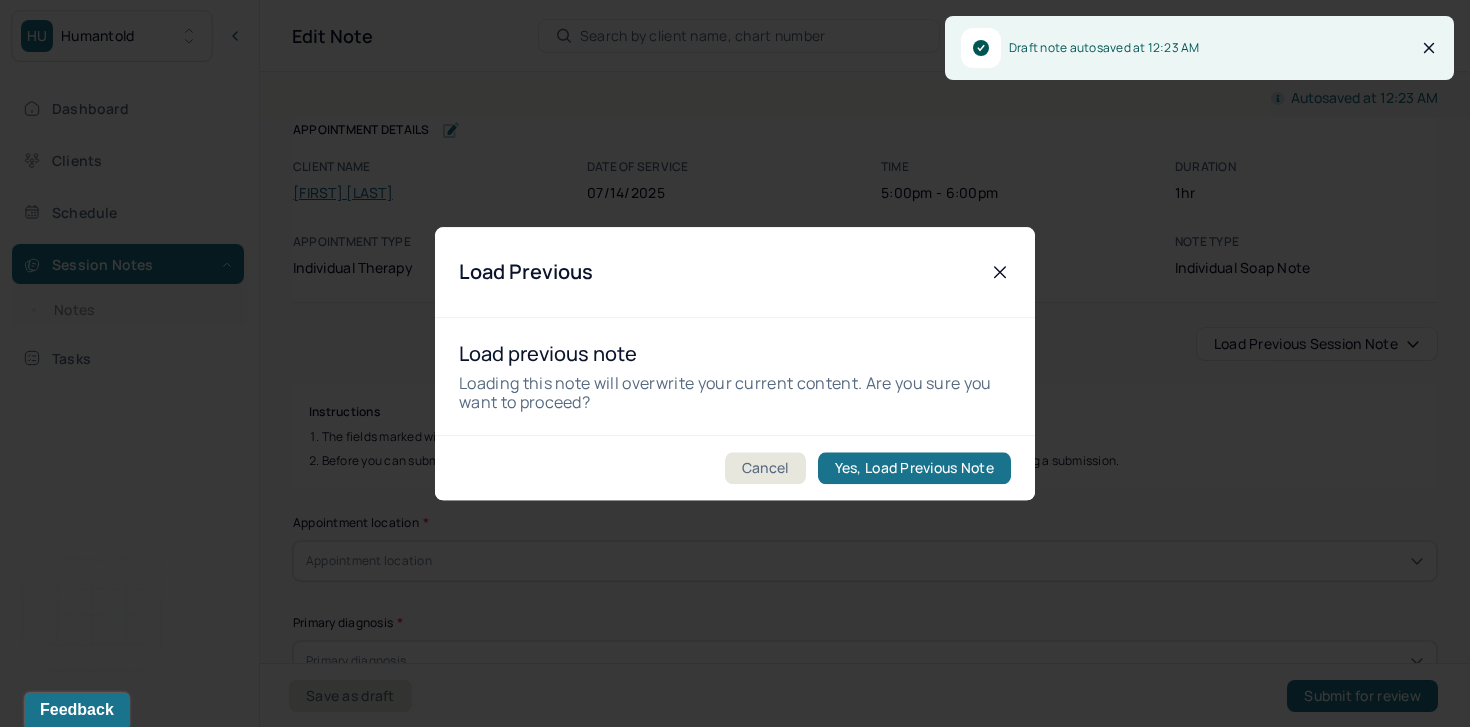 click on "Cancel     Yes, Load Previous Note" at bounding box center (735, 467) 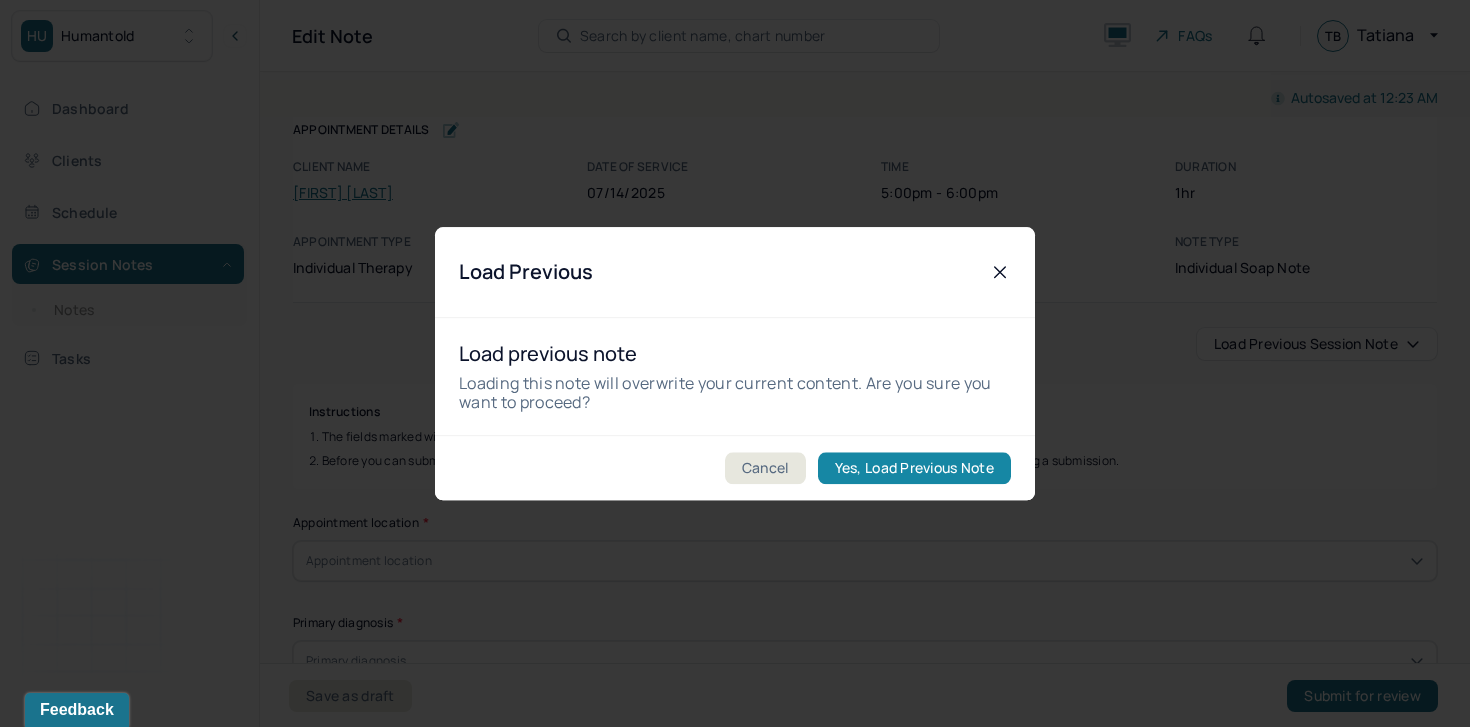 click on "Yes, Load Previous Note" at bounding box center [914, 468] 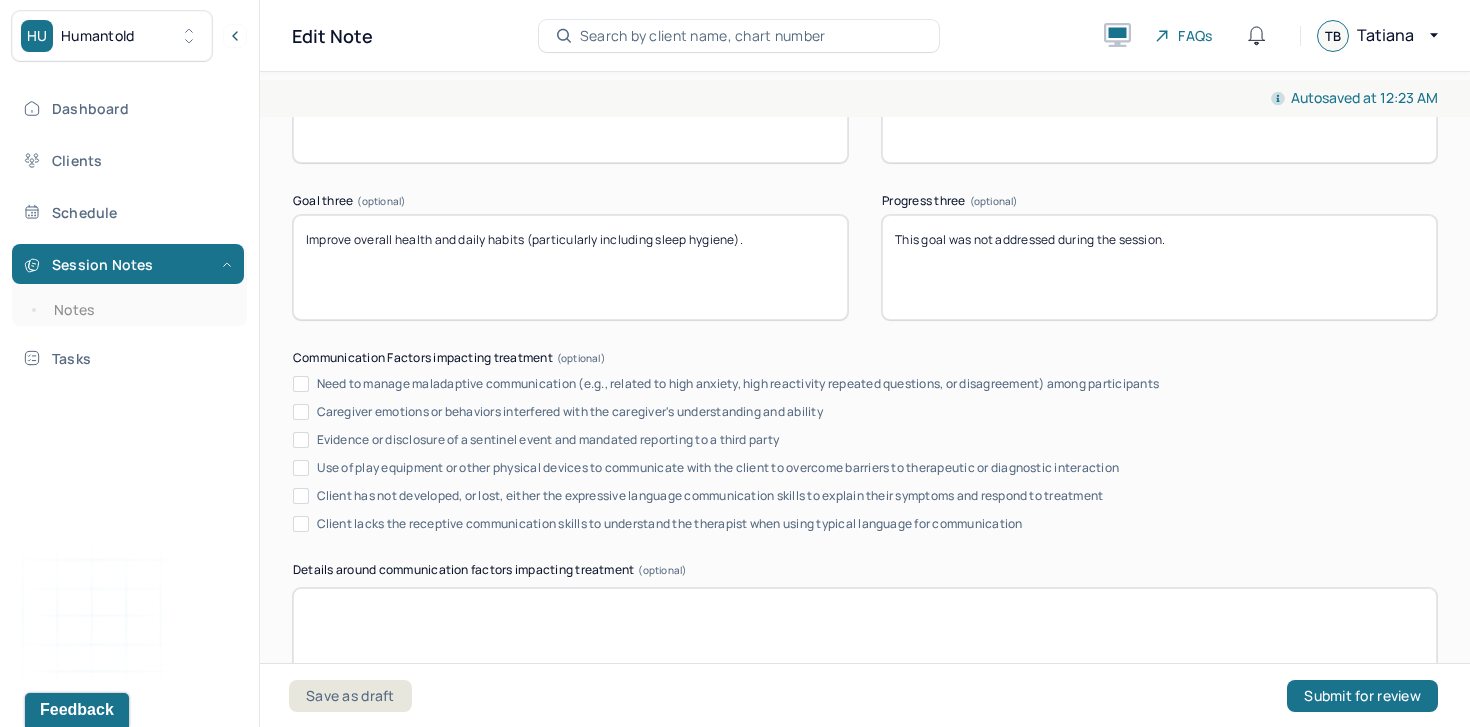 click on "This goal was not addressed during the session." at bounding box center (1159, 267) 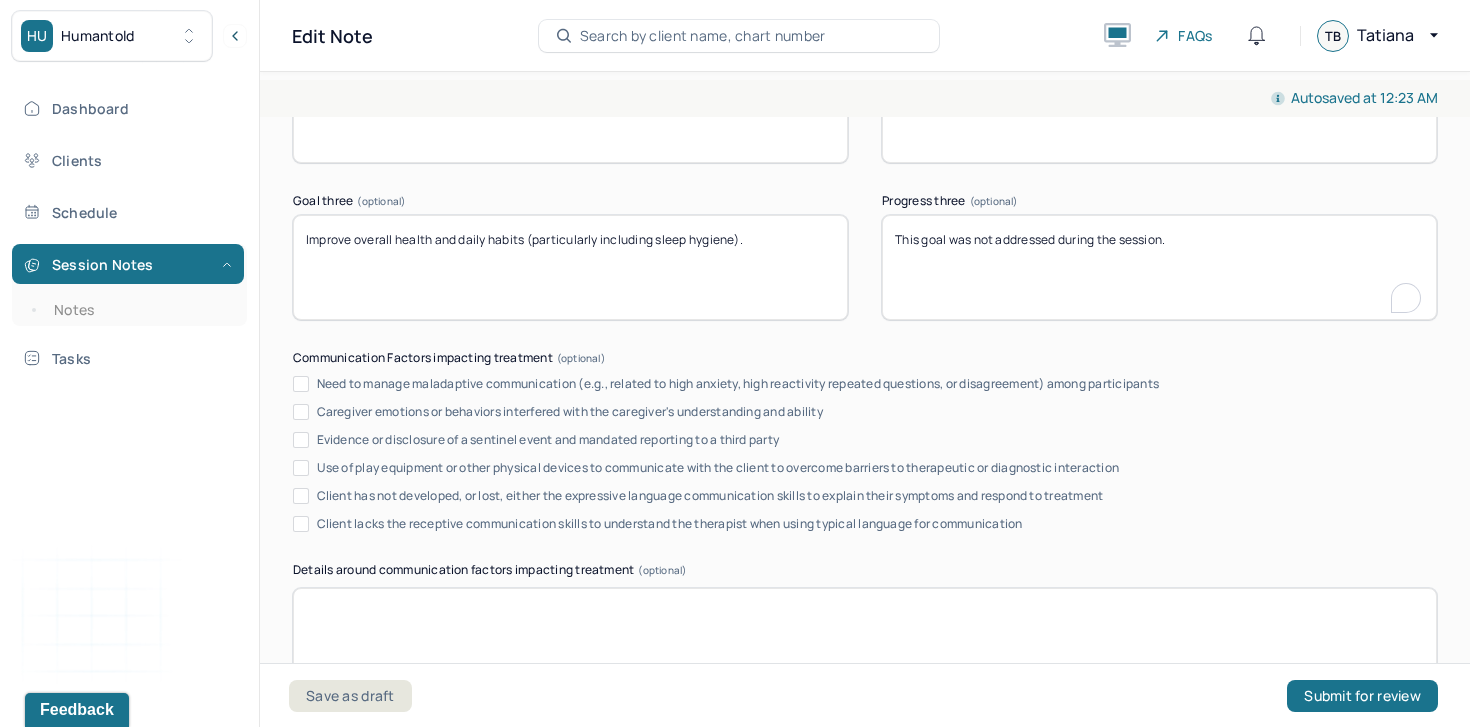 click on "This goal was not addressed during the session." at bounding box center (1159, 267) 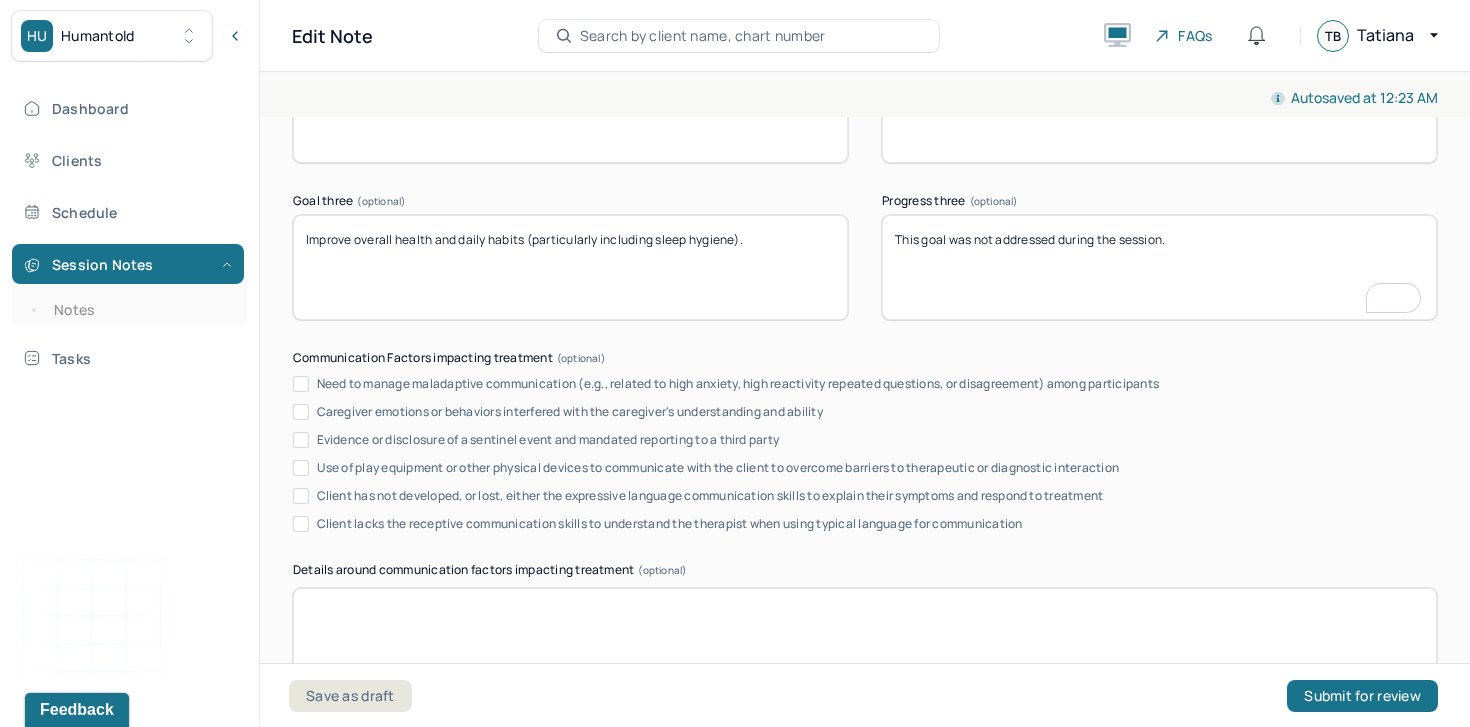 click on "This goal was not addressed during the session." at bounding box center (1159, 267) 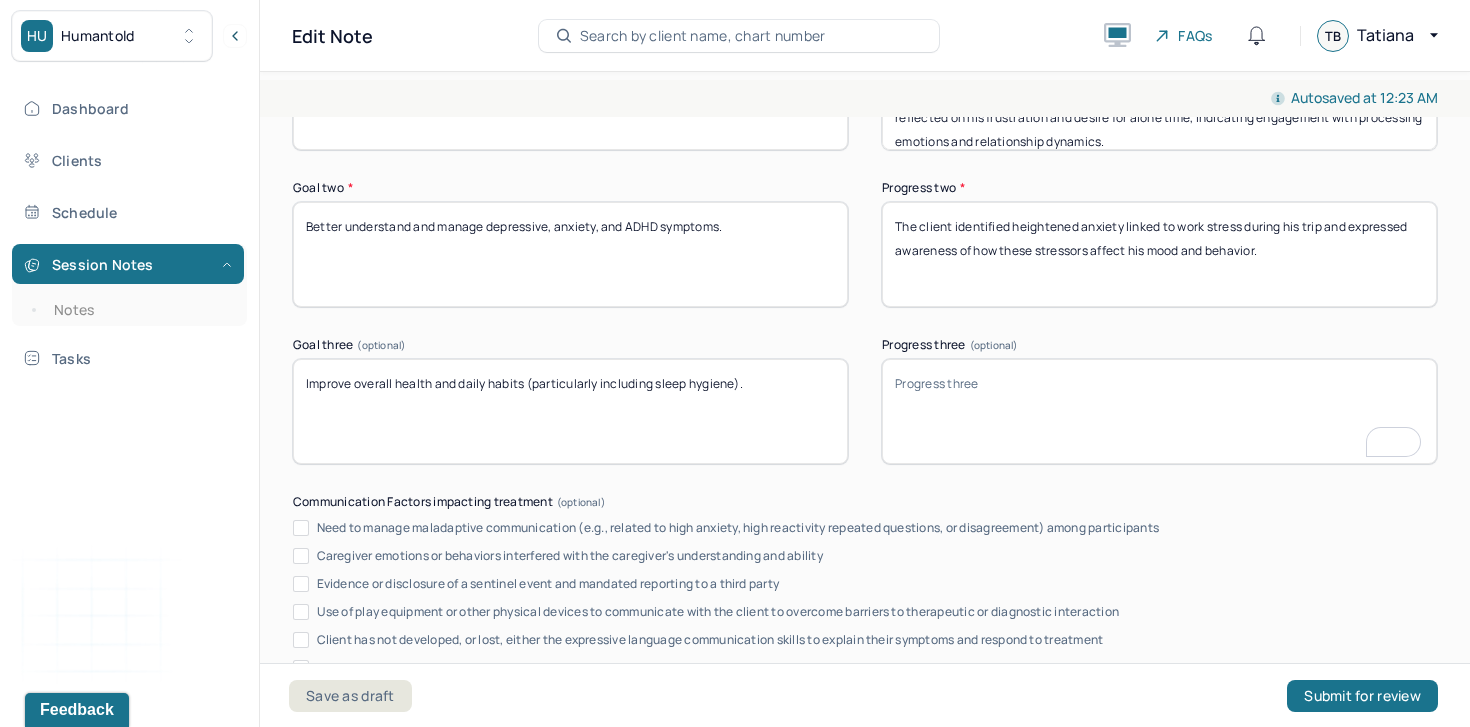 type 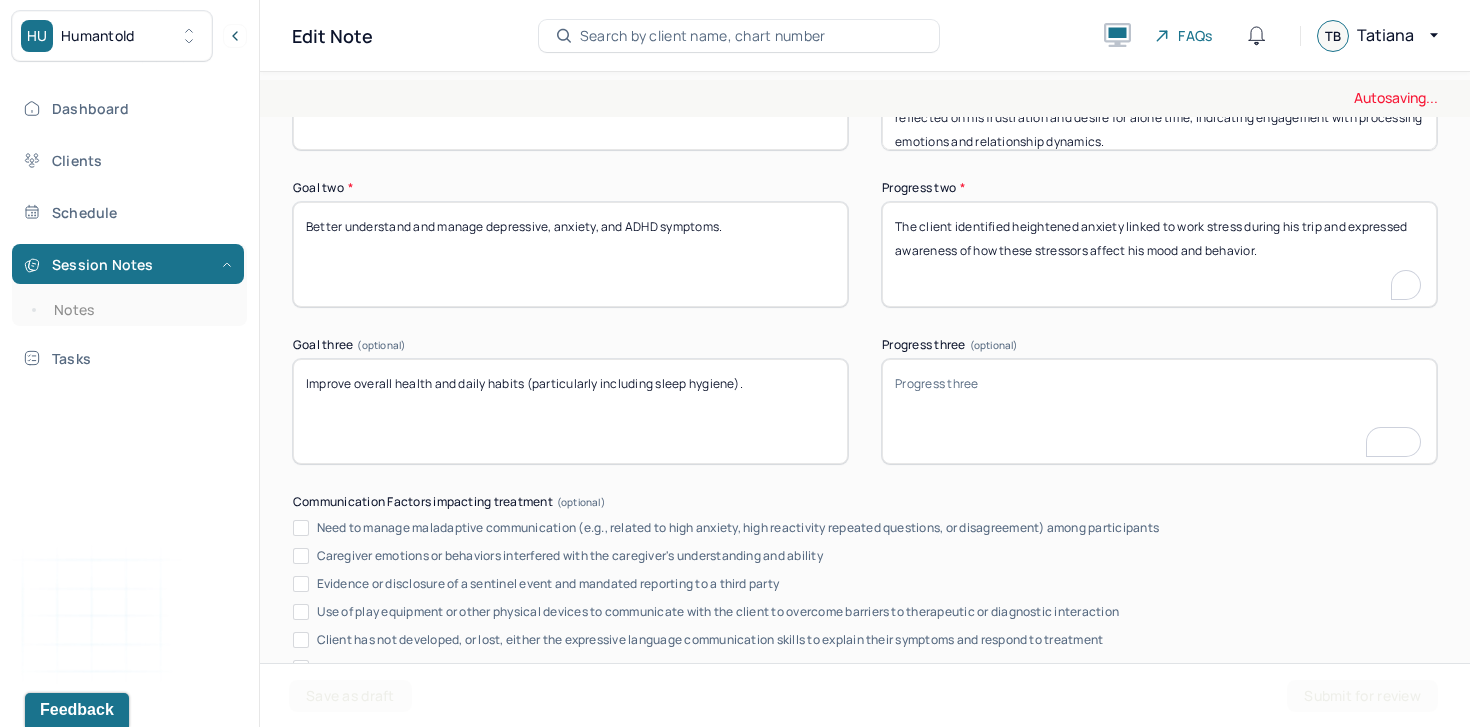 click on "This goal was addressed during the session, and progress was made.  The client identified heightened anxiety linked to work stress during his trip and expressed awareness of how these stressors affect his mood and behavior." at bounding box center (1159, 254) 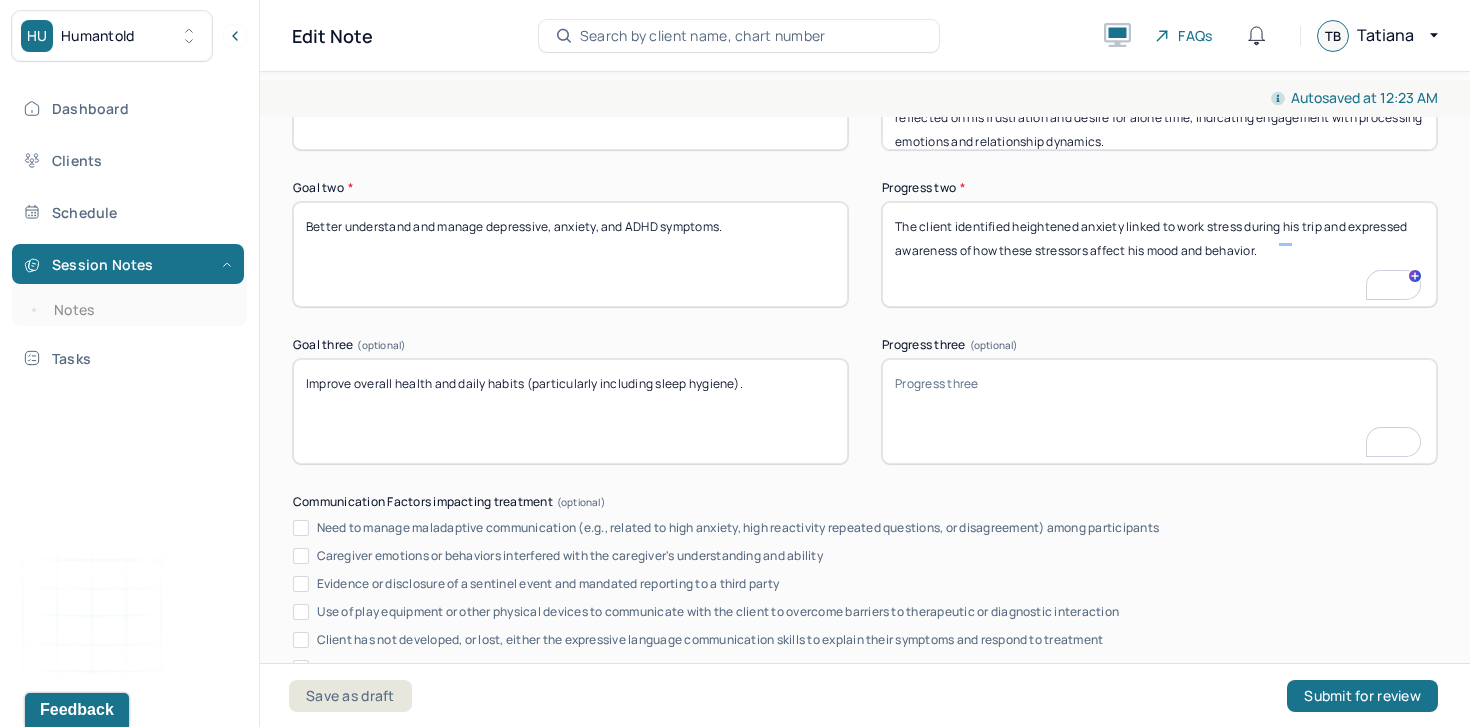 click on "This goal was addressed during the session, and progress was made.  The client identified heightened anxiety linked to work stress during his trip and expressed awareness of how these stressors affect his mood and behavior." at bounding box center (1159, 254) 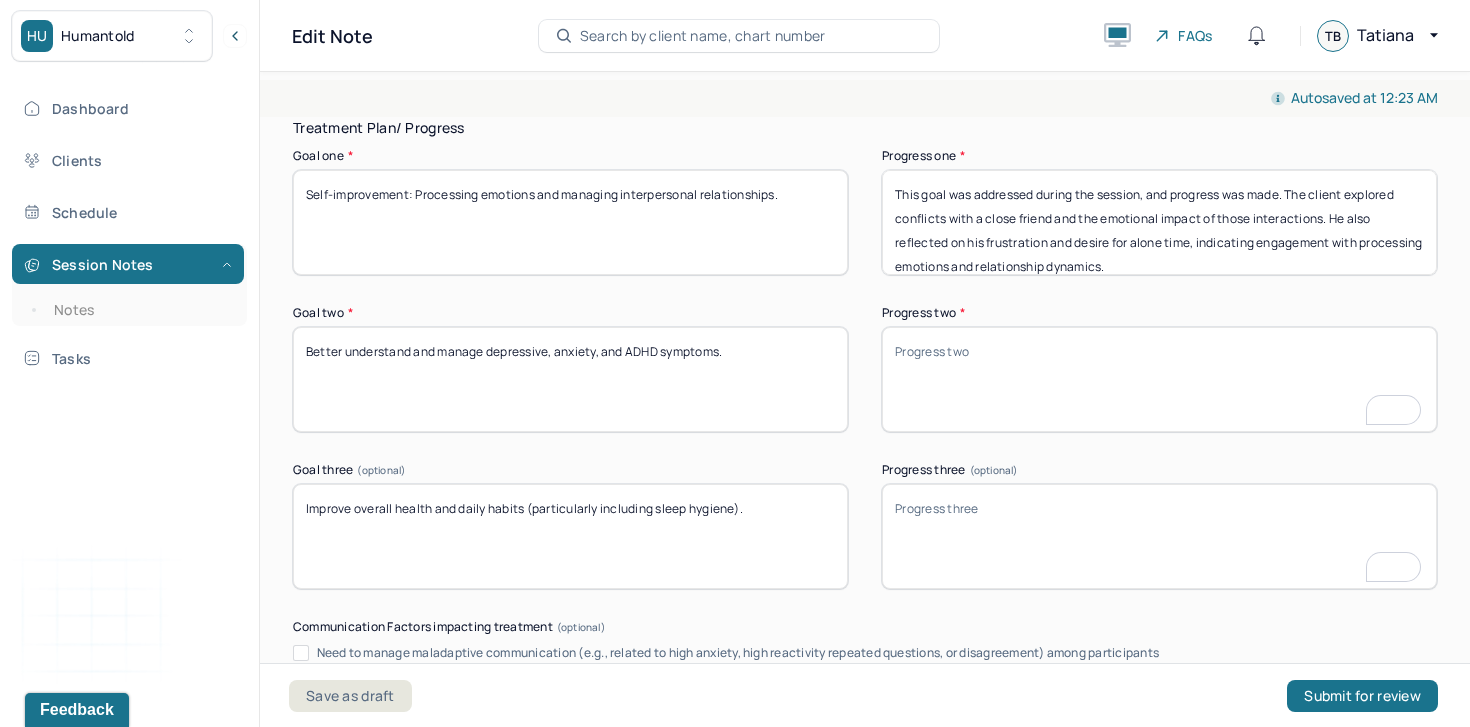 type 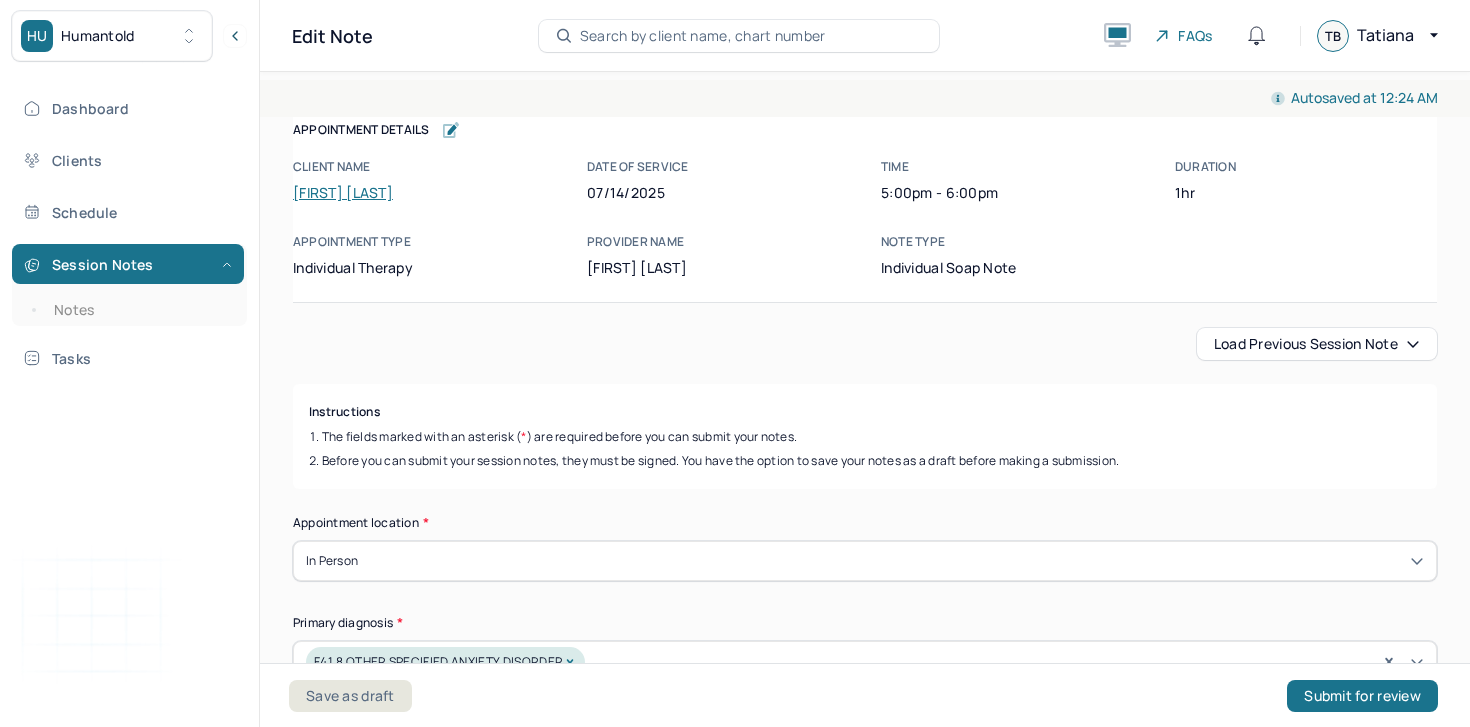 type 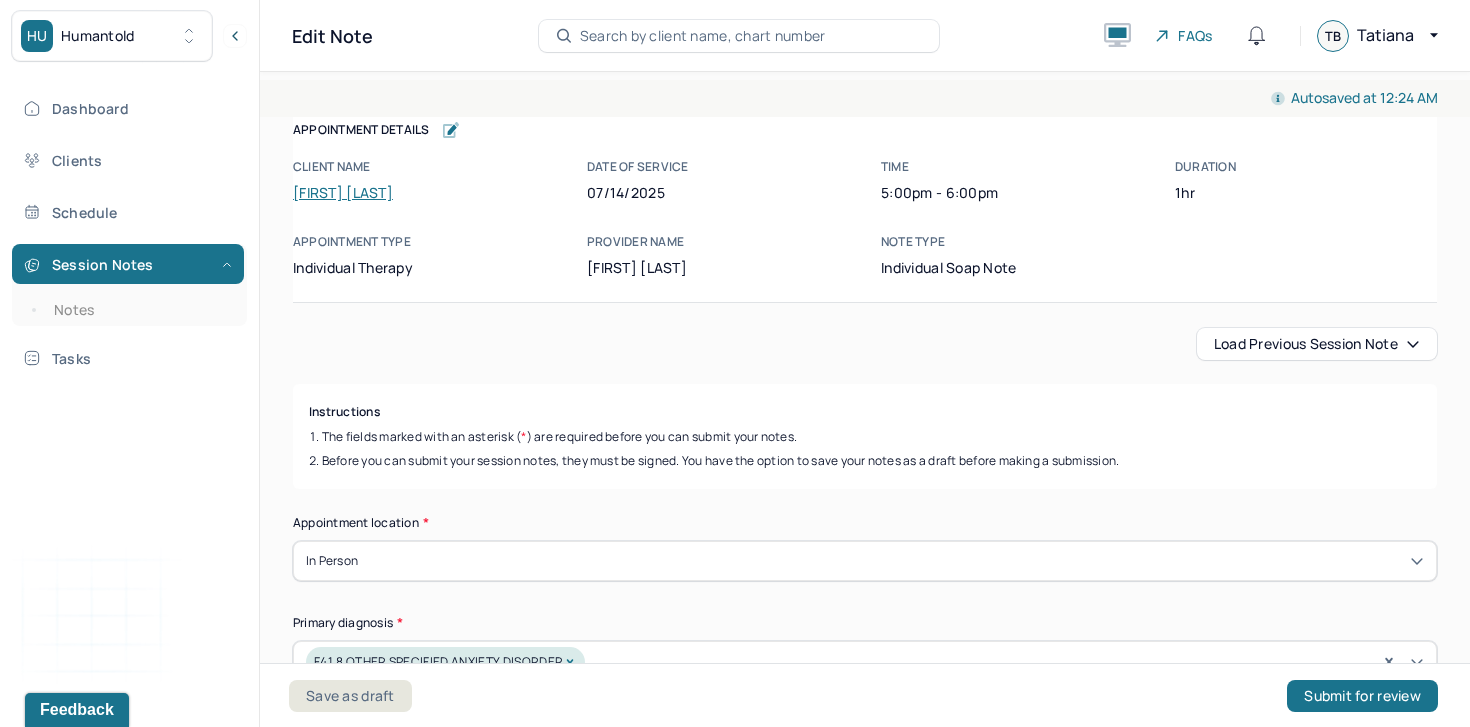 scroll, scrollTop: 0, scrollLeft: 0, axis: both 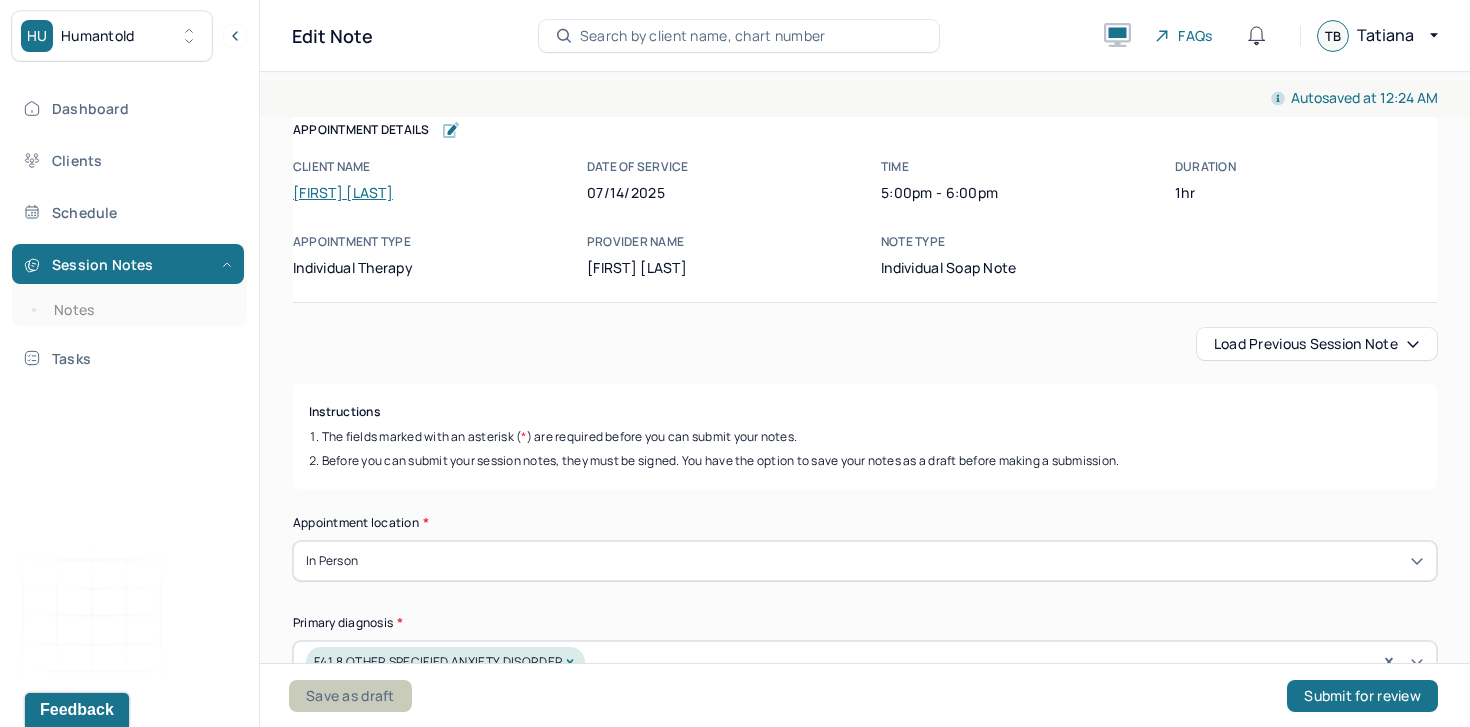 click on "Save as draft" at bounding box center [350, 696] 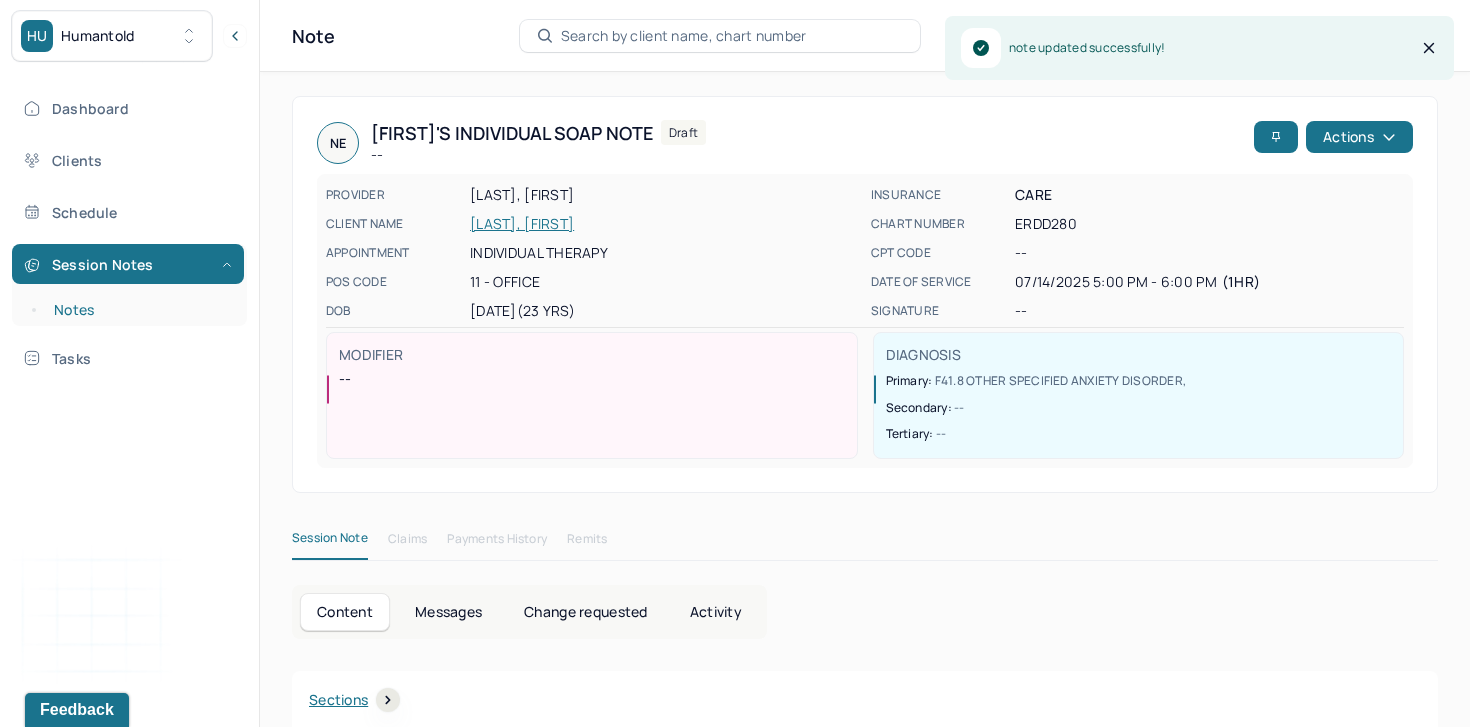 click on "Notes" at bounding box center [139, 310] 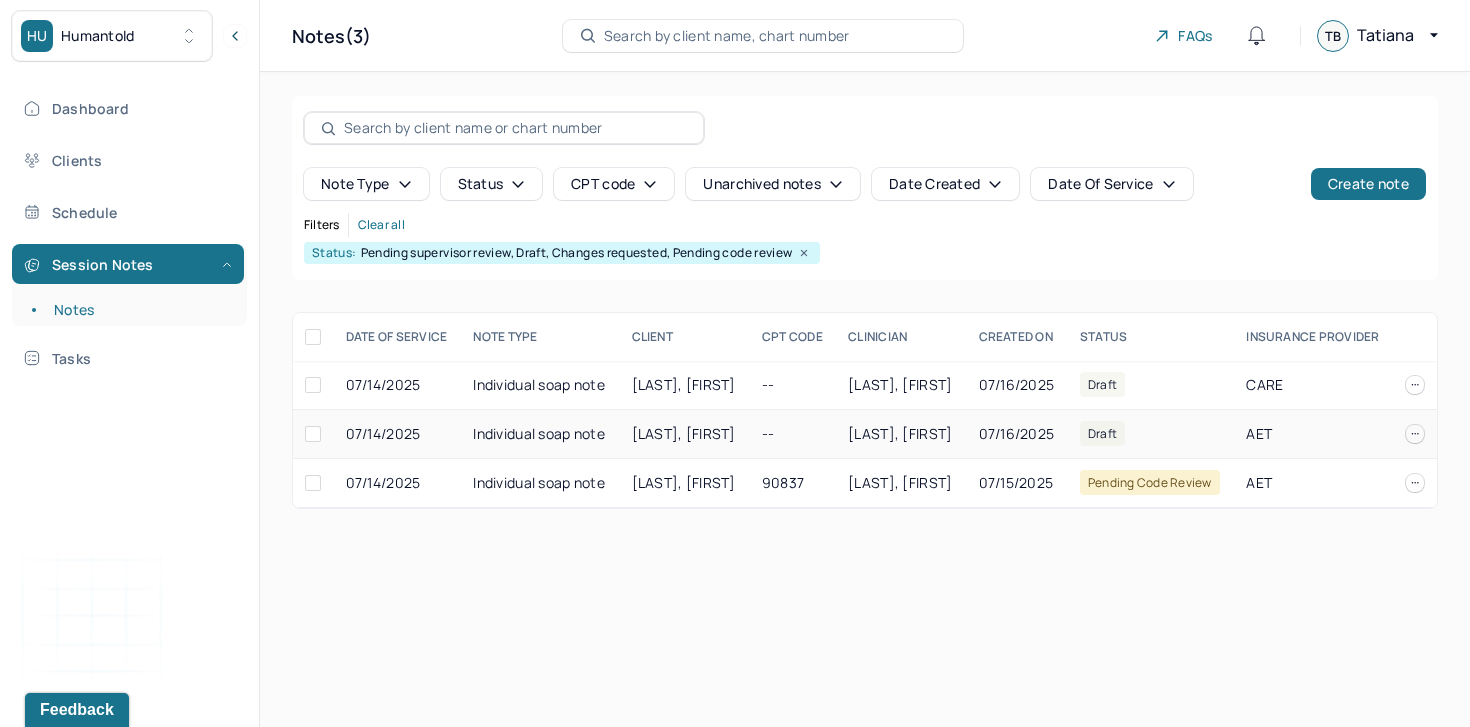 click on "--" at bounding box center [793, 434] 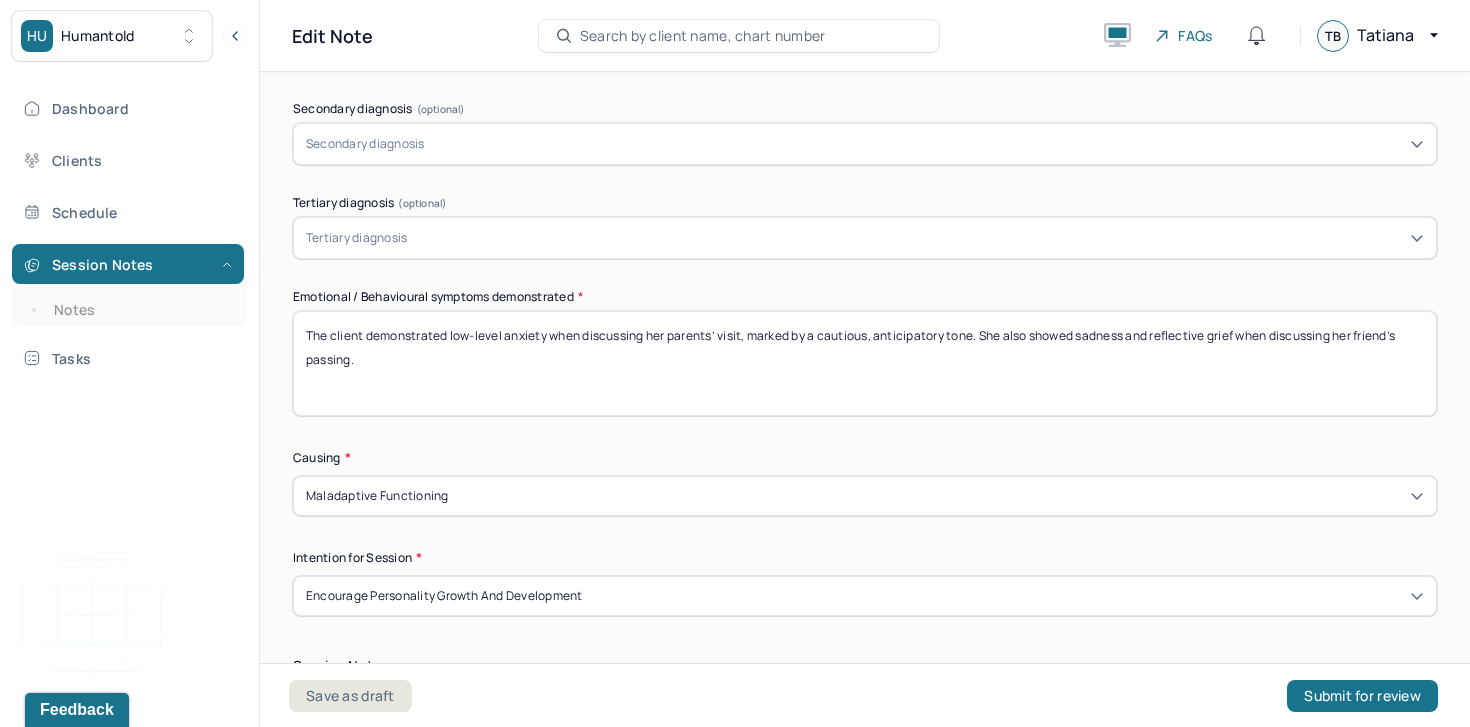 scroll, scrollTop: 871, scrollLeft: 0, axis: vertical 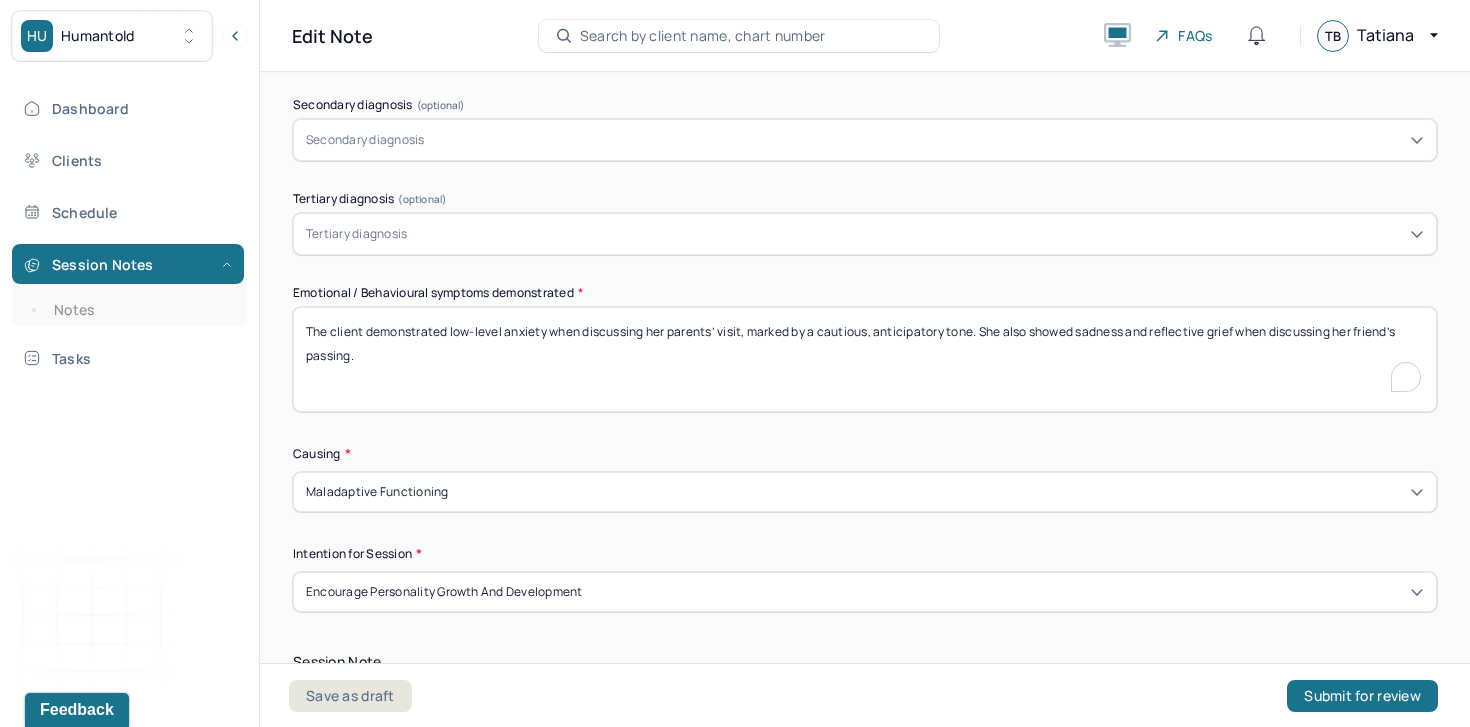 click on "The client demonstrated low-level anxiety when discussing her parents’ visit, marked by a cautious, anticipatory tone. She also showed sadness and reflective grief when discussing her friend’s passing." at bounding box center (865, 359) 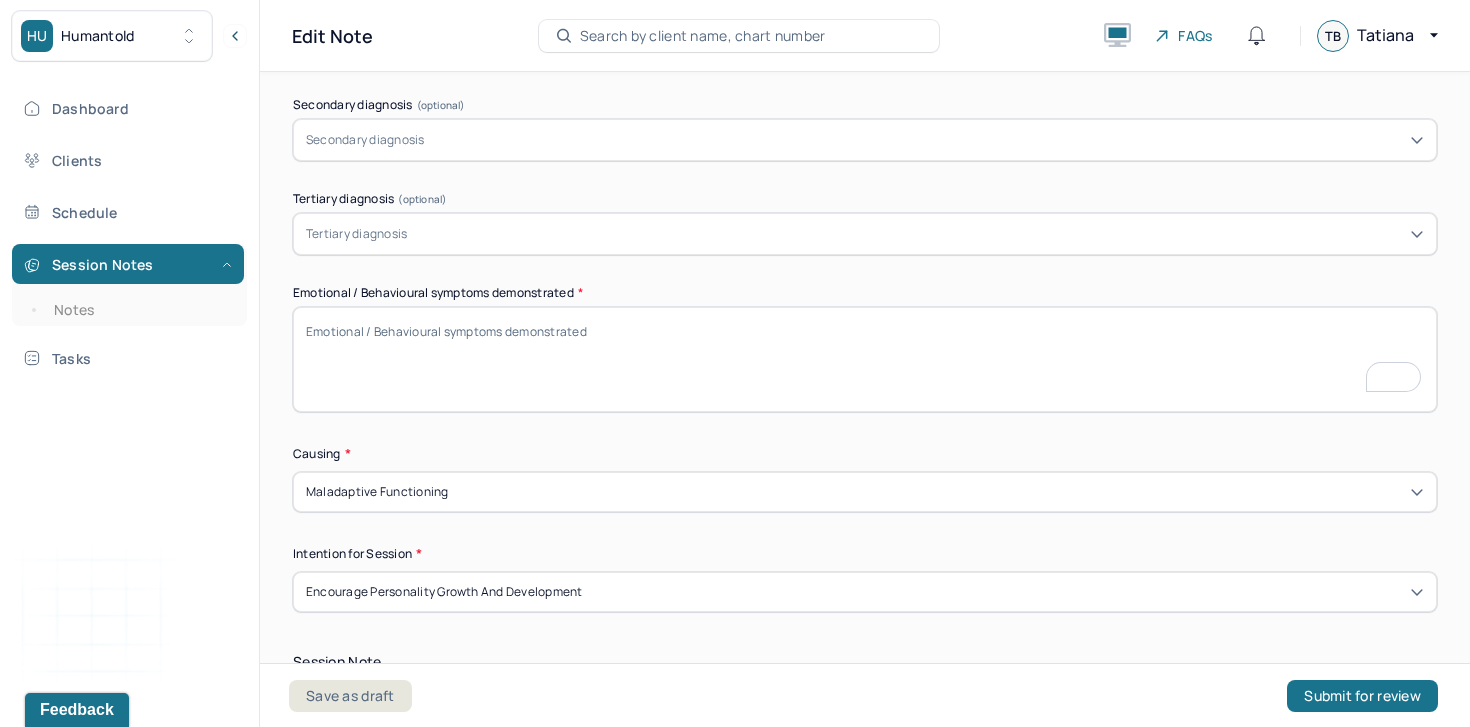 scroll, scrollTop: 871, scrollLeft: 0, axis: vertical 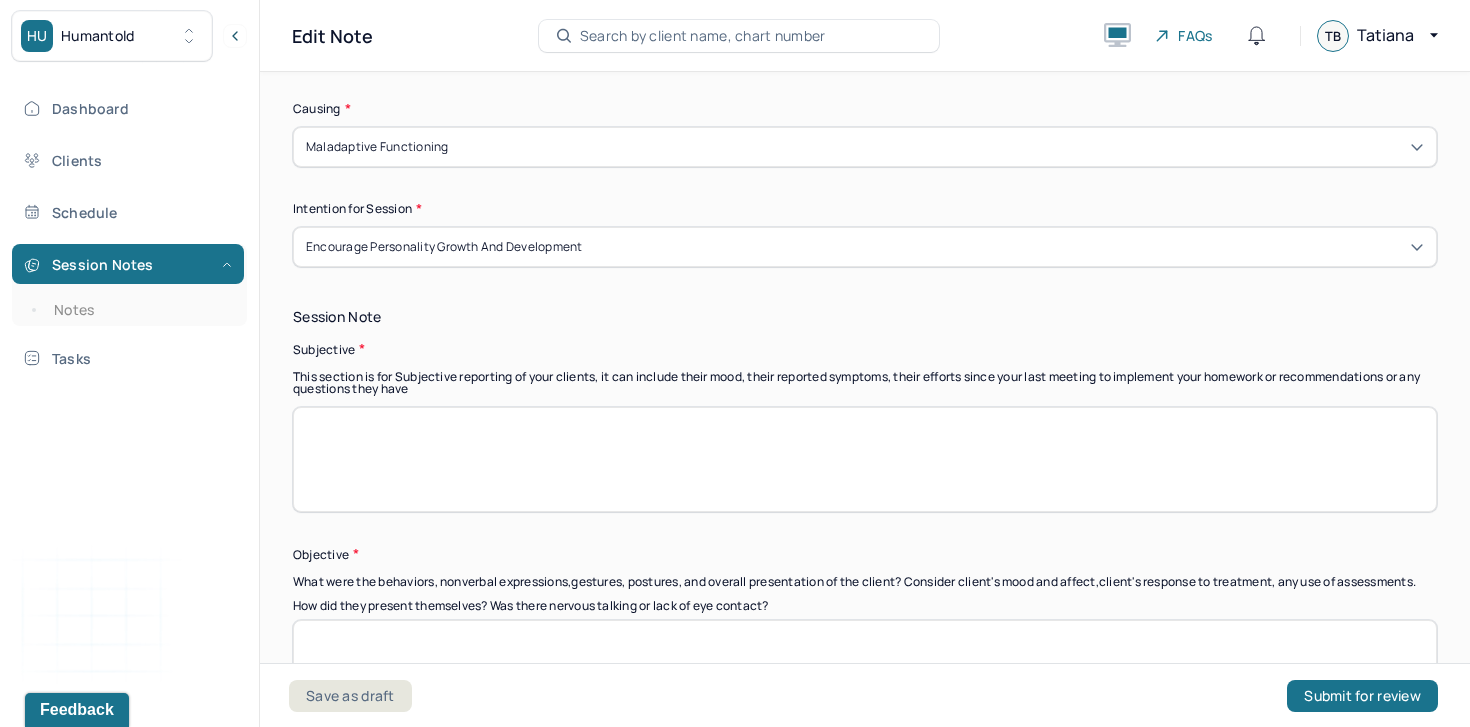 type 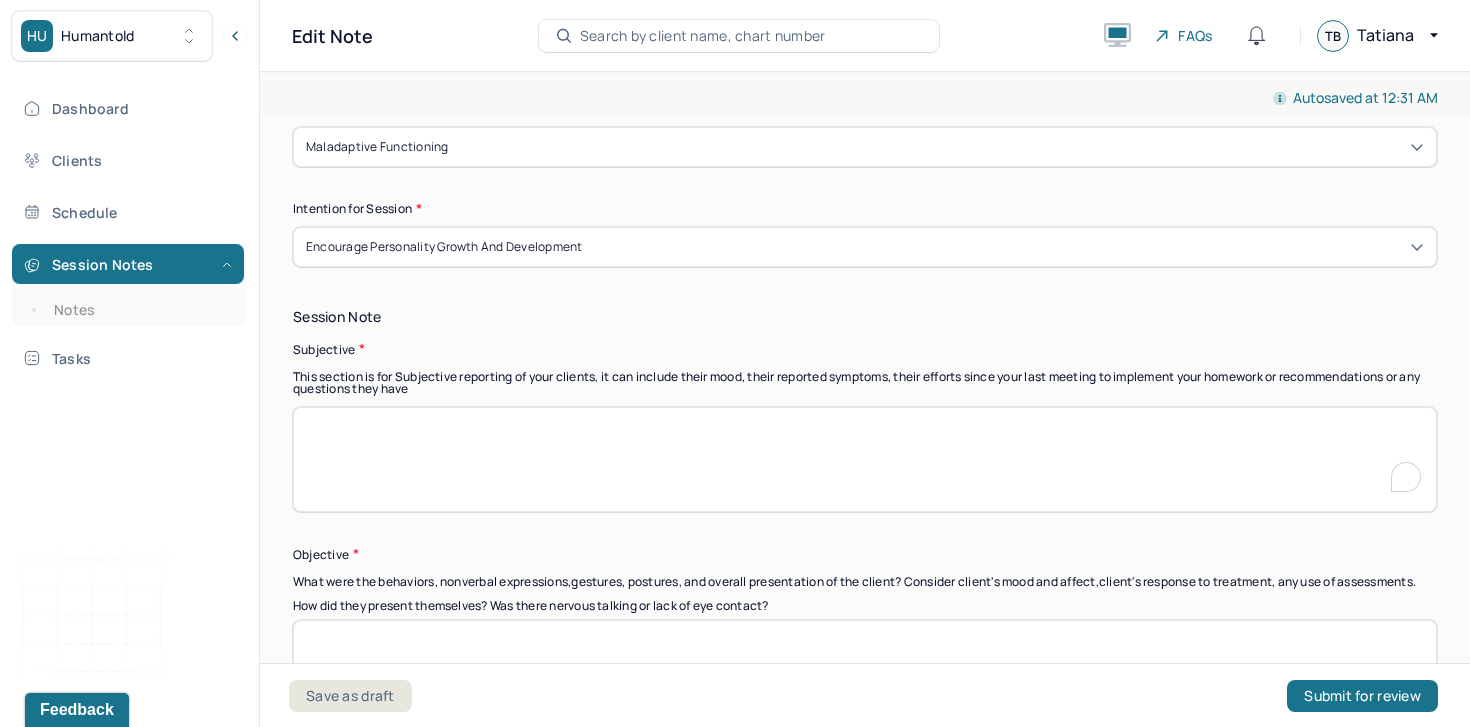 click at bounding box center (865, 459) 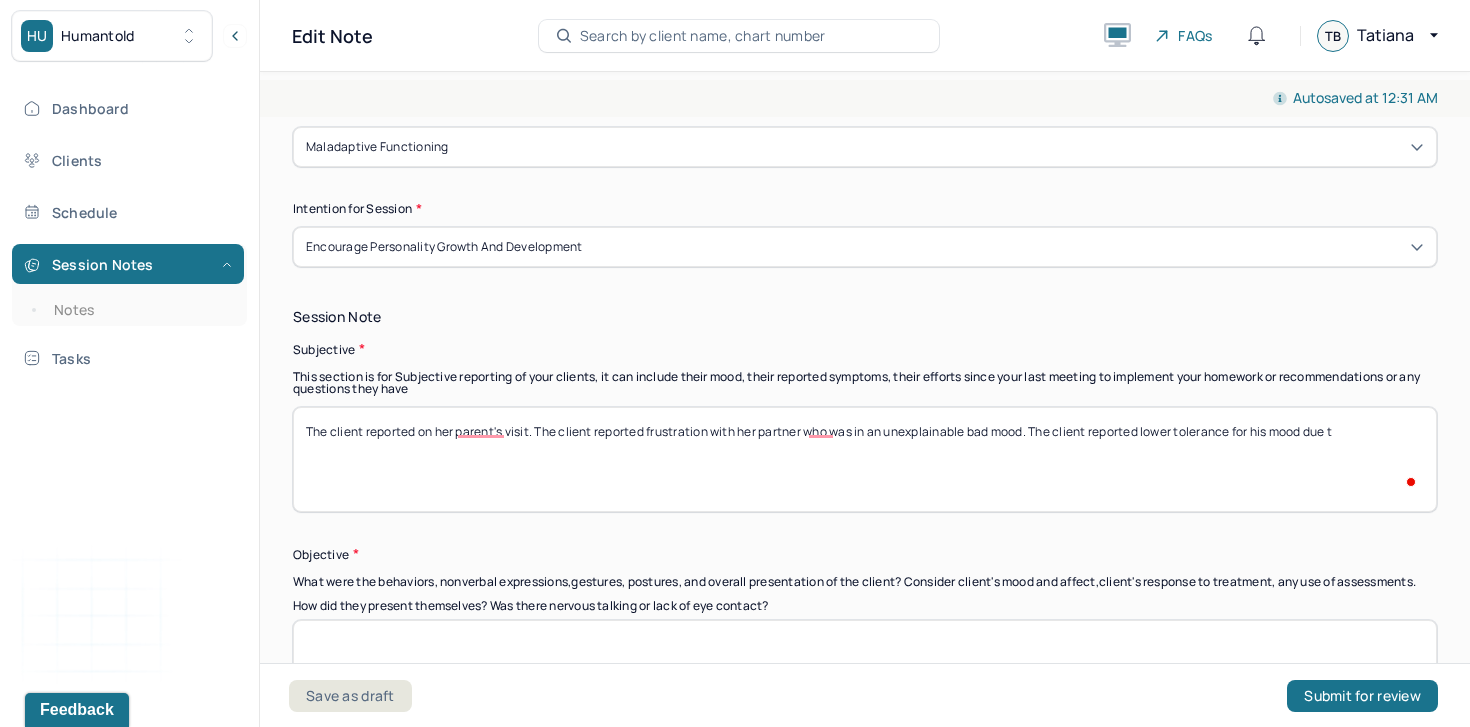 type on "The client reported on her parent's visit. The client reported frustration with her partner who was in an unexplainable bad mood. The client reported lower tolerance for his mood due to" 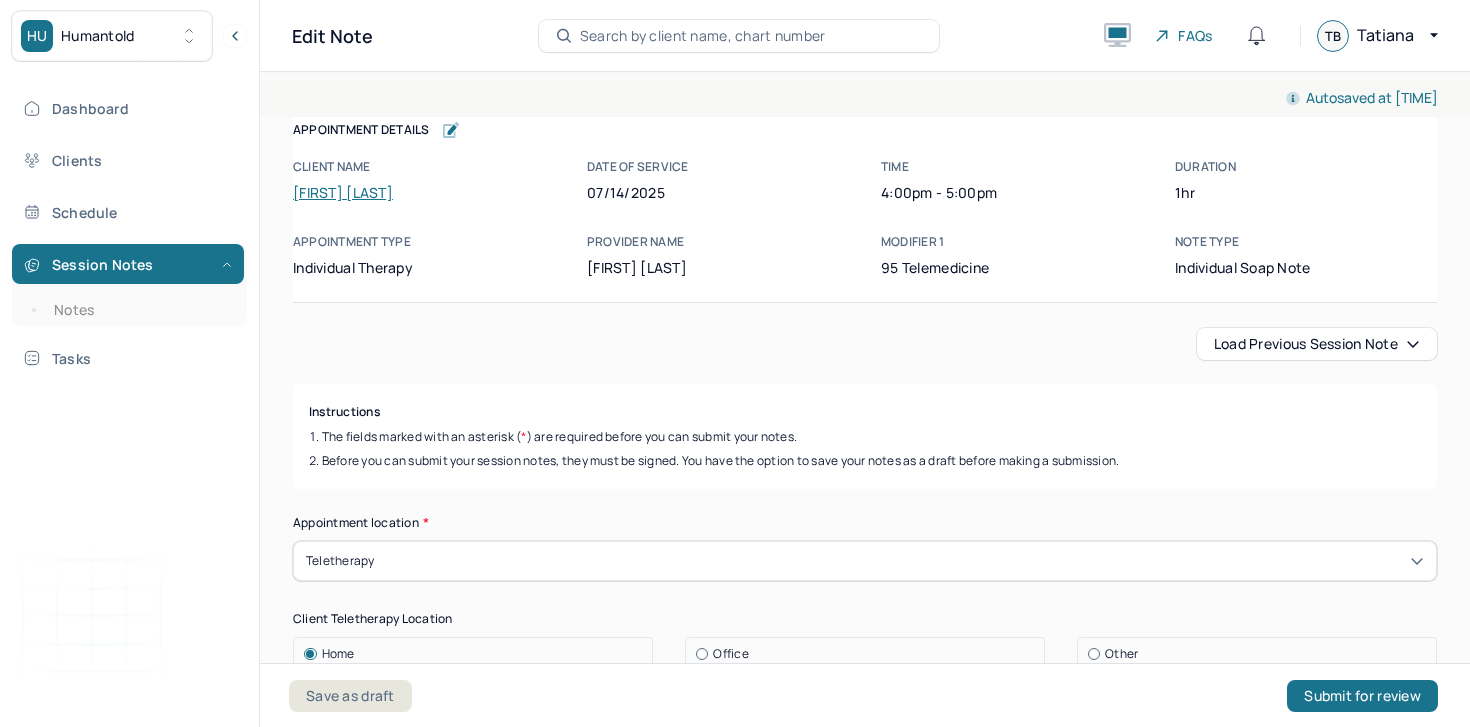 scroll, scrollTop: 0, scrollLeft: 0, axis: both 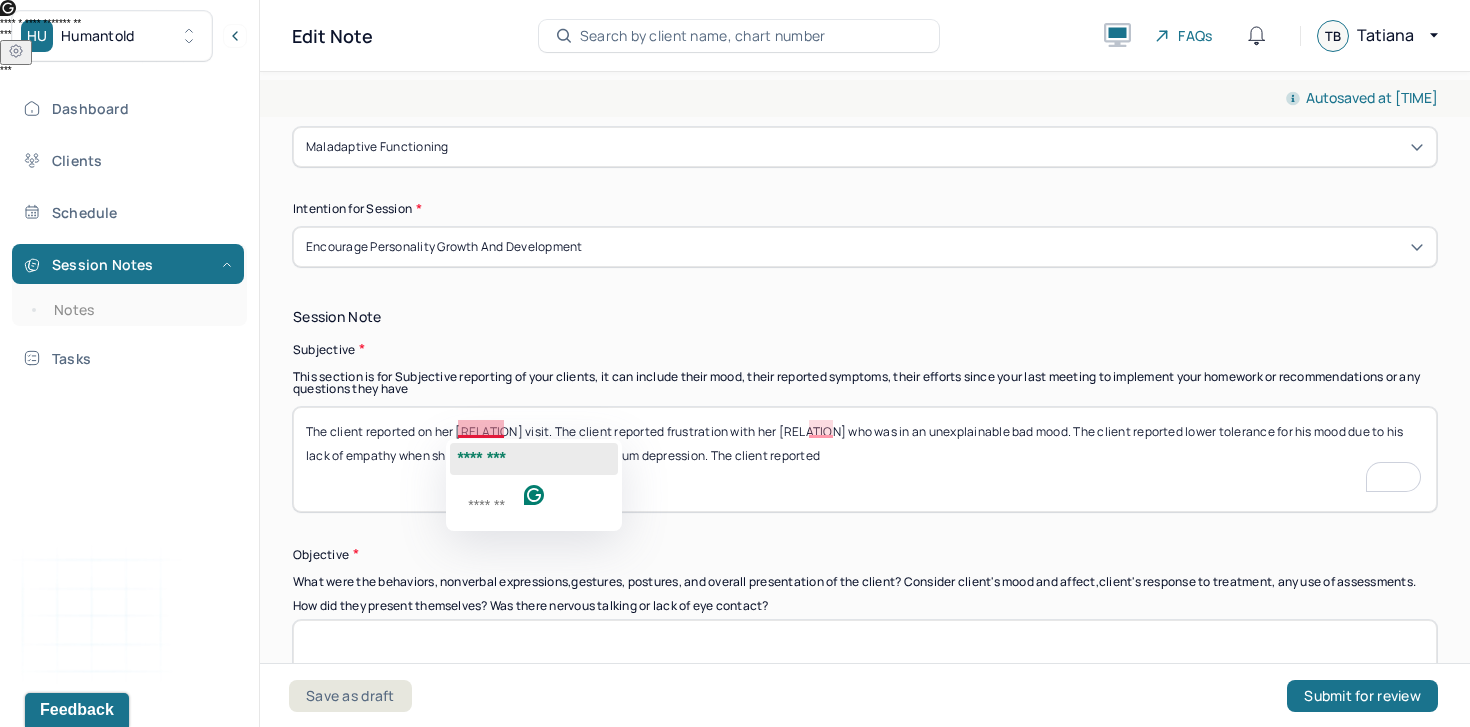 click on "********" 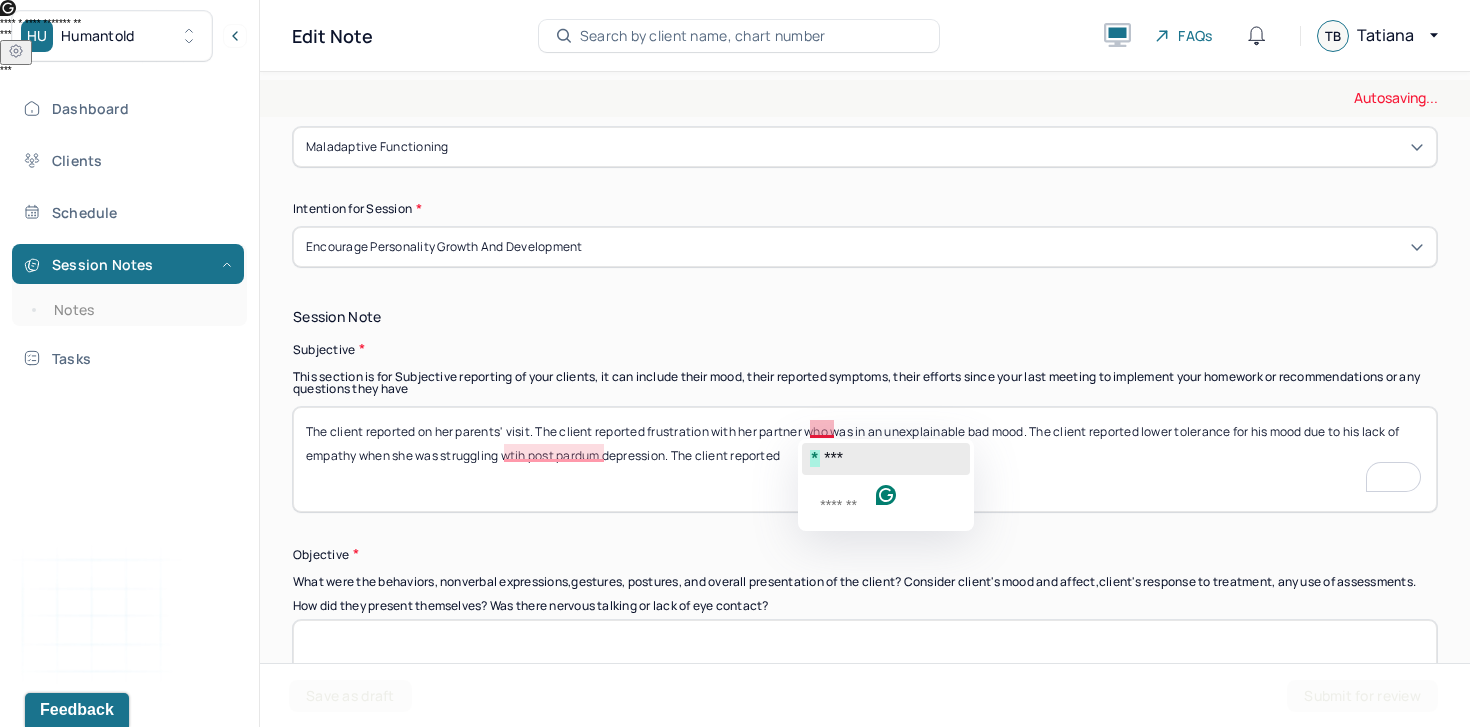 click on "***" 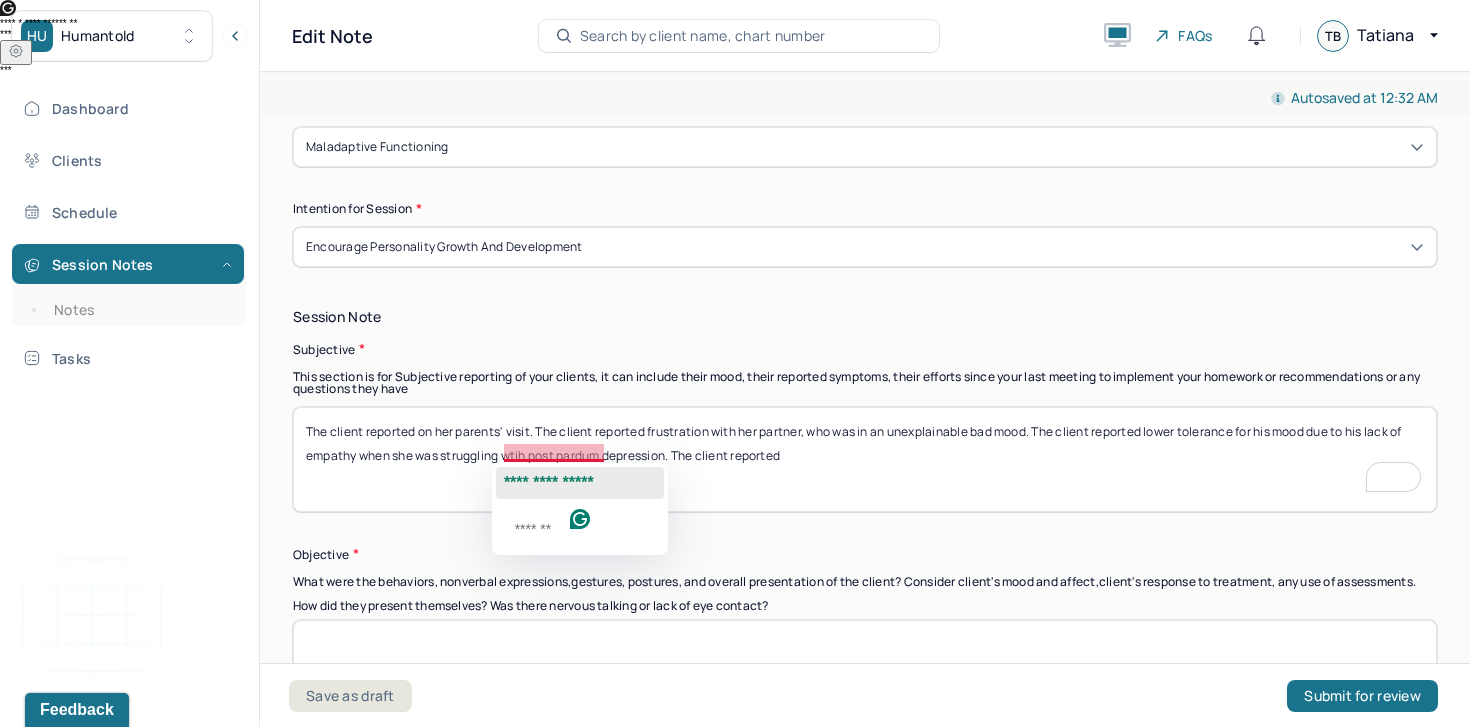 click on "**********" 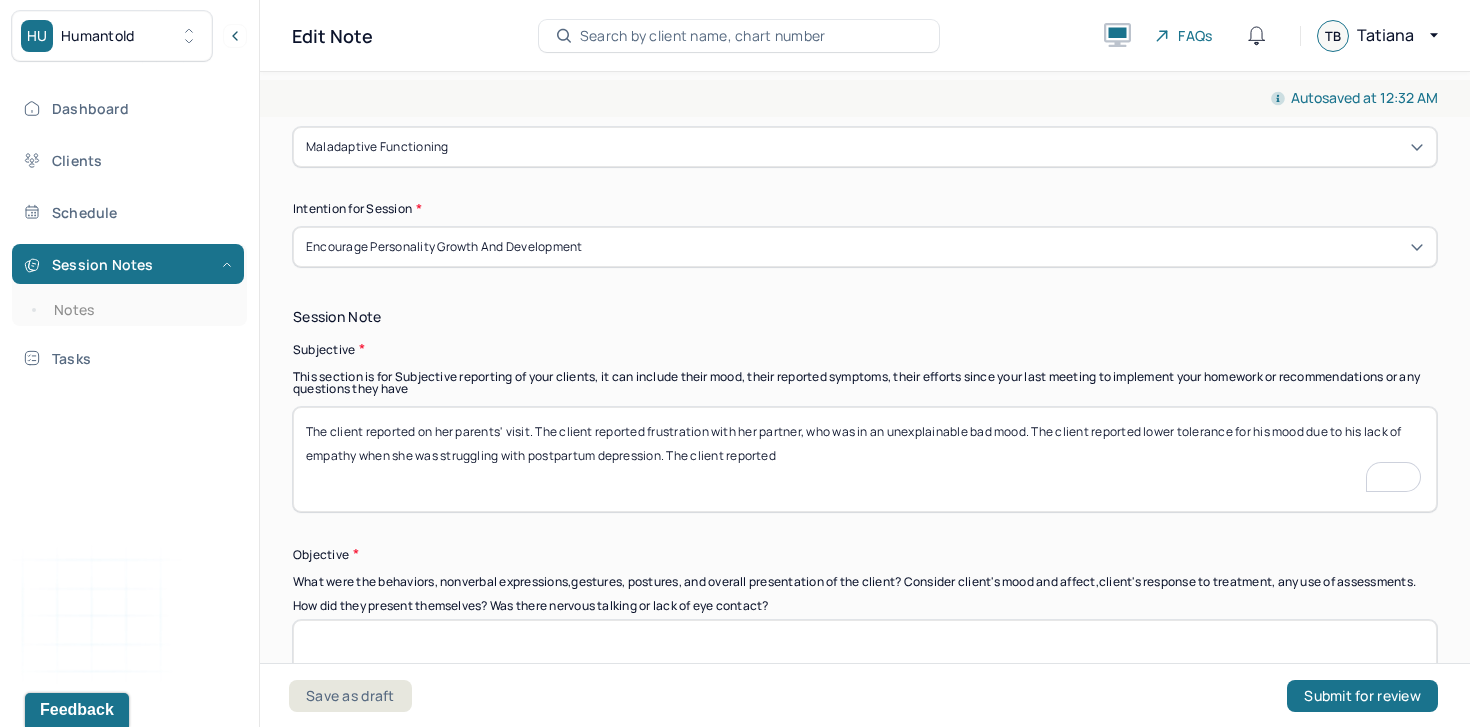 click on "The client reported on her parents' visit. The client reported frustration with her partner who was in an unexplainable bad mood. The client reported lower tolerance for his mood due to his lack of empathy when she was struggling wtih post pardum depression. The client reported" at bounding box center [865, 459] 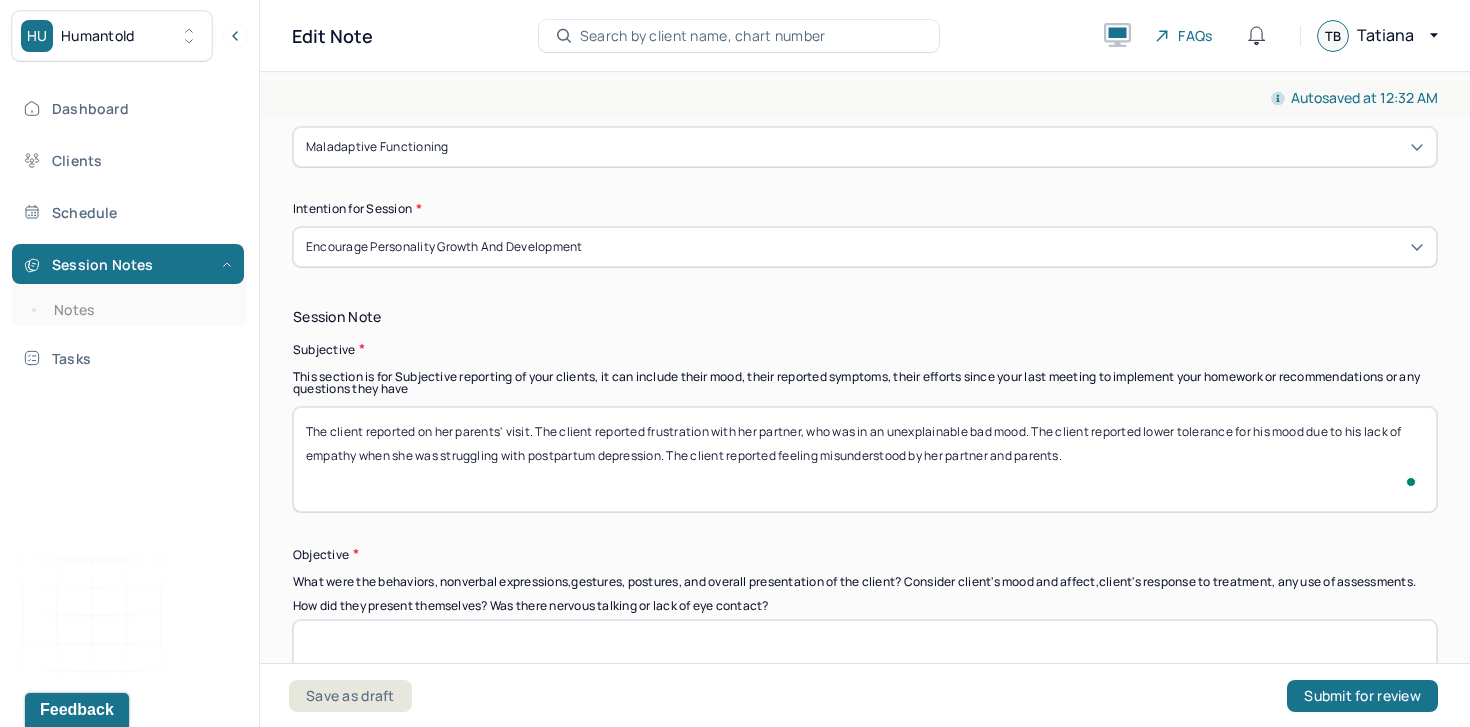 click on "The client reported on her parents' visit. The client reported frustration with her partner, who was in an unexplainable bad mood. The client reported lower tolerance for his mood due to his lack of empathy when she was struggling with postpartum depression. The client reported" at bounding box center [865, 459] 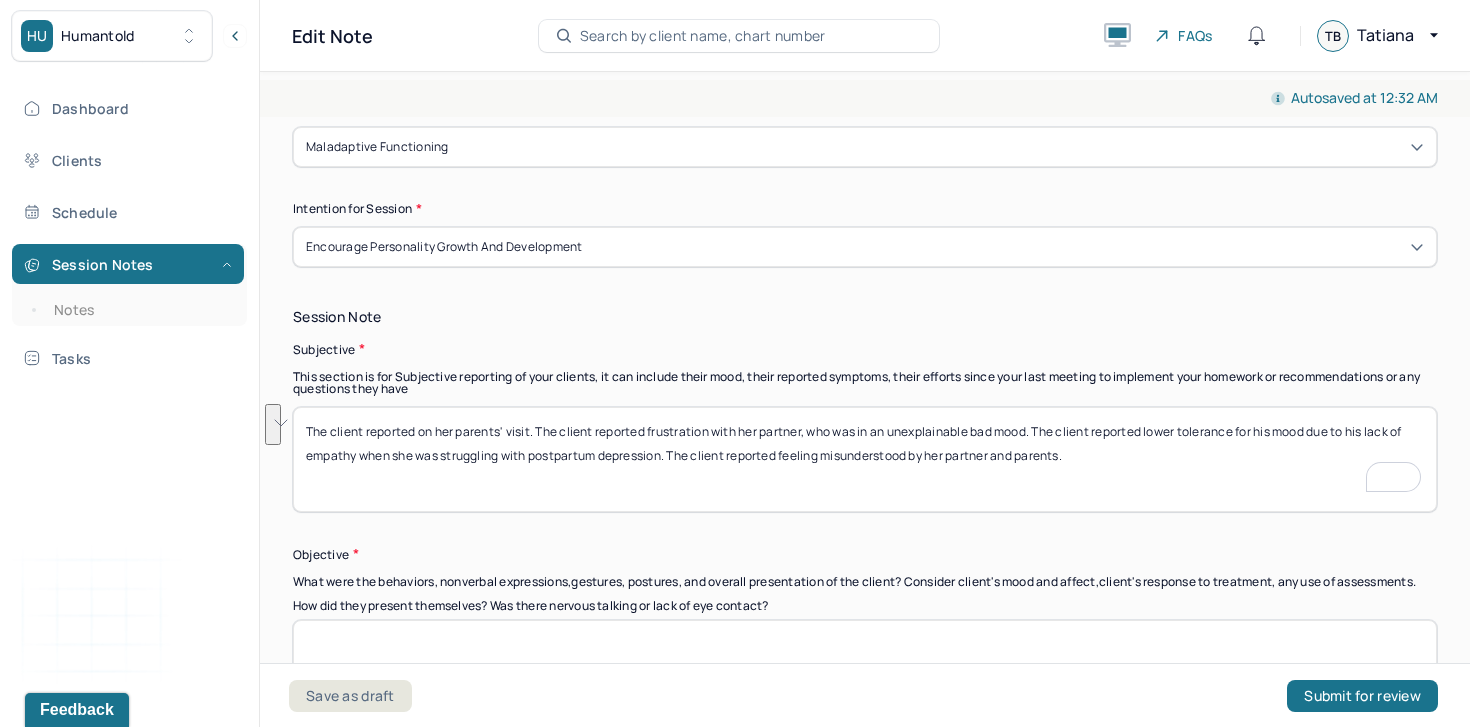 paste on "recent visit. She reported feeling frustrated with her [RELATION], who was in an unexplainable bad mood. The client reported having a lower tolerance for his mood, noting his lack of empathy during her experience with postpartum depression. She also reported feeling misunderstood by both her [RELATION] and her [RELATION]." 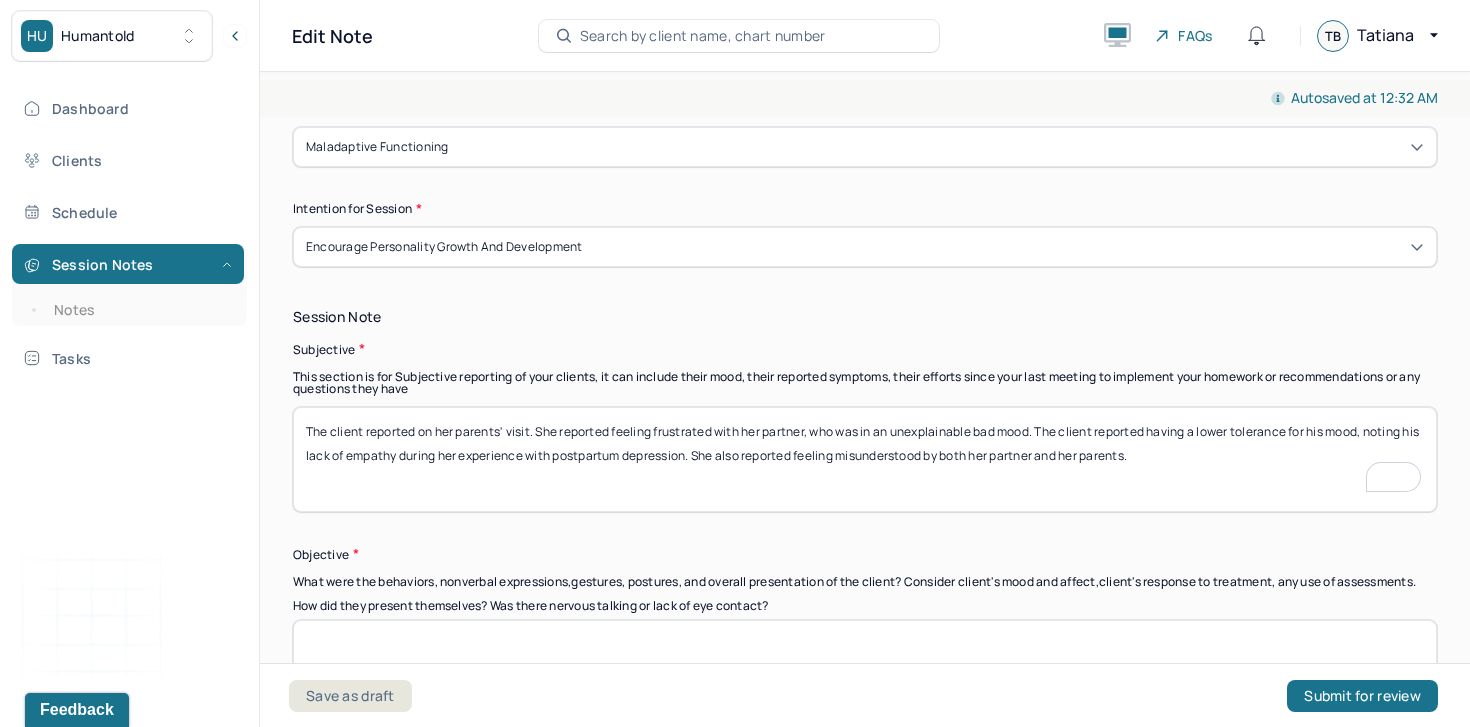 scroll, scrollTop: 1384, scrollLeft: 0, axis: vertical 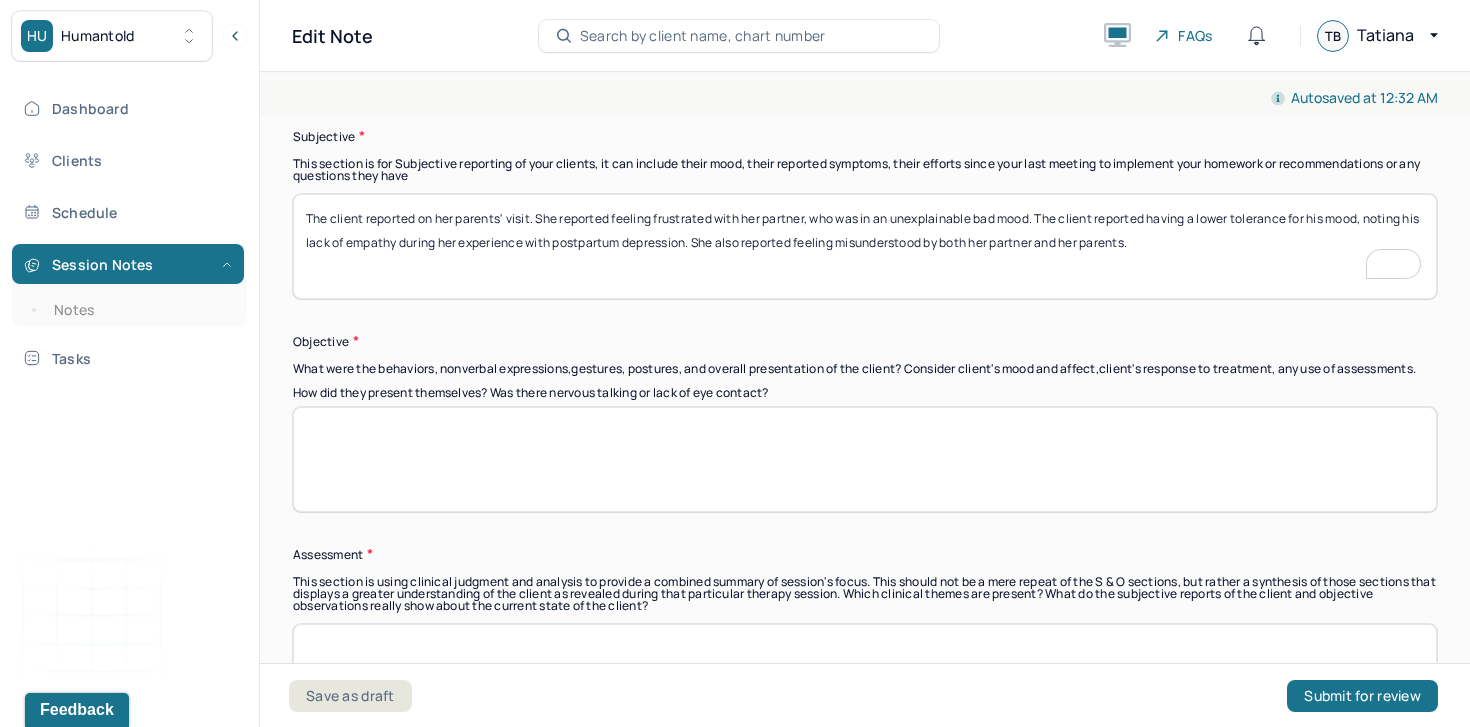 type on "The client reported on her parents' visit. She reported feeling frustrated with her partner, who was in an unexplainable bad mood. The client reported having a lower tolerance for his mood, noting his lack of empathy during her experience with postpartum depression. She also reported feeling misunderstood by both her partner and her parents." 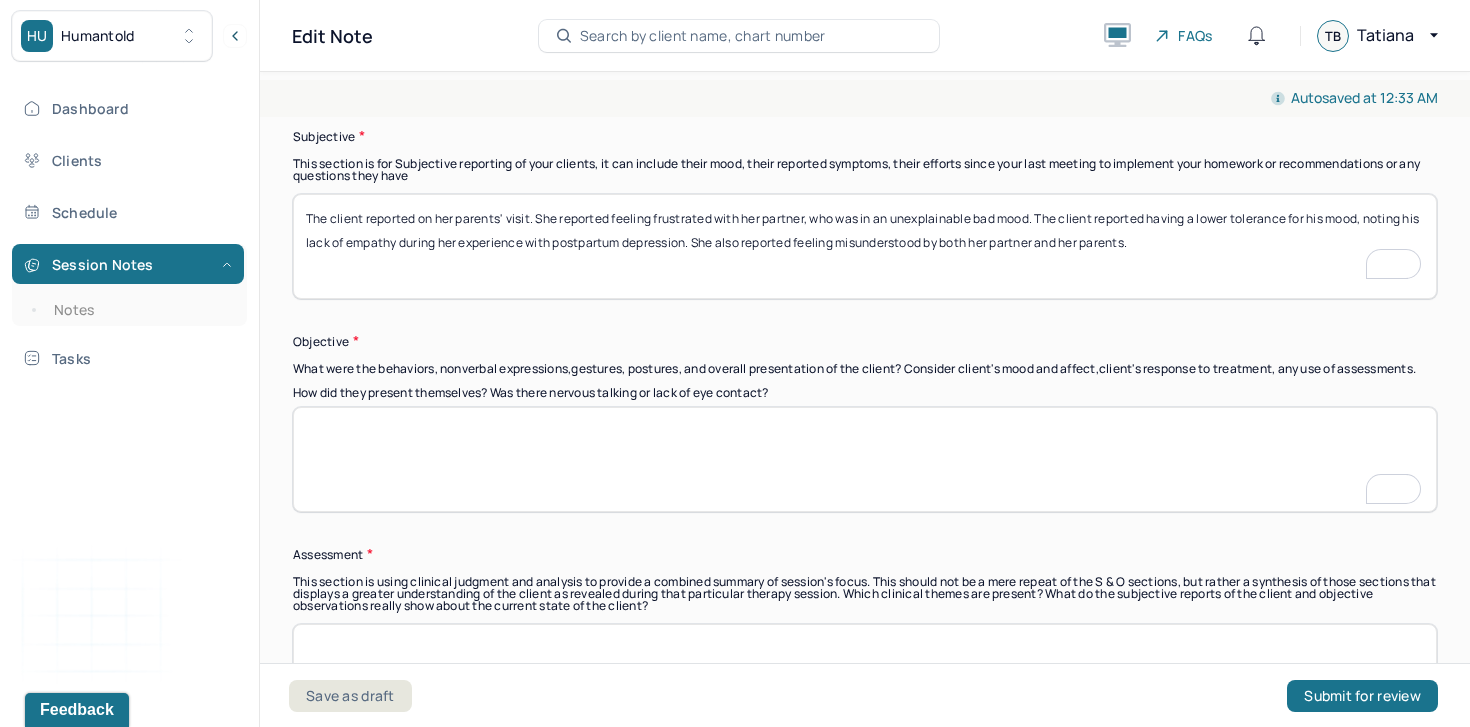 scroll, scrollTop: 1429, scrollLeft: 0, axis: vertical 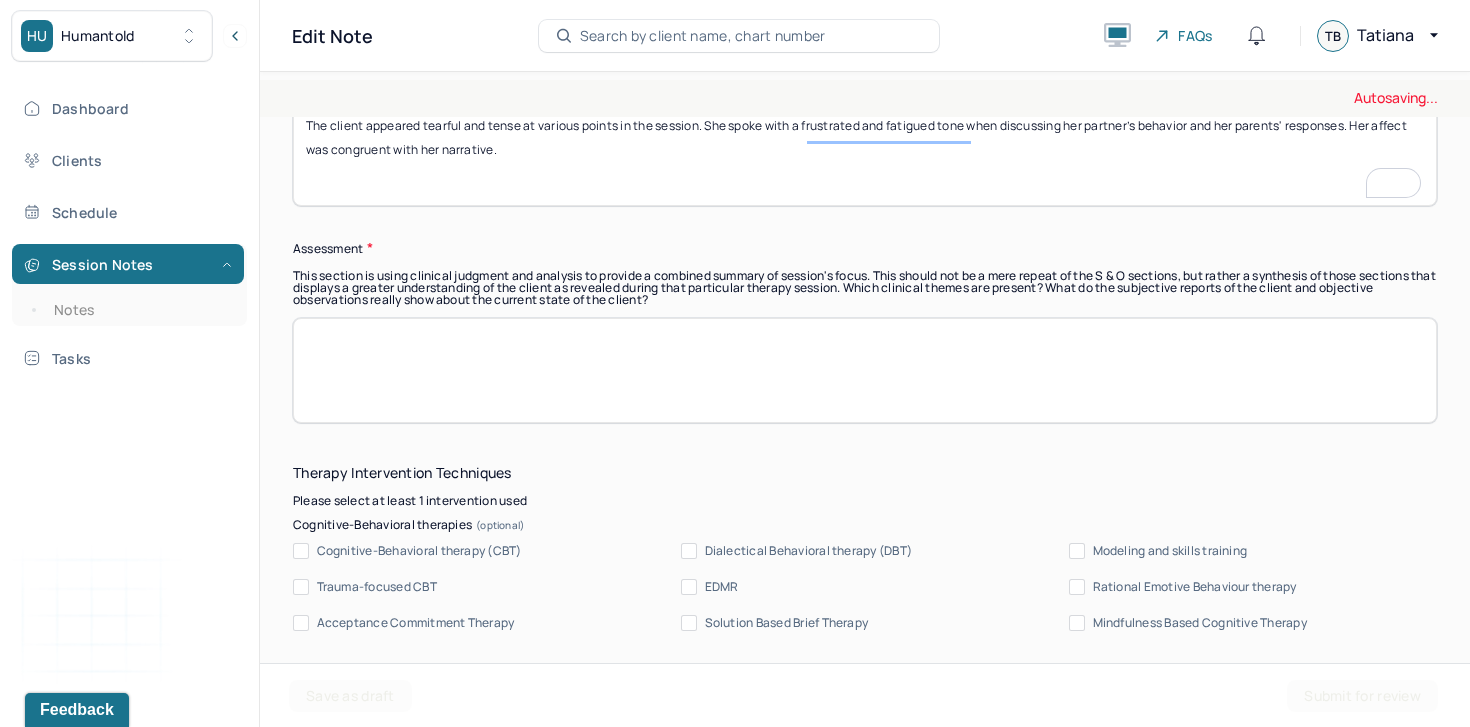 type on "The client appeared tearful and tense at various points in the session. She spoke with a frustrated and fatigued tone when discussing her partner’s behavior and her parents' responses. Her affect was congruent with her narrative." 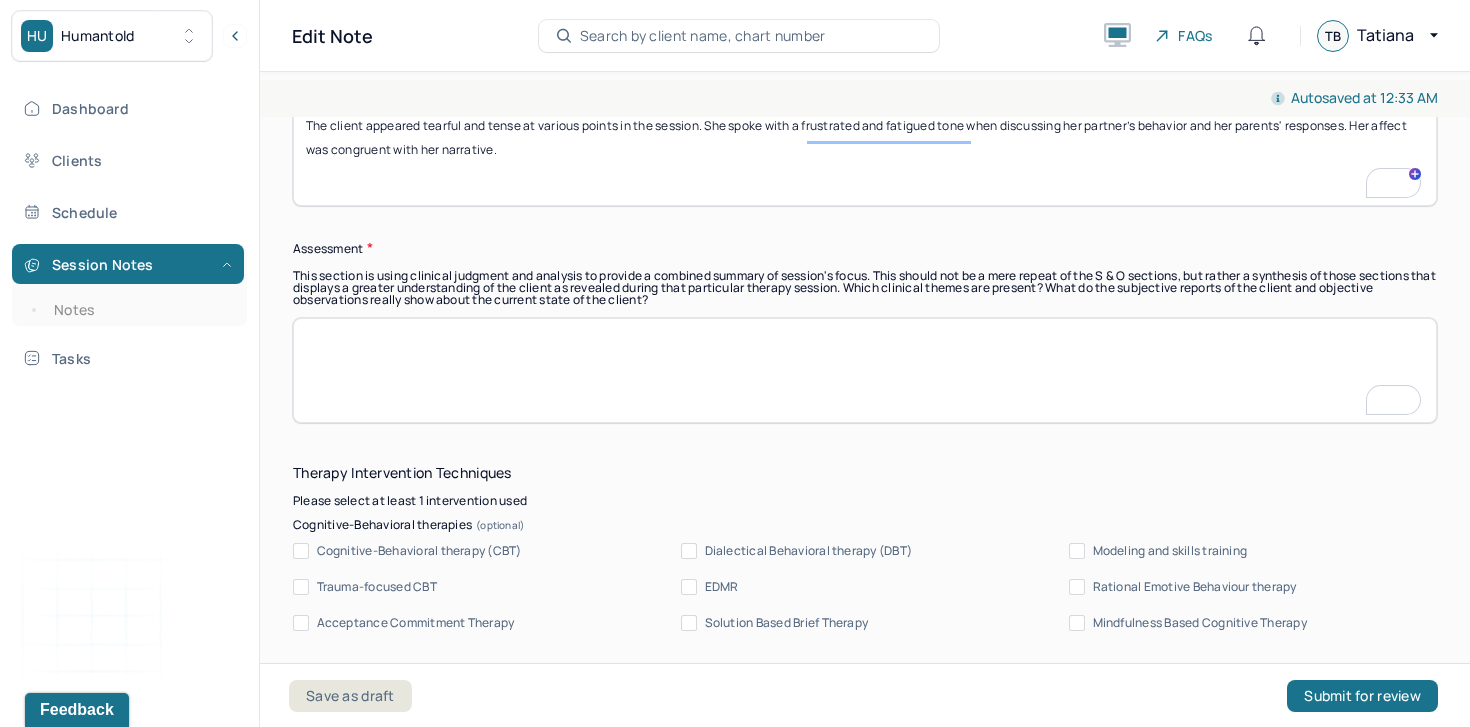 scroll, scrollTop: 1735, scrollLeft: 0, axis: vertical 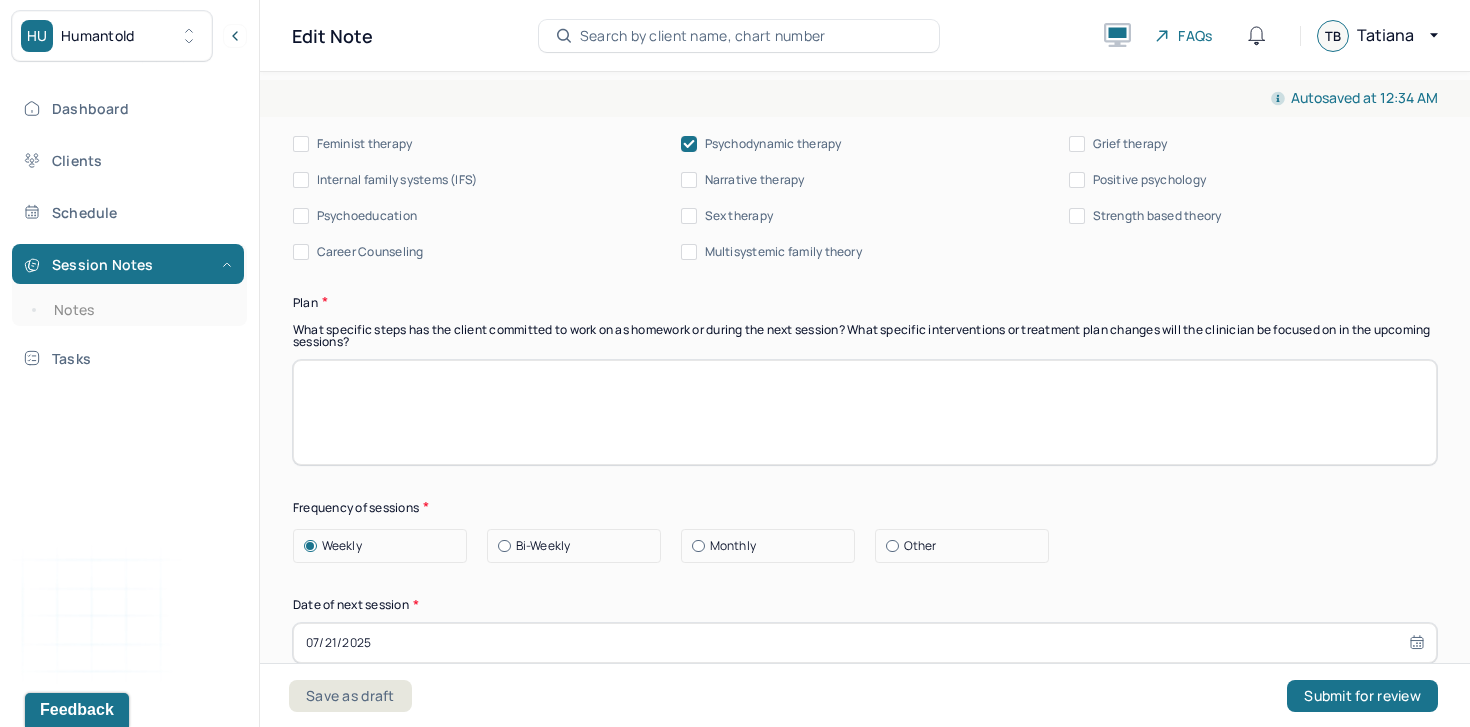 type on "The client is navigating unresolved emotional pain related to her postpartum experience and is experiencing a resurgence of those feelings due to the current perceived lack of support and understanding from her partner and parents. Her lowered tolerance for her partner's mood may reflect accumulated resentment and unmet emotional needs. Psychodynamic, client-centered, and CBT interventions were used to promote self-awareness and insight." 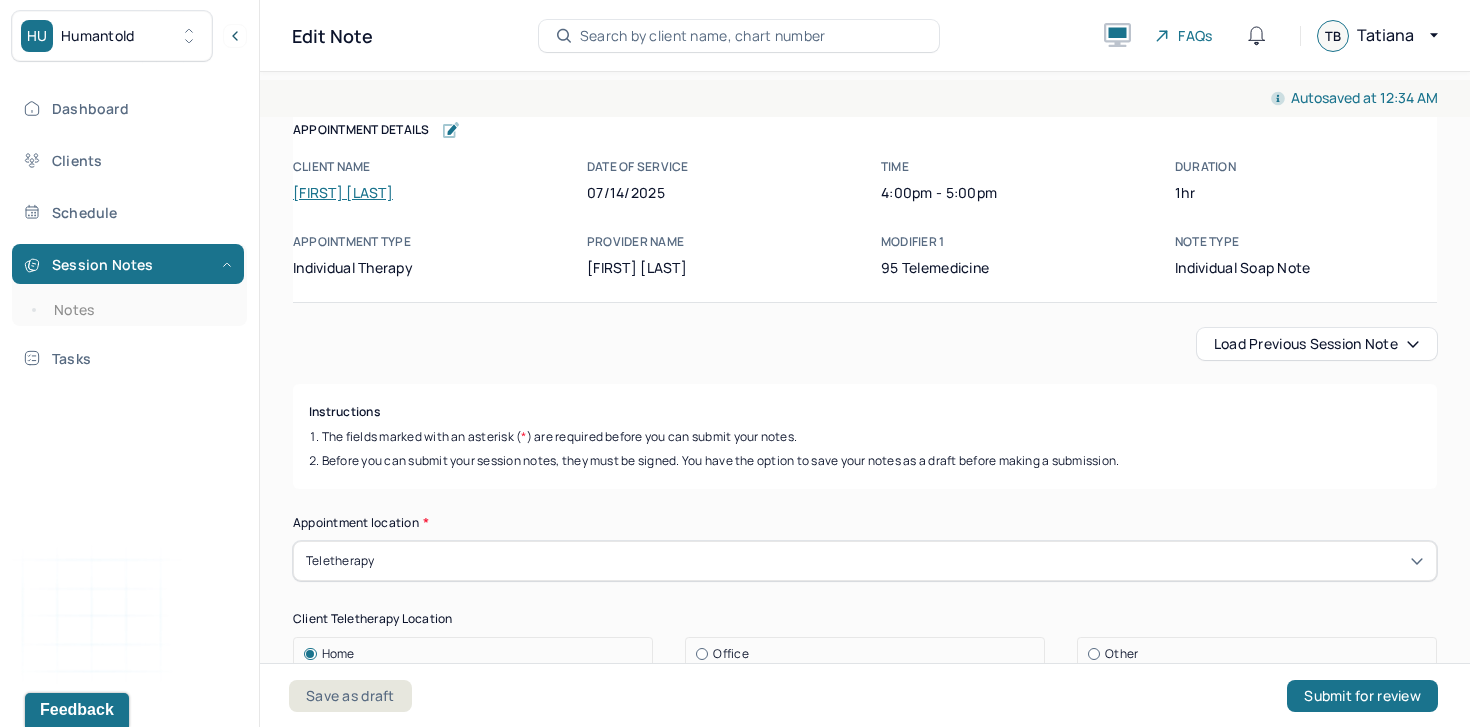 scroll, scrollTop: 0, scrollLeft: 0, axis: both 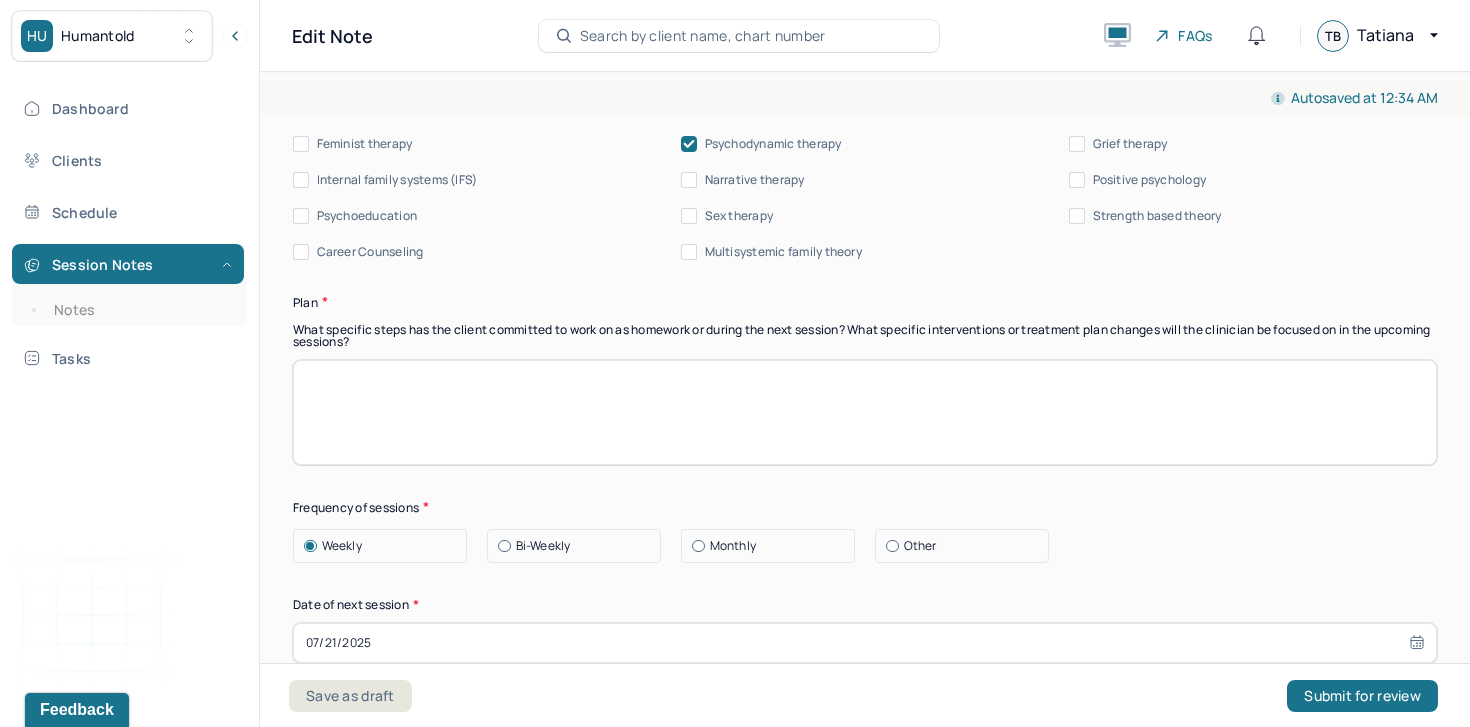 click at bounding box center (865, 412) 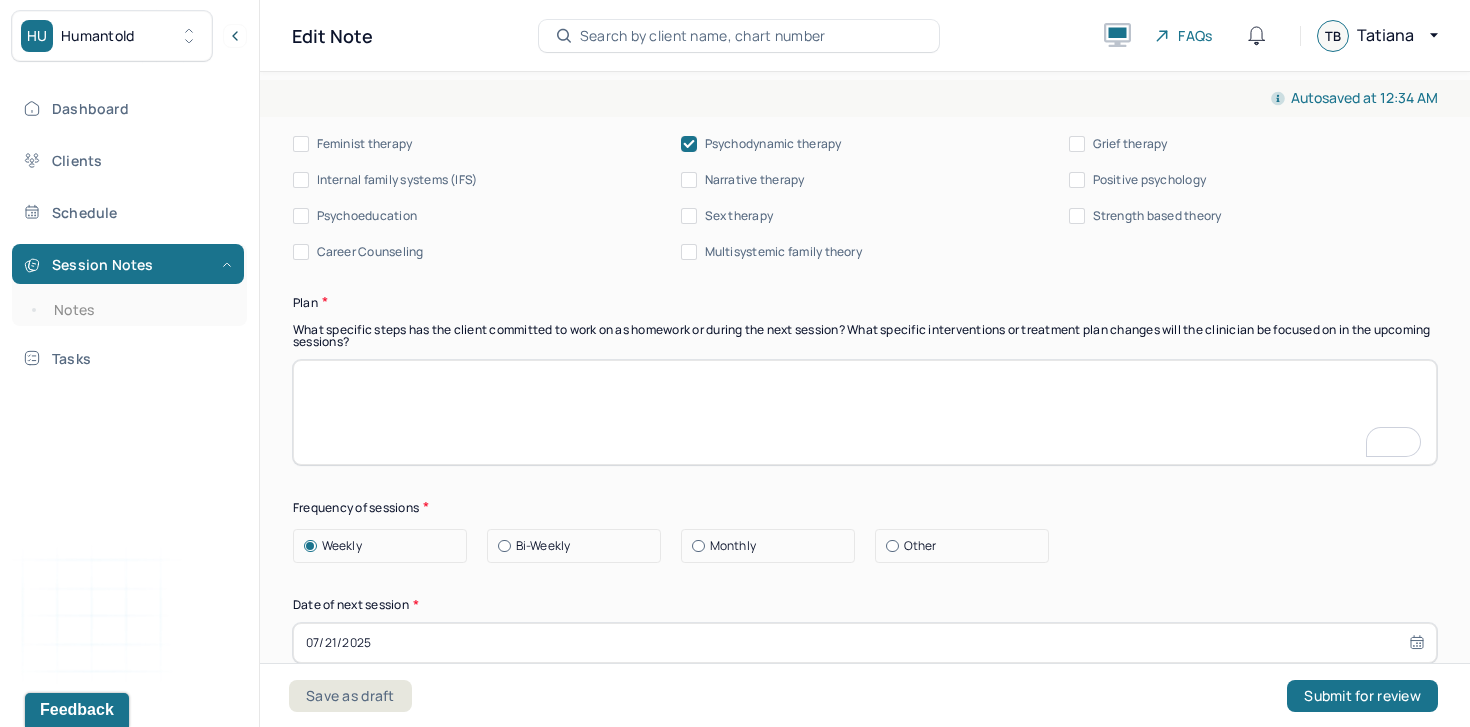 paste on "Continue exploring the client’s experience of postpartum depression and its residual emotional impact." 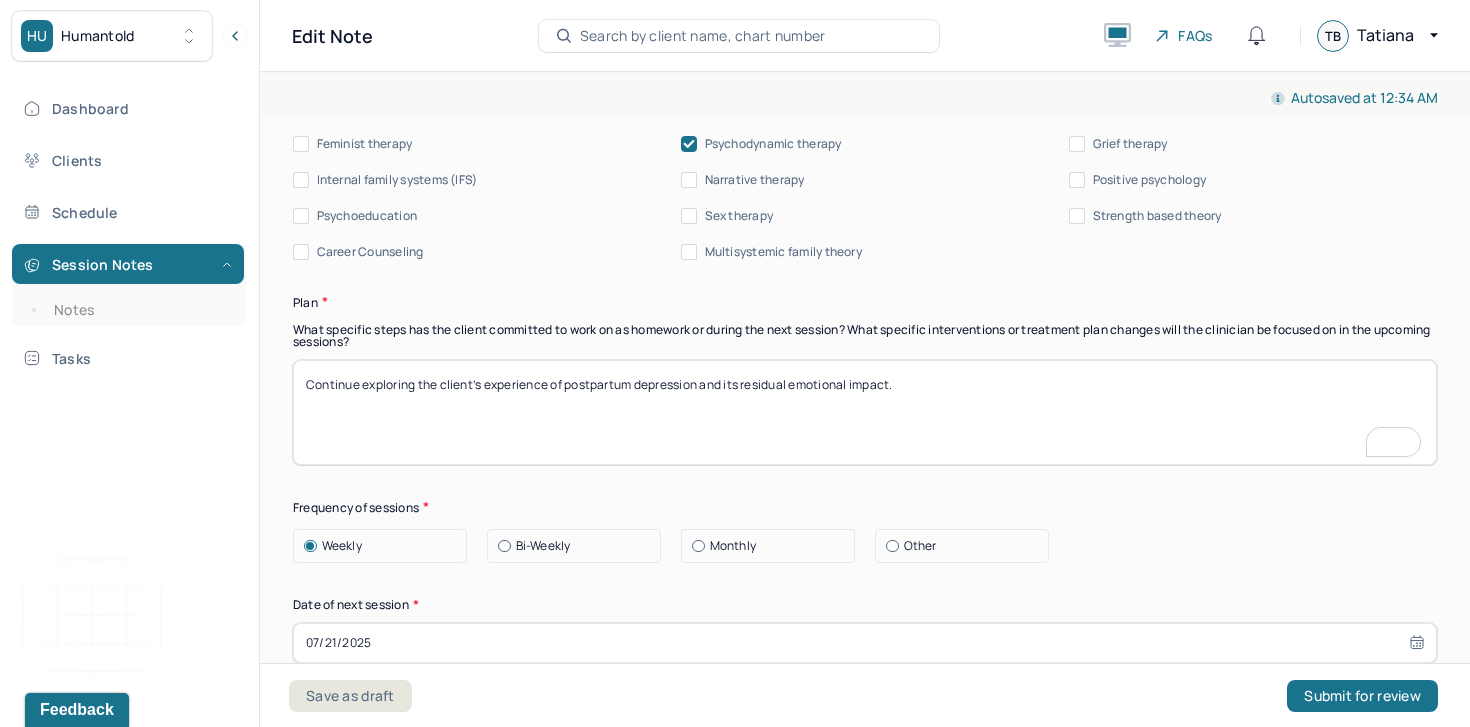 scroll, scrollTop: 2394, scrollLeft: 0, axis: vertical 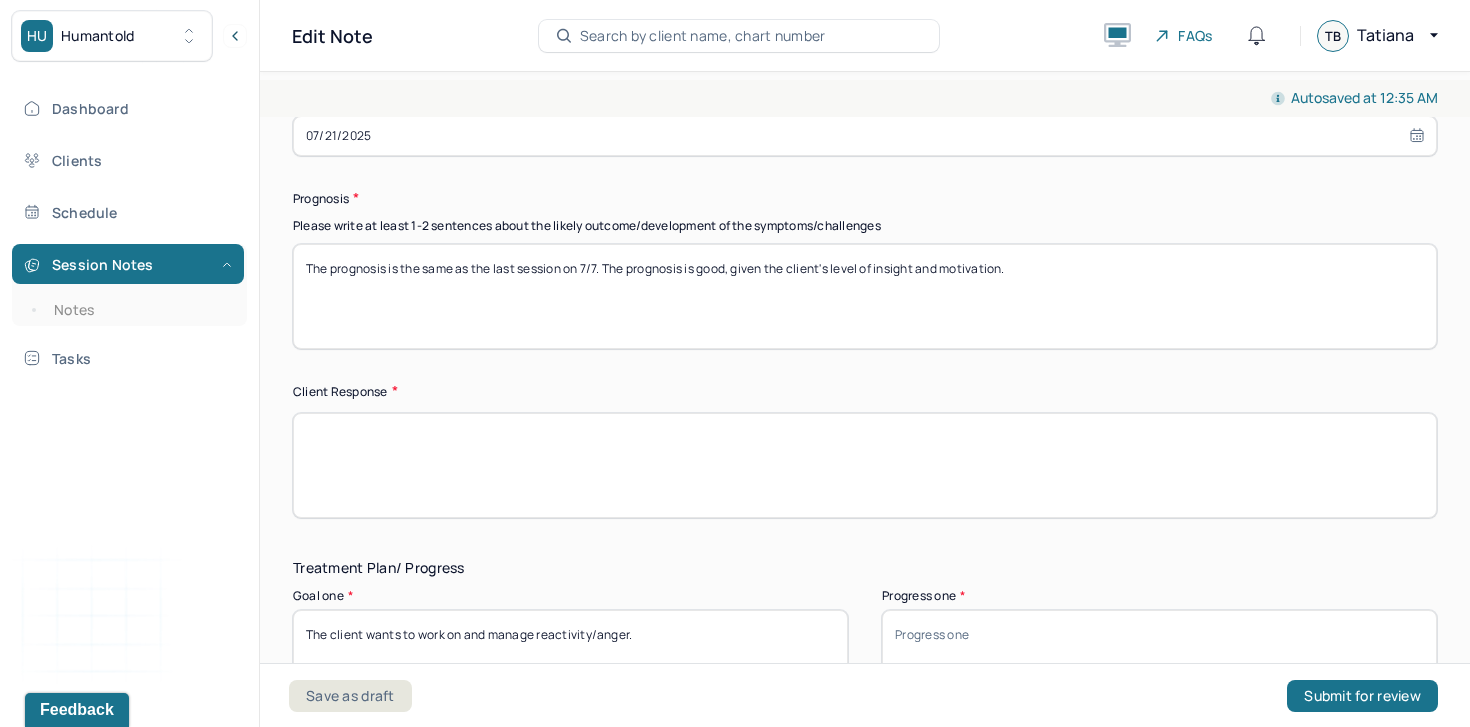 type on "Continue exploring the client’s experience of postpartum depression and its residual emotional impact." 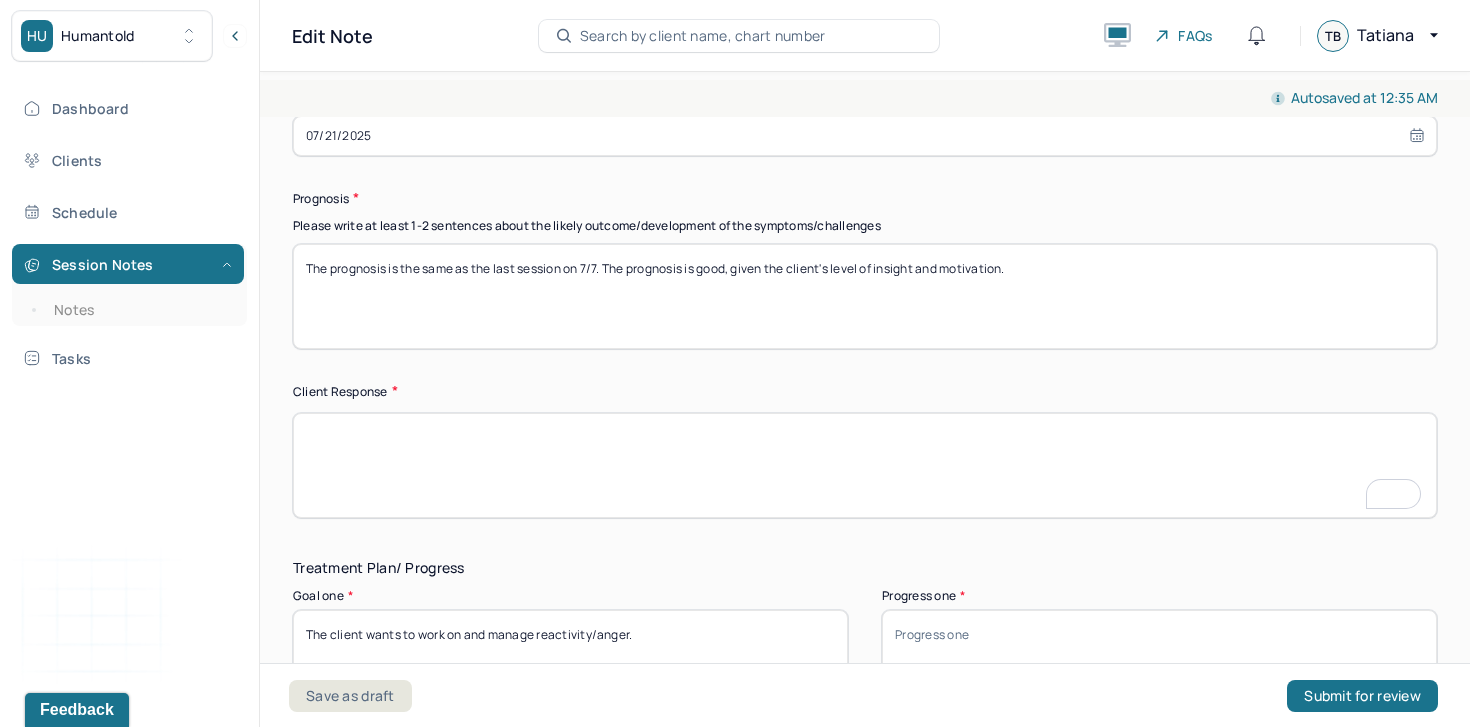 paste on "The client responded with openness and emotional honesty during the session. She appeared reflective when invited to consider how past unmet needs might be influencing her current reactions." 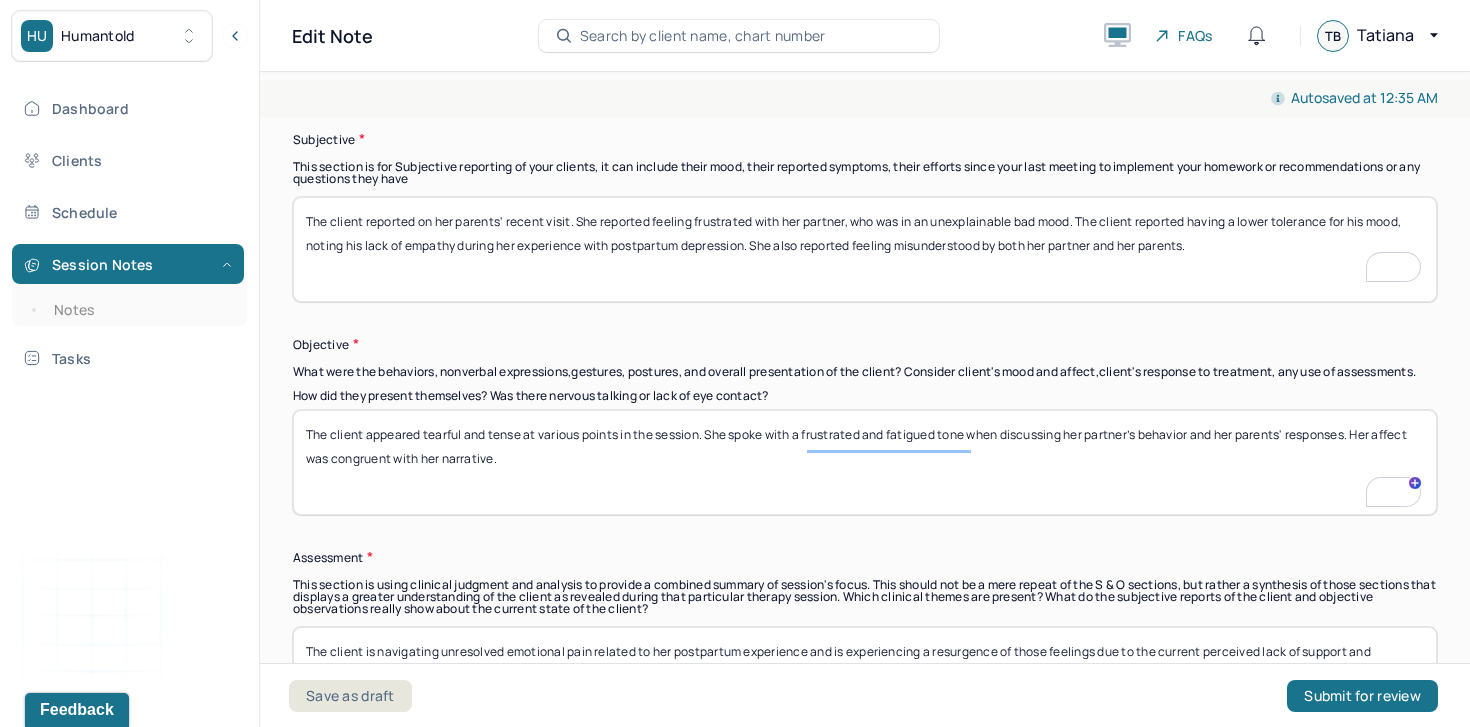 type on "The client responded with openness and emotional honesty during the session. She appeared reflective when invited to consider how past unmet needs might be influencing her current reactions." 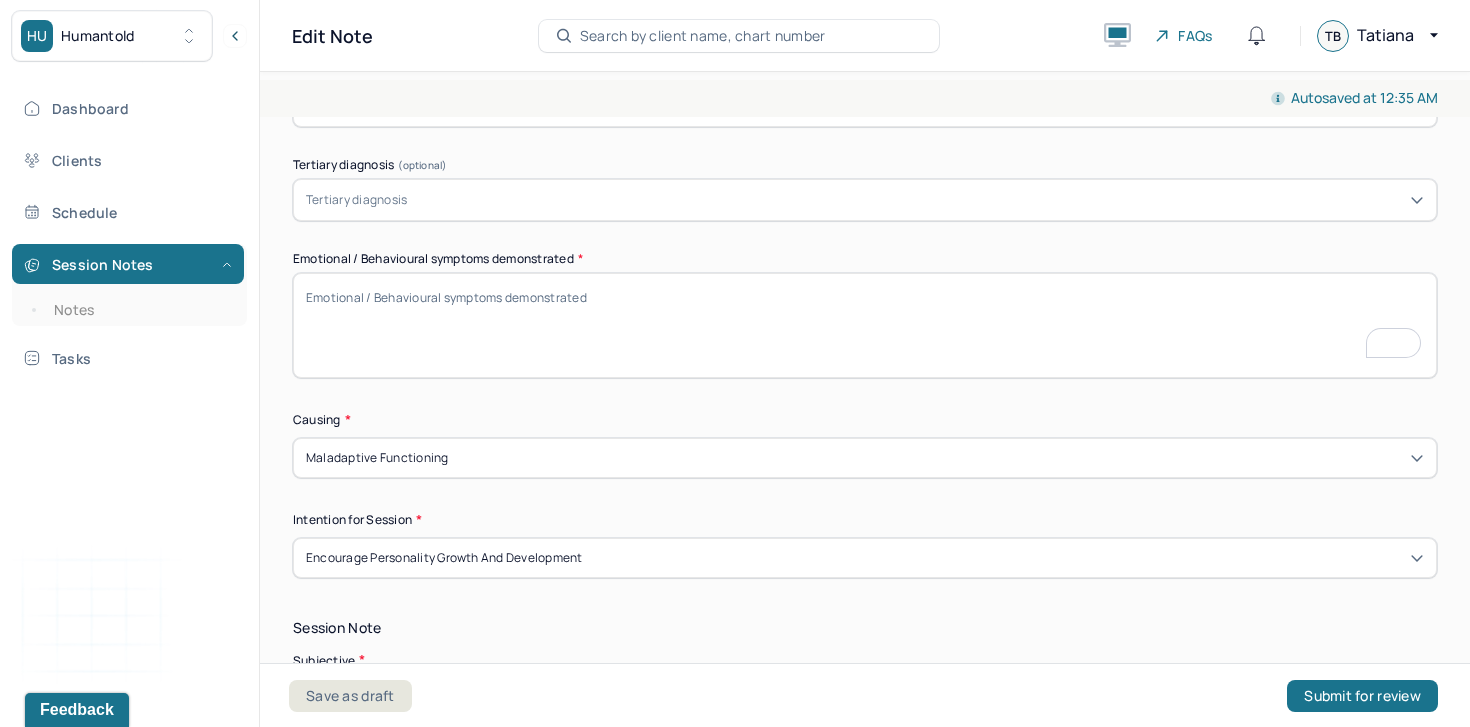 click on "Emotional / Behavioural symptoms demonstrated *" at bounding box center [865, 325] 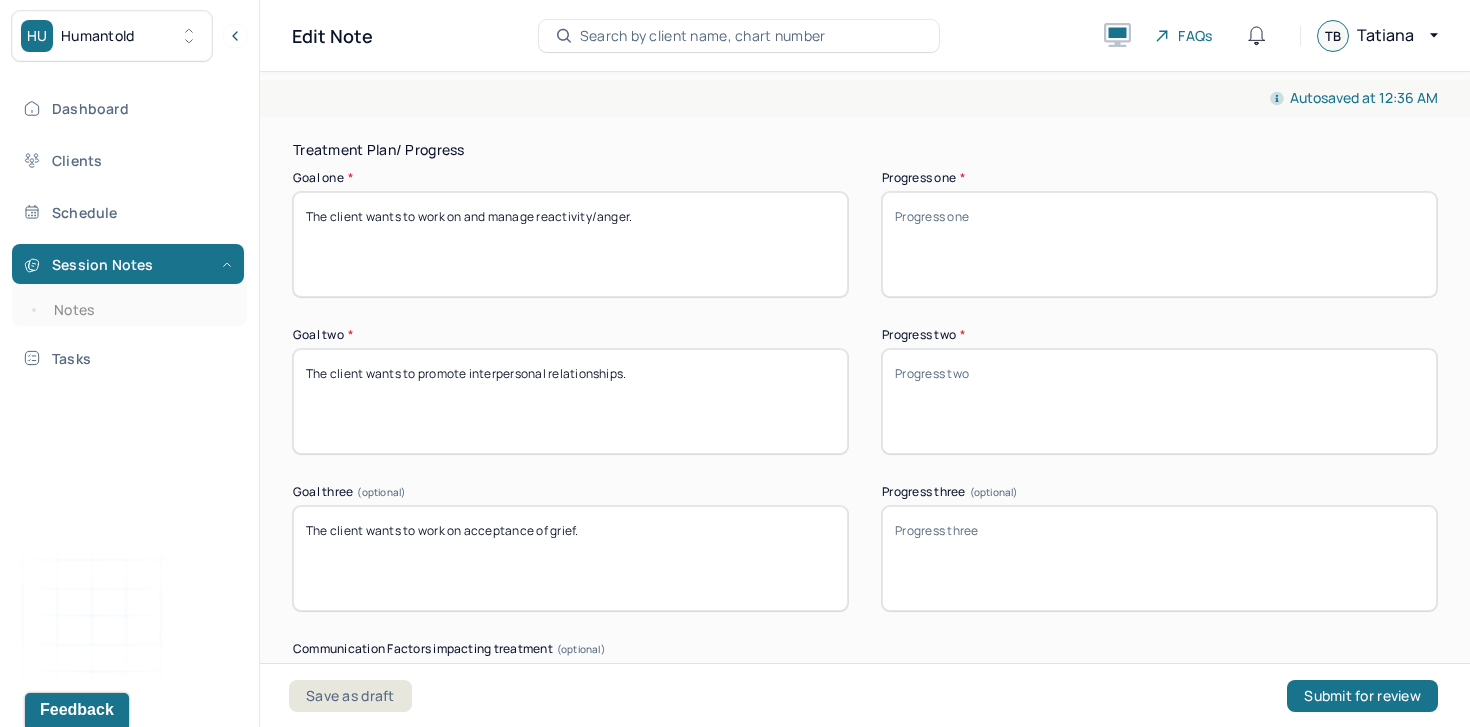 type on "During the session, the client presented as tearful and visibly frustrated, alternately expressing sadness and anger. She demonstrated irritability when speaking about her partner and parents, often sighing, clenching her jaw, and fidgeting with her hands. Her tone conveyed both emotional exhaustion and resentment." 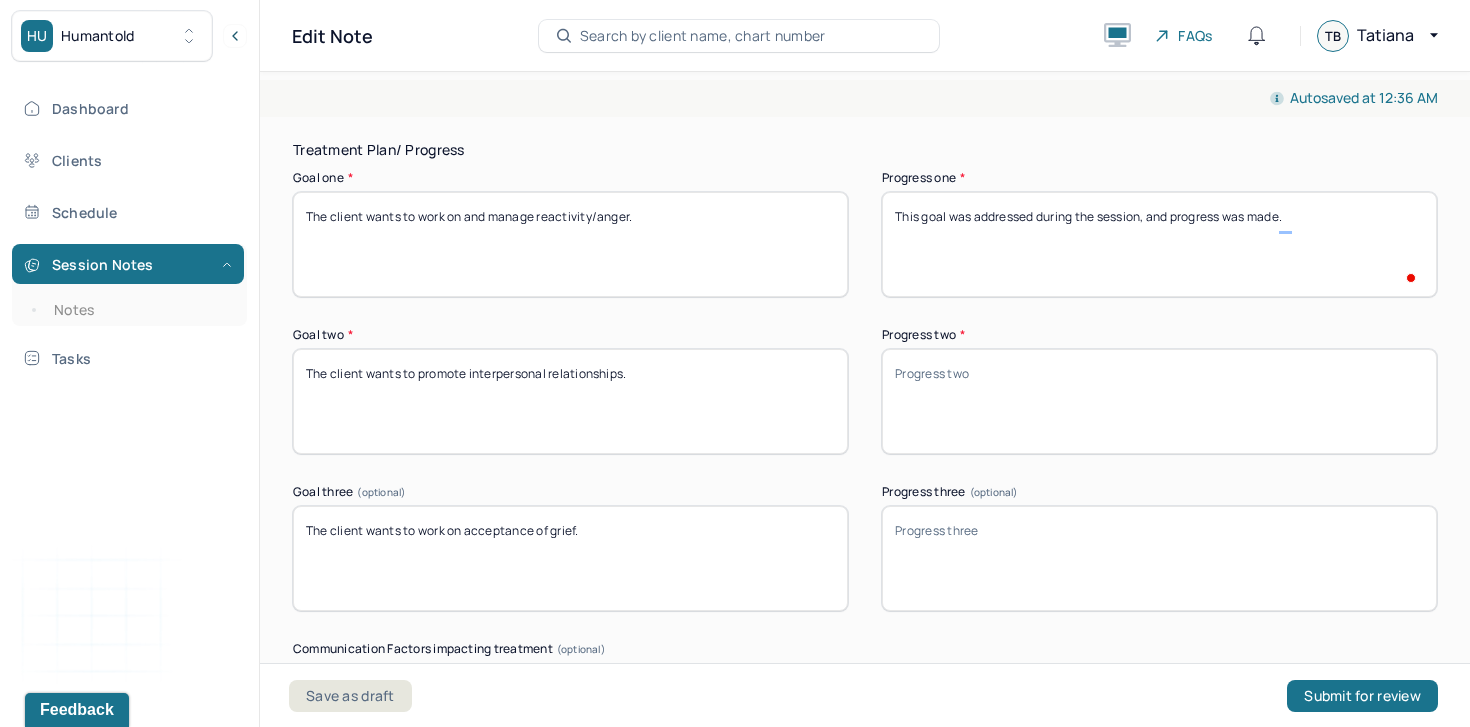 type on "This goal was addressed during the session, and progress was made." 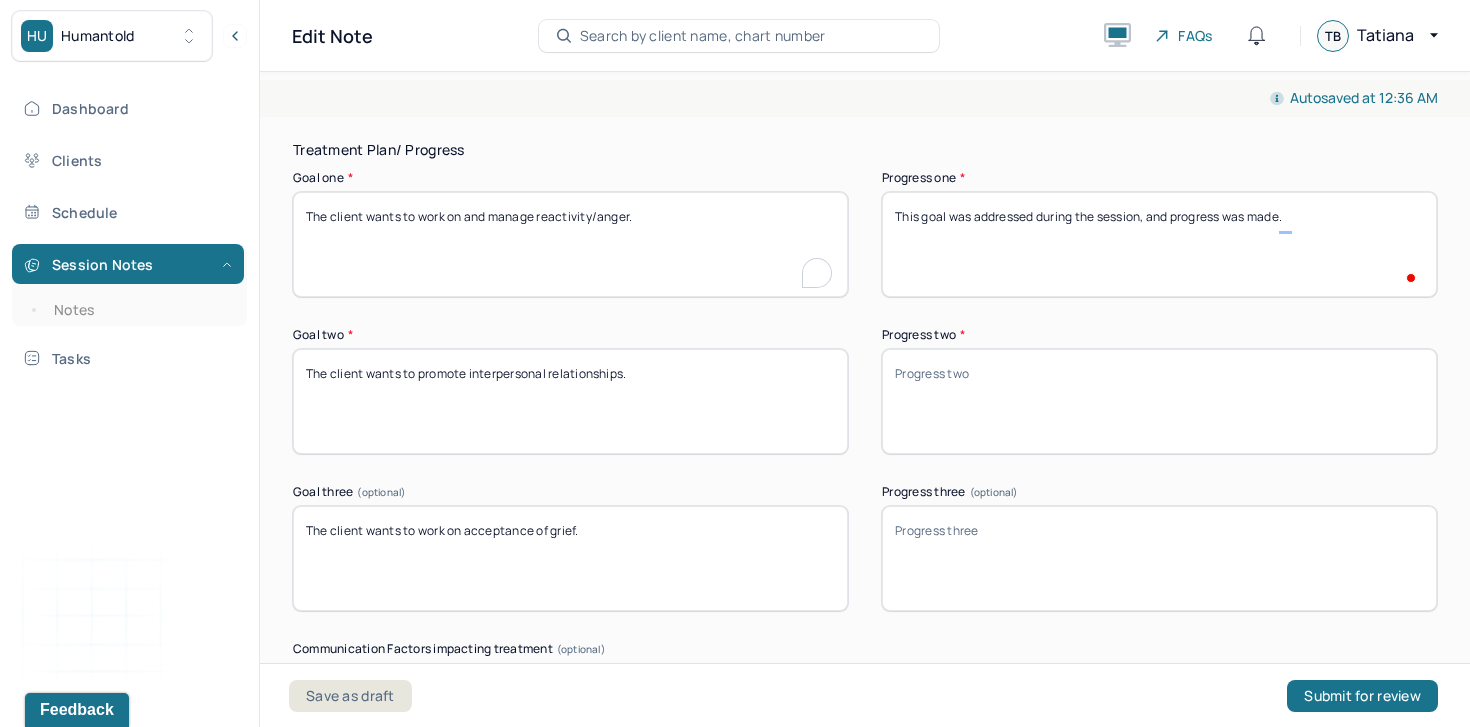 click on "The client wants to work on and manage reactivity/anger." at bounding box center [570, 244] 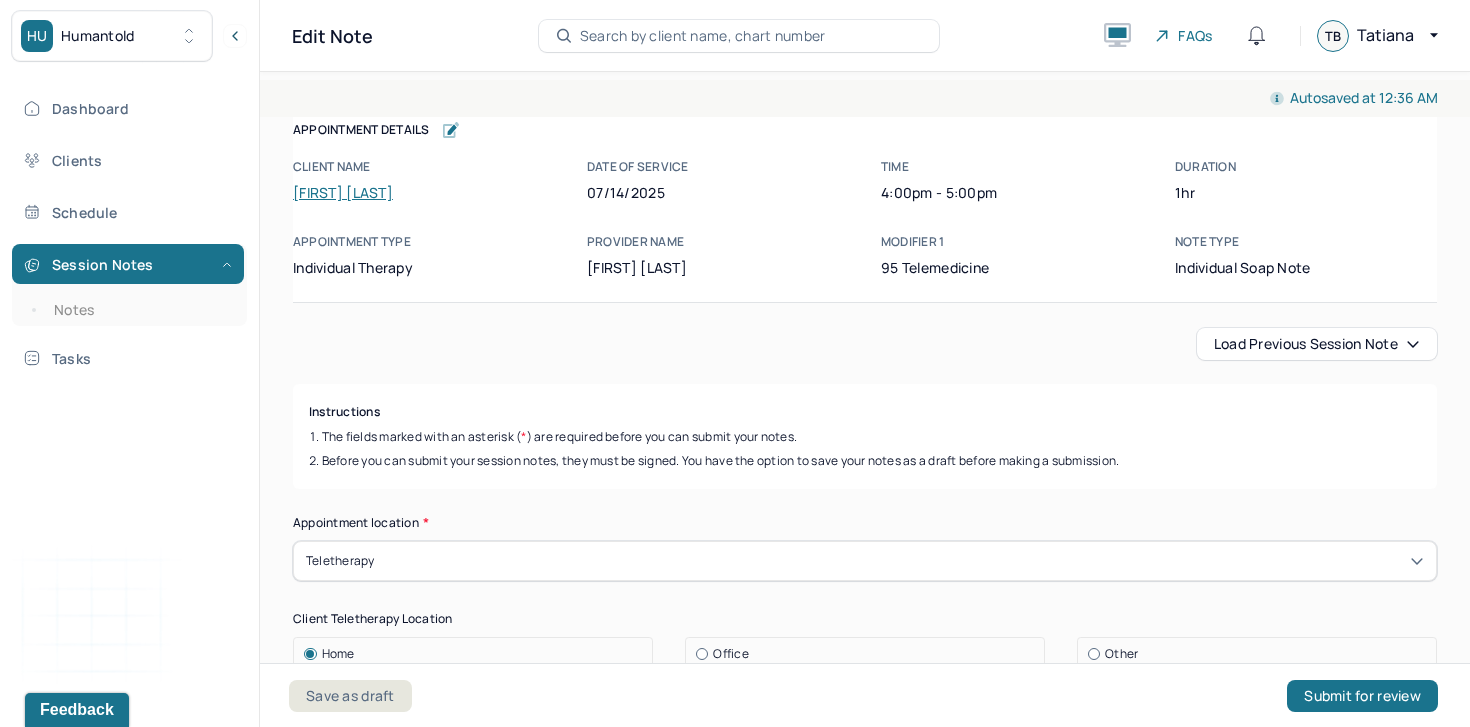 scroll, scrollTop: 0, scrollLeft: 0, axis: both 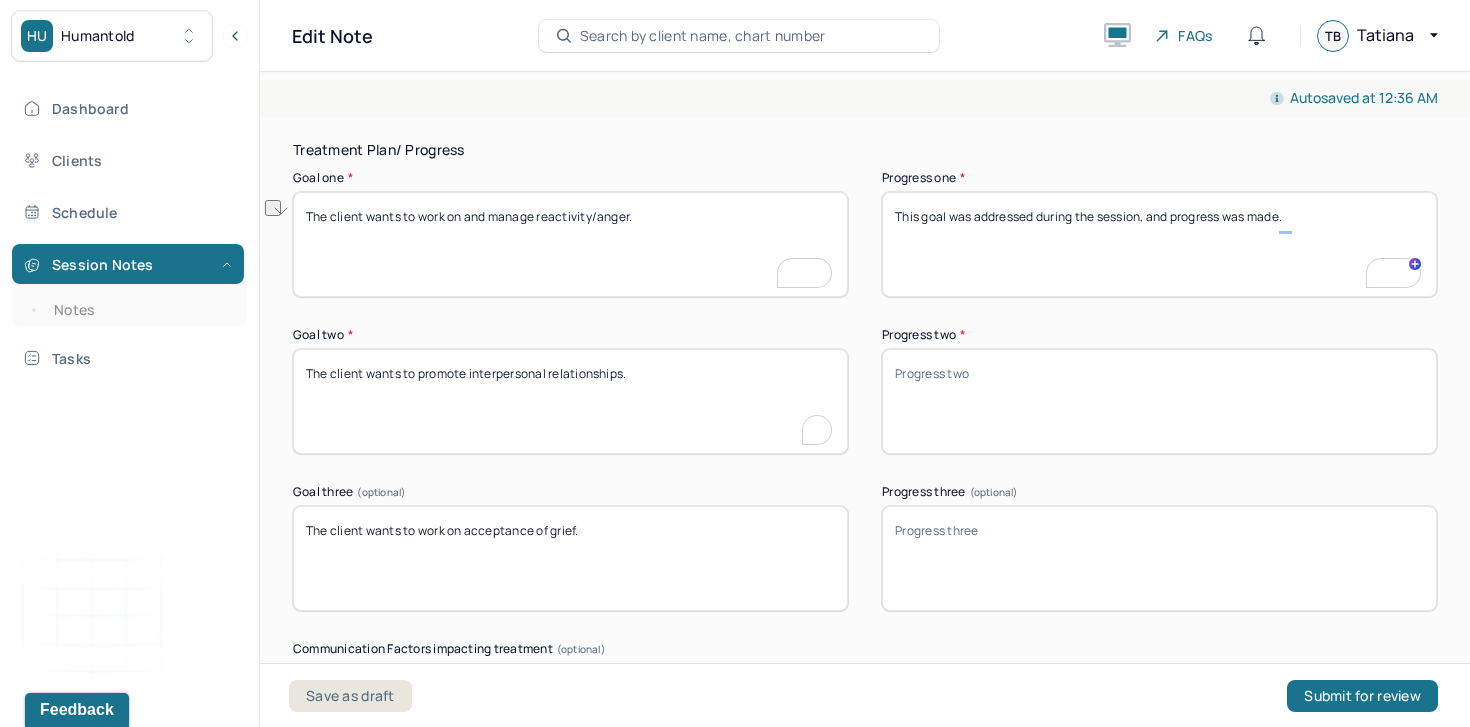 click on "The client wants to promote interpersonal relationships." at bounding box center (570, 401) 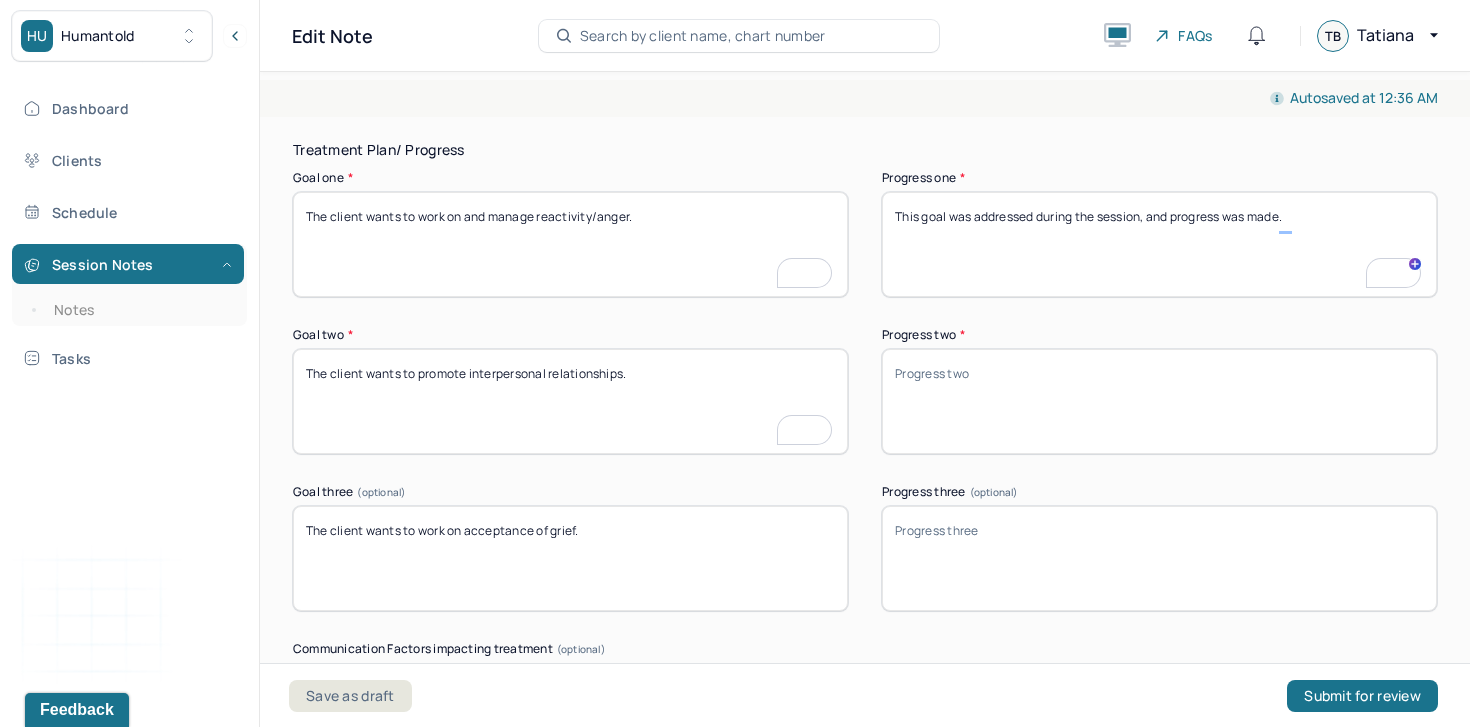 click on "The client wants to promote interpersonal relationships." at bounding box center [570, 401] 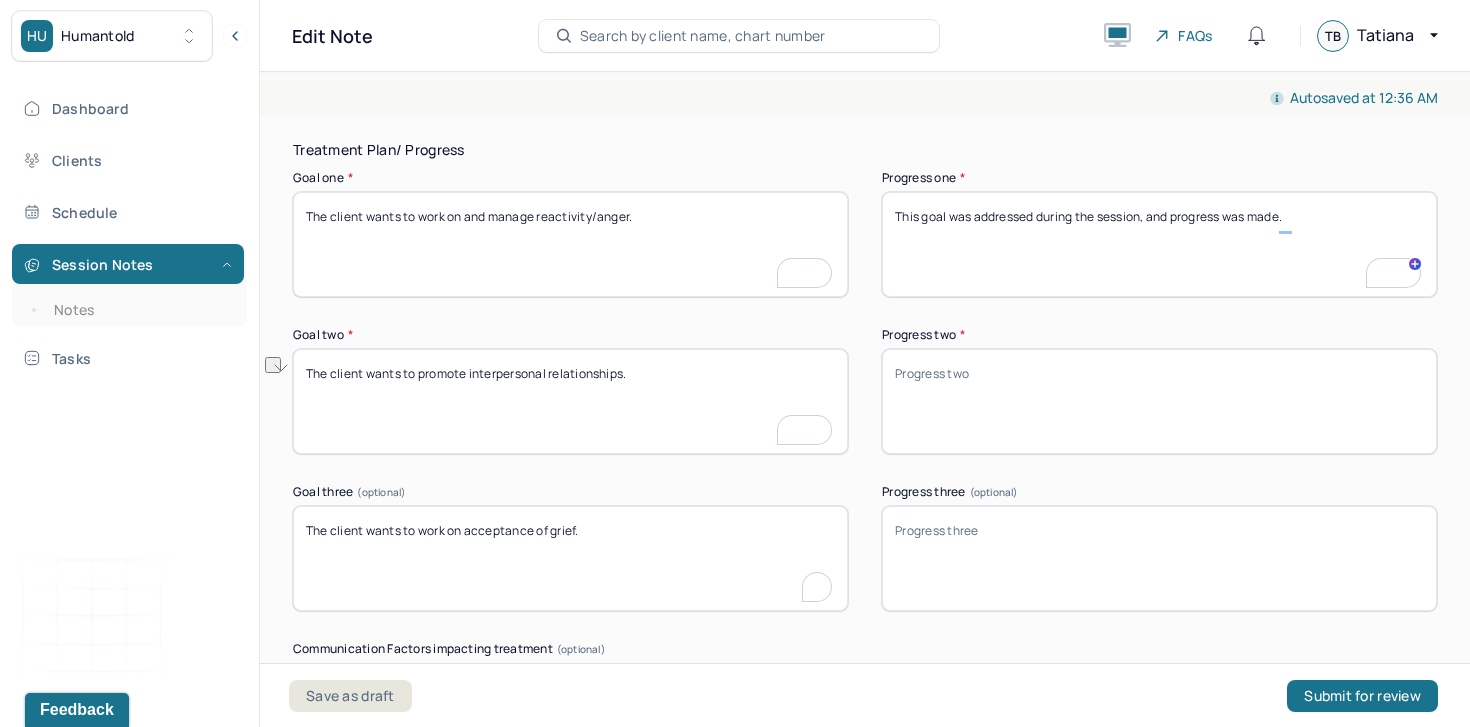 click on "The client wants to work on acceptance of grief." at bounding box center (570, 558) 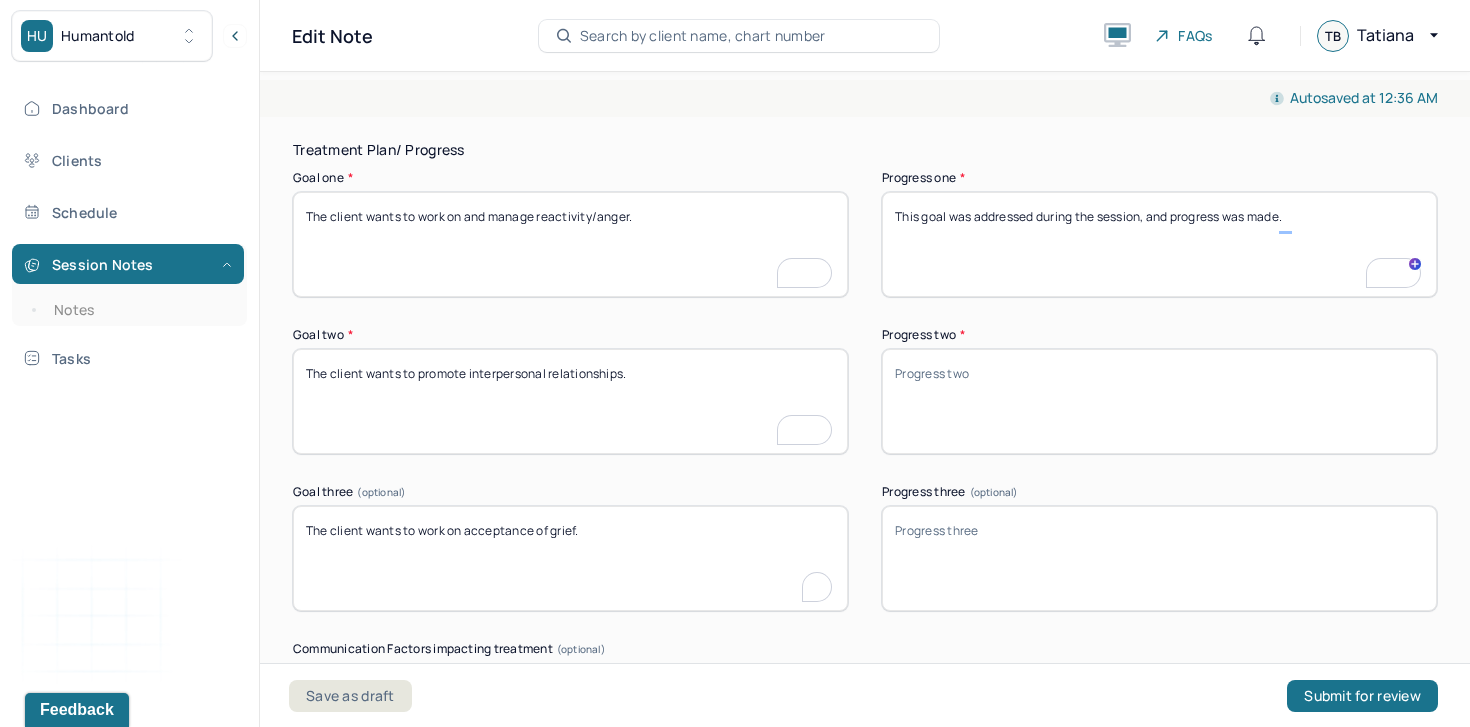 click on "The client wants to work on acceptance of grief." at bounding box center (570, 558) 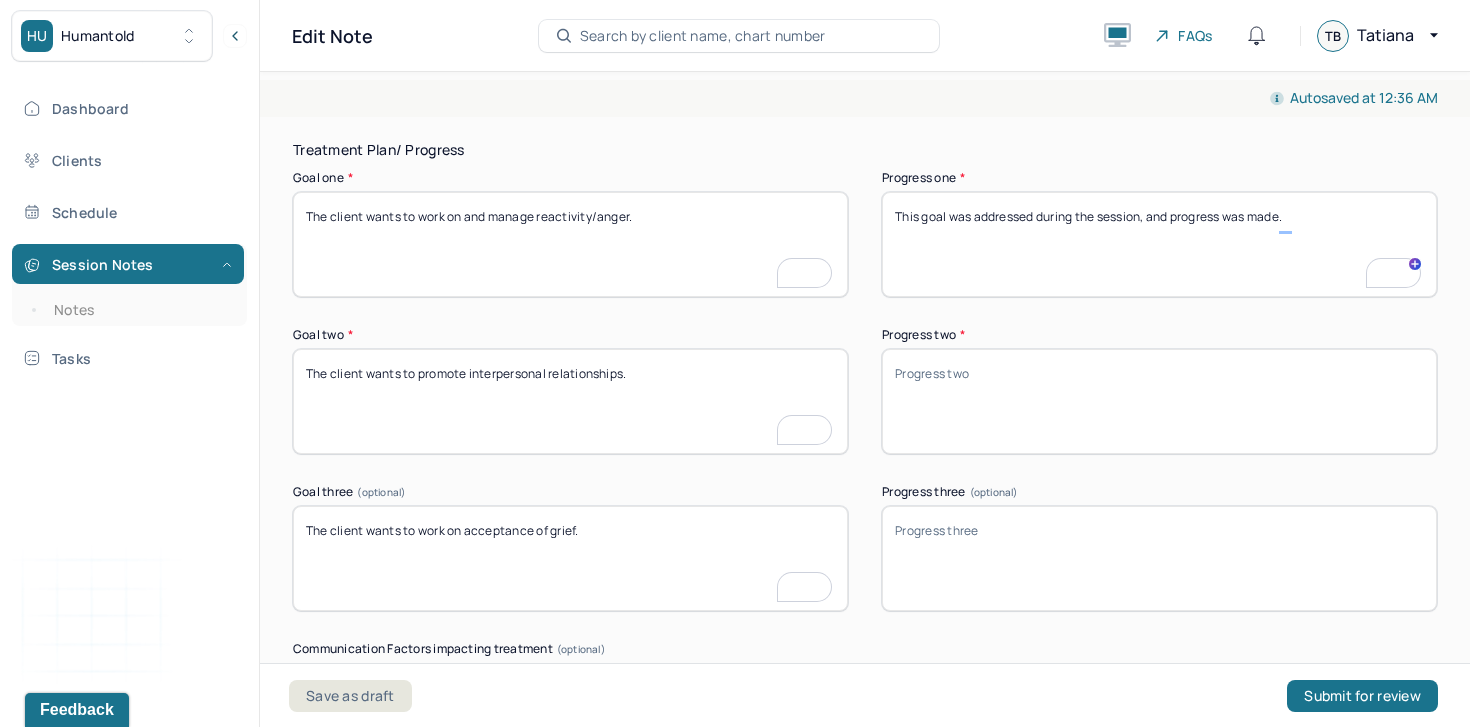 scroll, scrollTop: 3319, scrollLeft: 0, axis: vertical 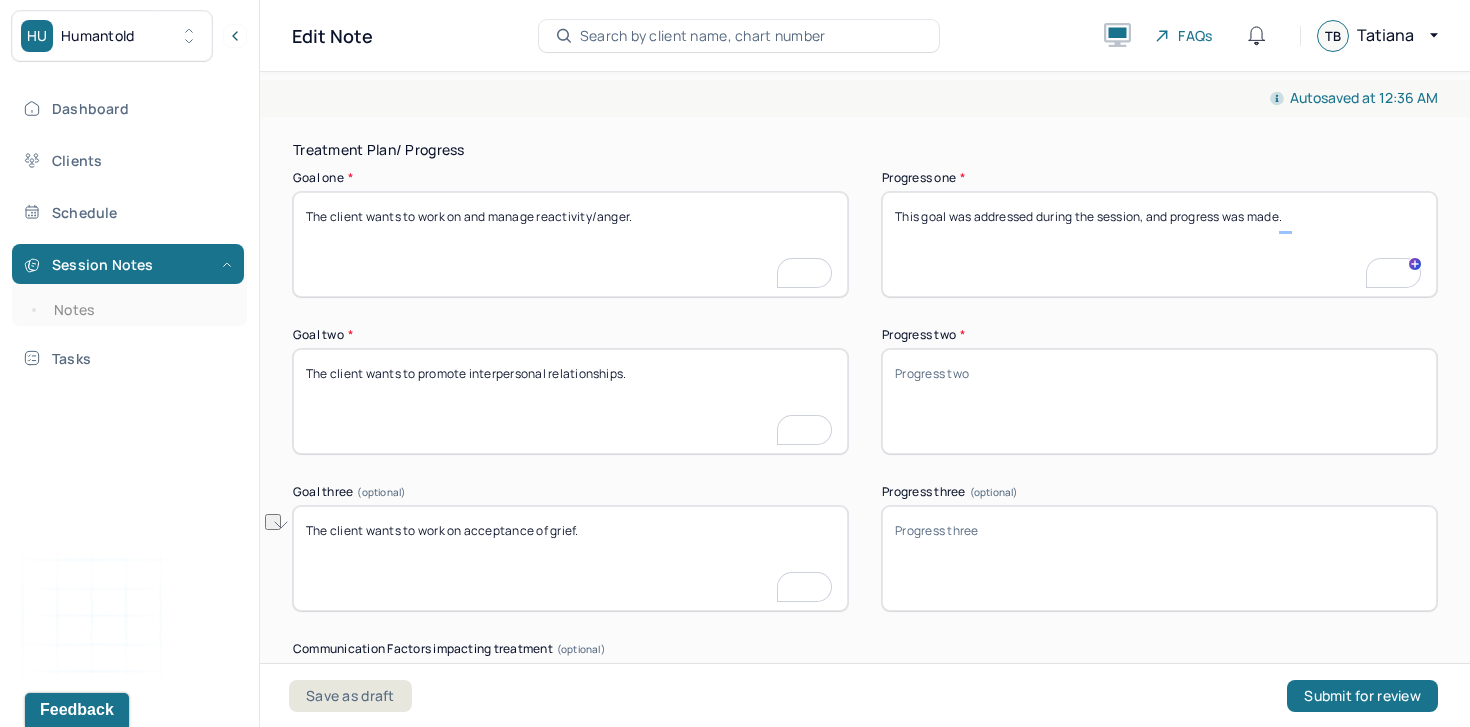 click on "This goal was addressed during the session, and progress was made." at bounding box center (1159, 244) 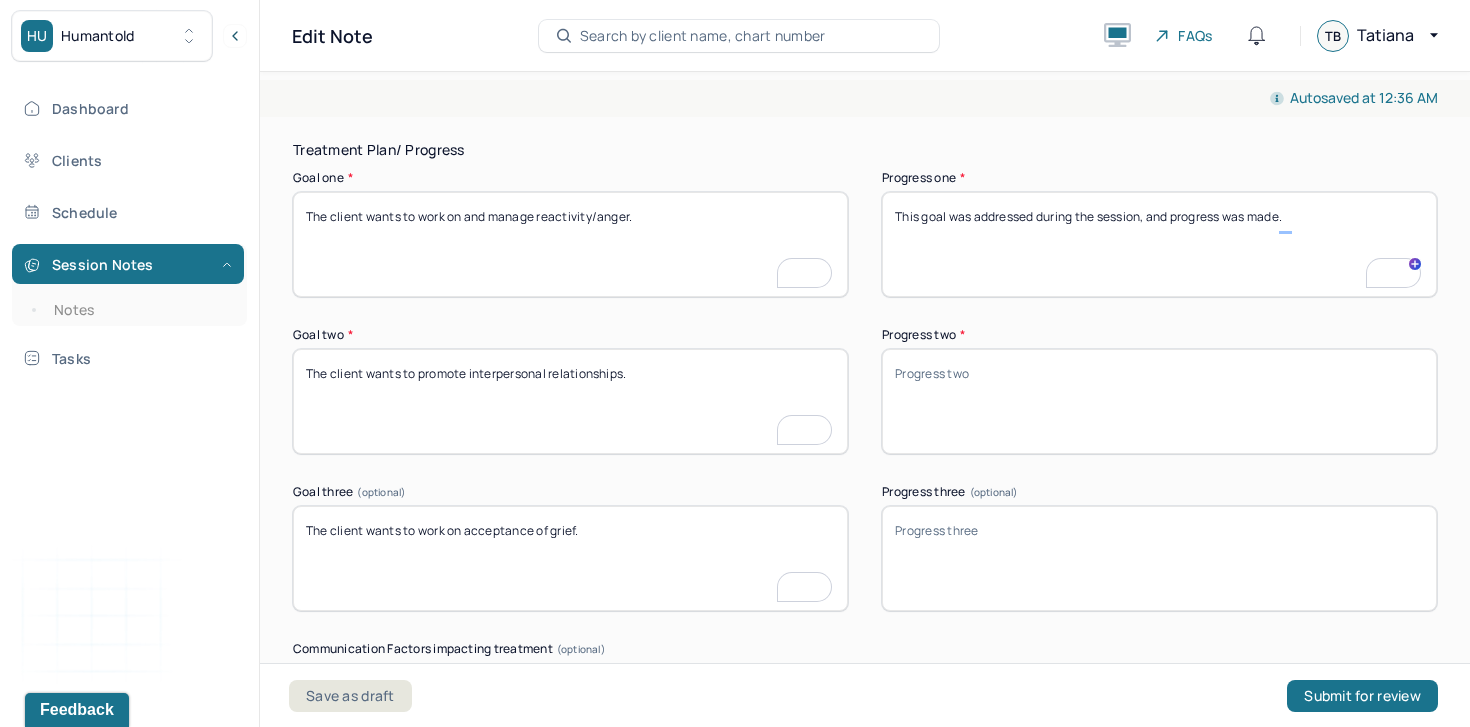 paste on "The client discussed her frustration and lowered tolerance for her partner’s behavior. The session explored emotional triggers and attempts were made to support the client in understanding and regulating her responses." 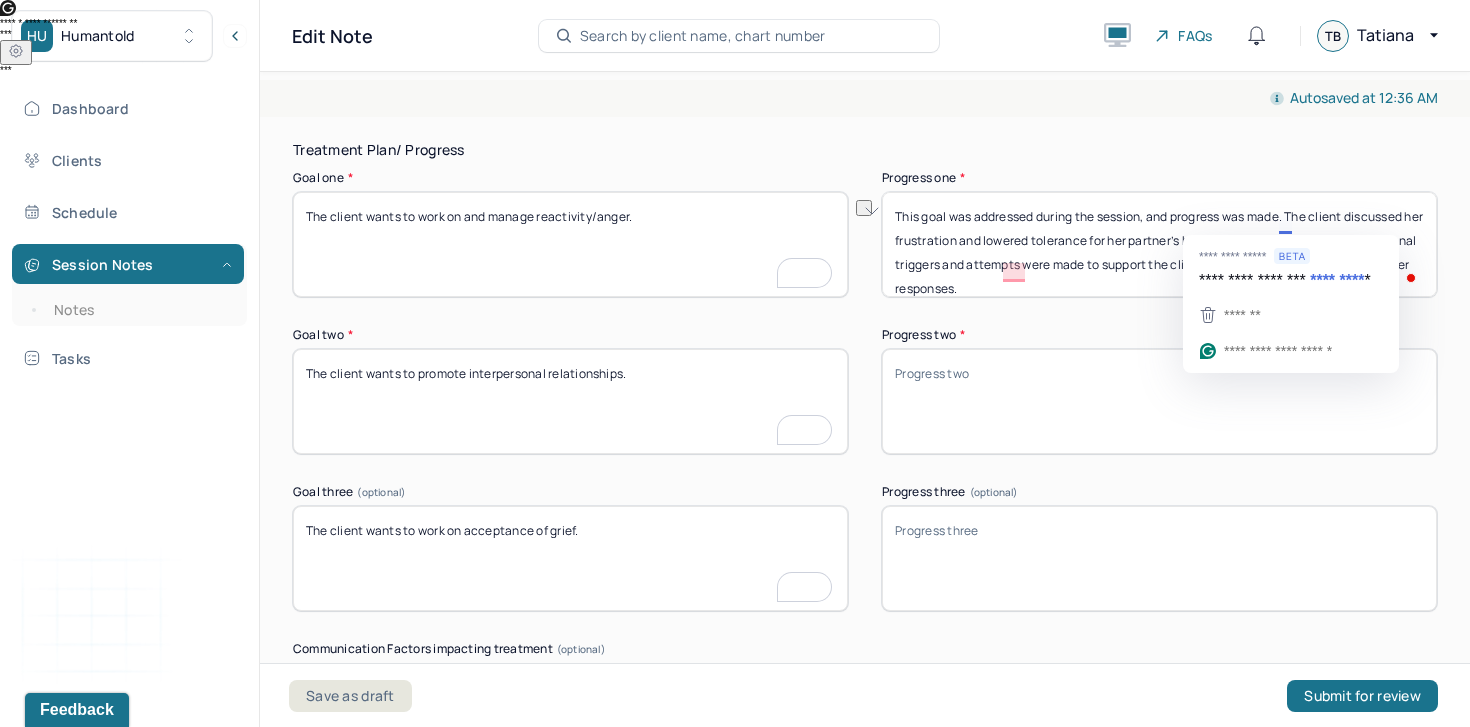 drag, startPoint x: 1288, startPoint y: 228, endPoint x: 850, endPoint y: 220, distance: 438.07306 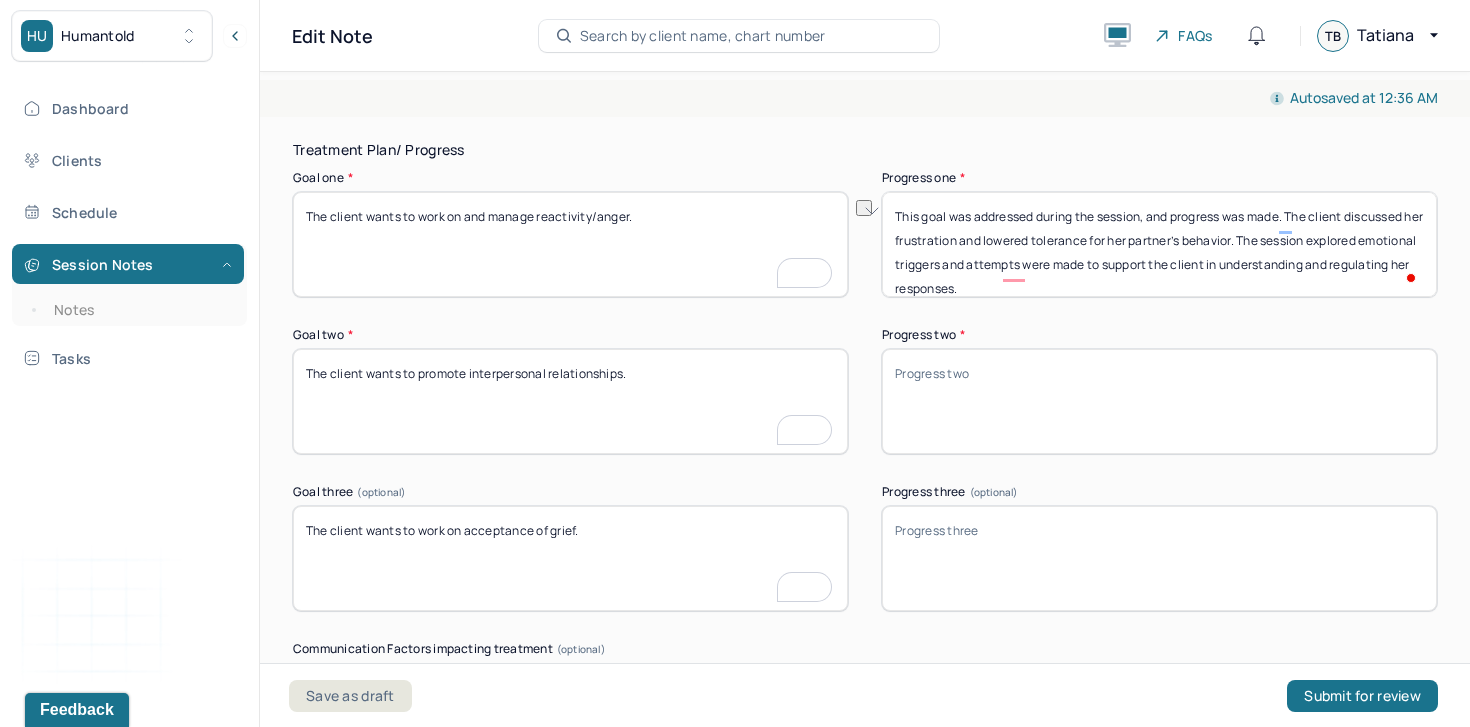 type on "This goal was addressed during the session, and progress was made. The client discussed her frustration and lowered tolerance for her partner’s behavior. The session explored emotional triggers and attempts were made to support the client in understanding and regulating her responses." 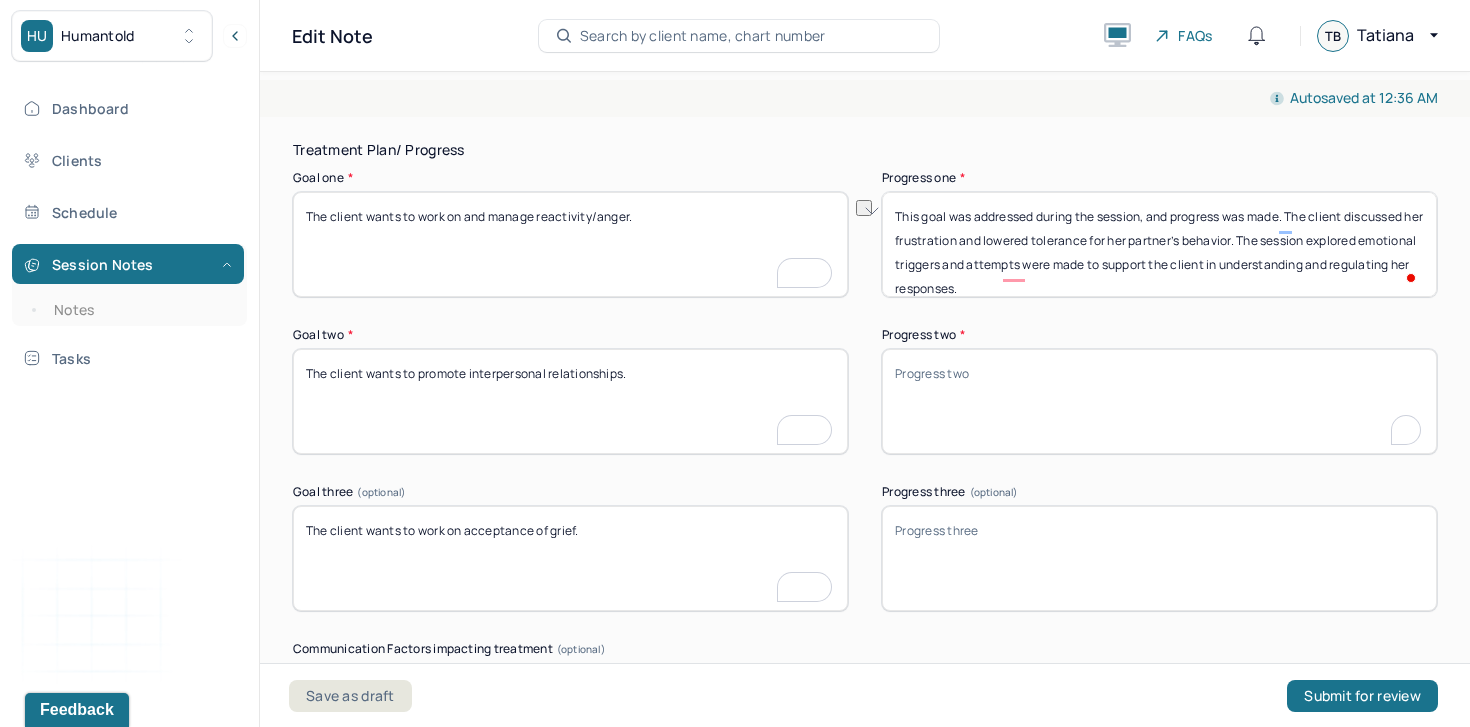 click on "Progress two *" at bounding box center (1159, 401) 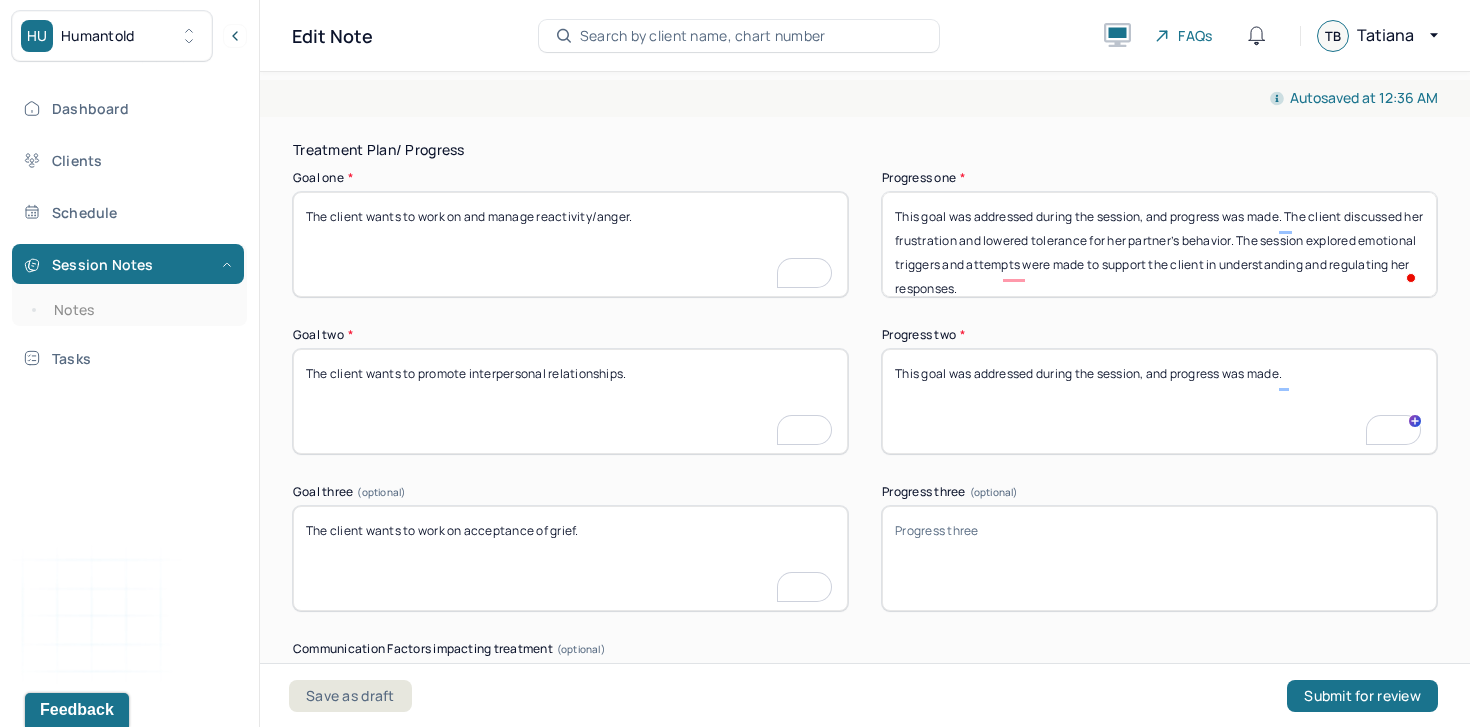 type on "This goal was addressed during the session, and progress was made." 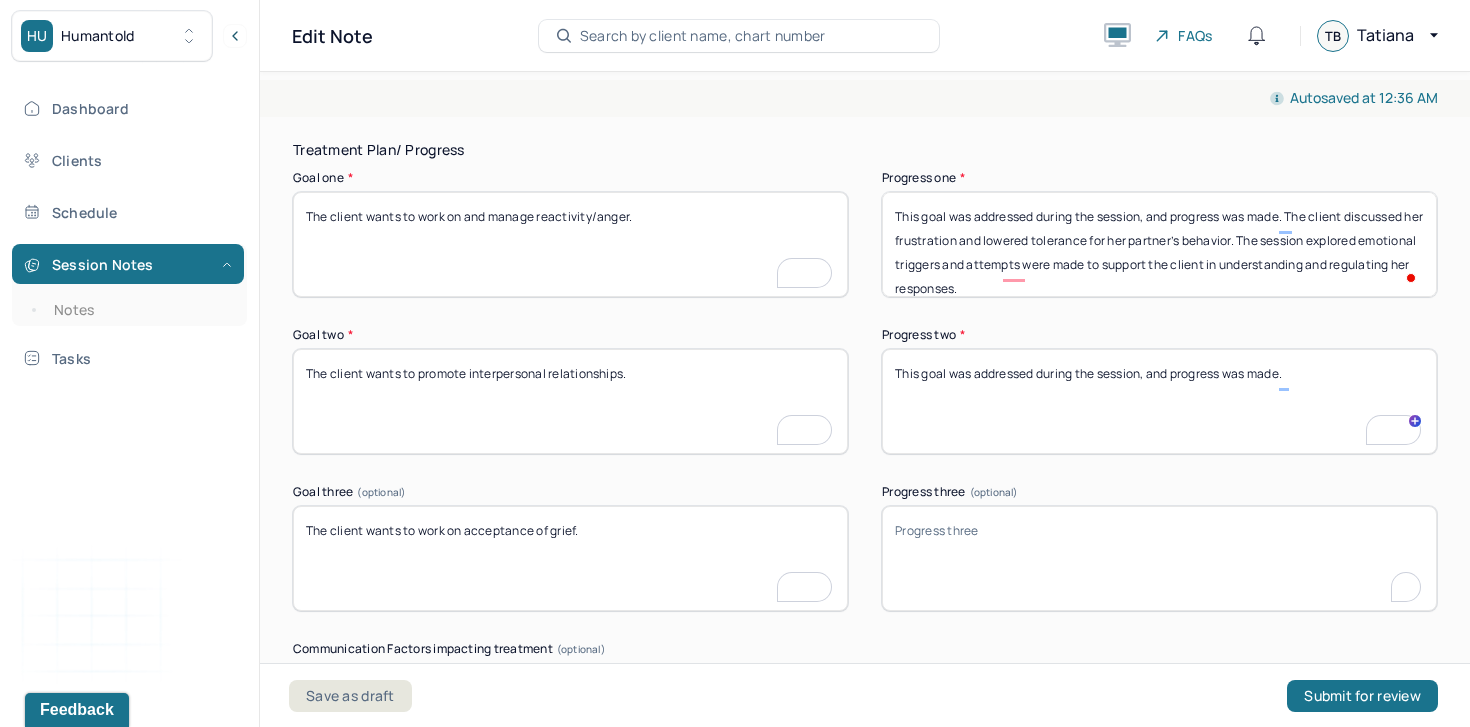click on "Progress three (optional)" at bounding box center (1159, 558) 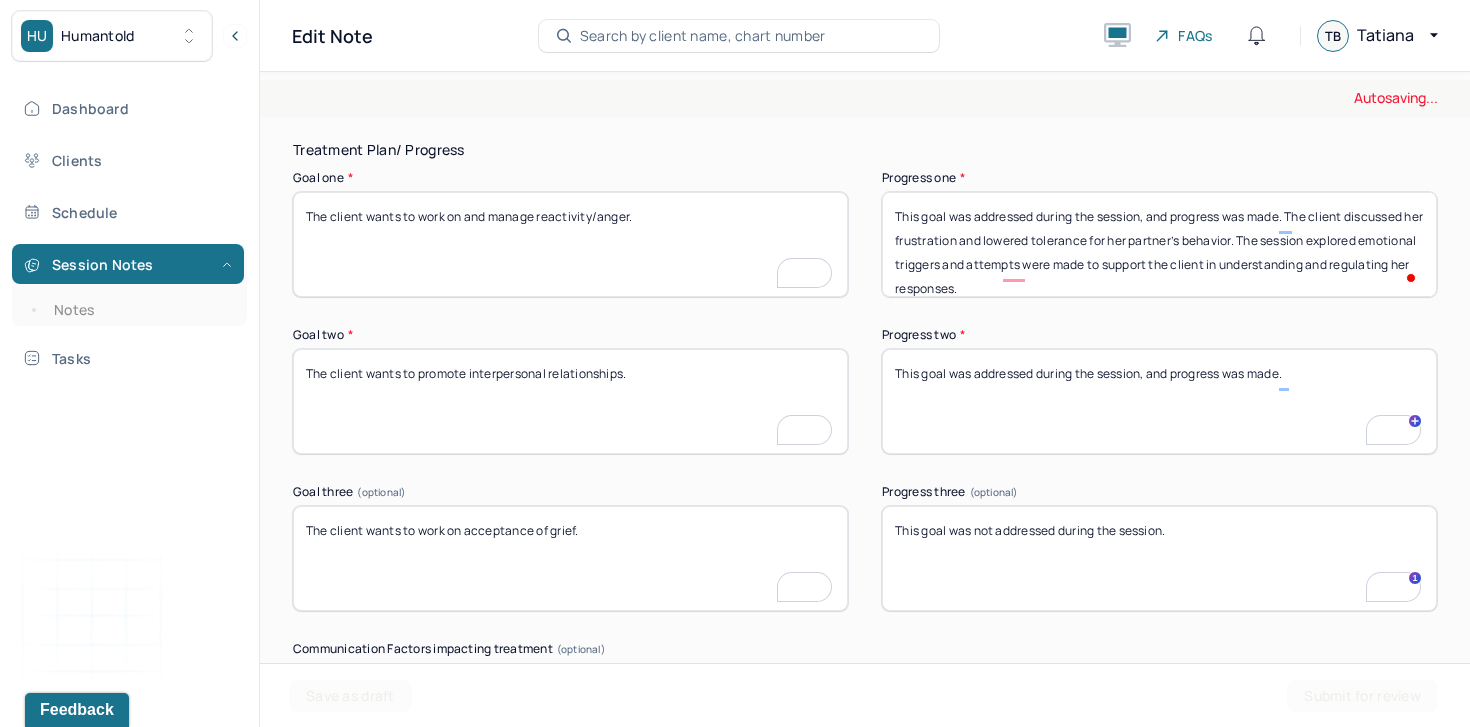type on "This goal was not addressed during the session." 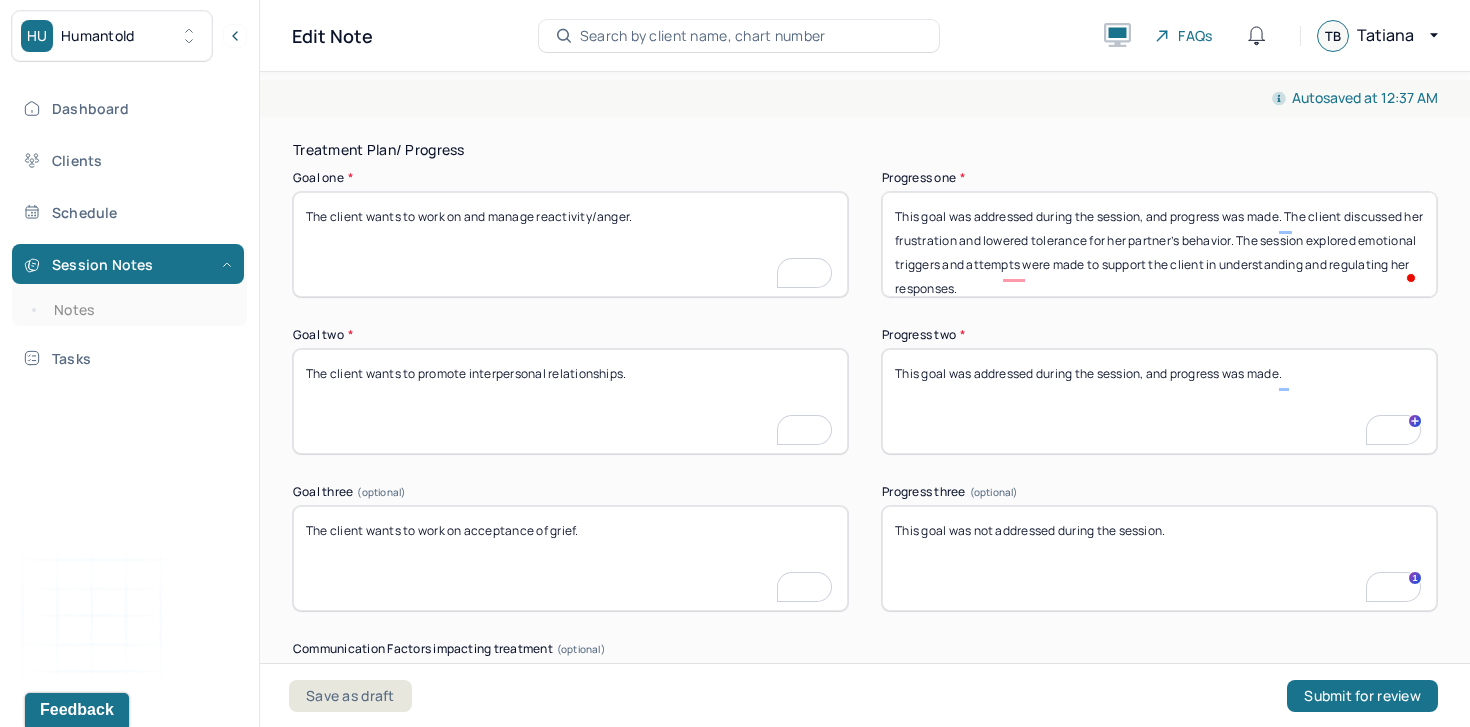 click on "This goal was addressed during the session, and progress was made." at bounding box center (1159, 401) 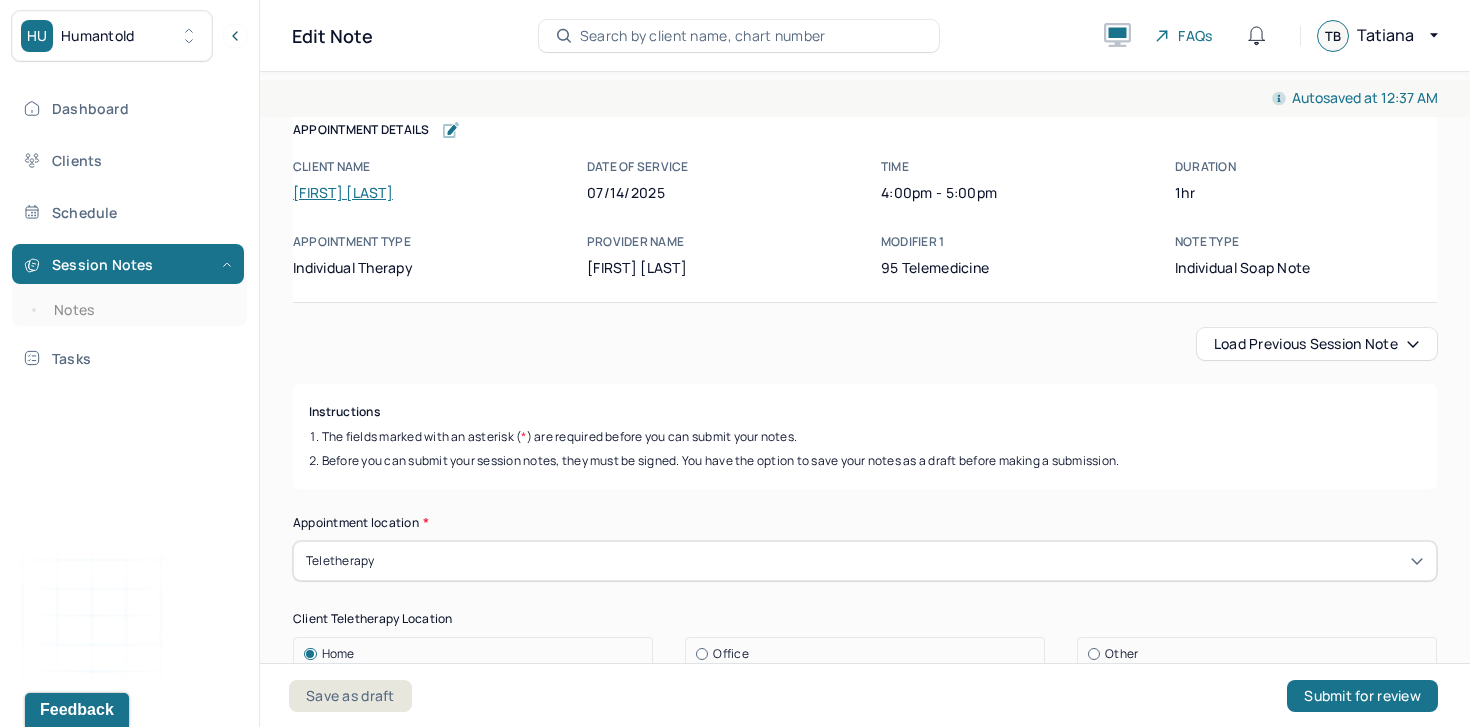 scroll, scrollTop: 0, scrollLeft: 0, axis: both 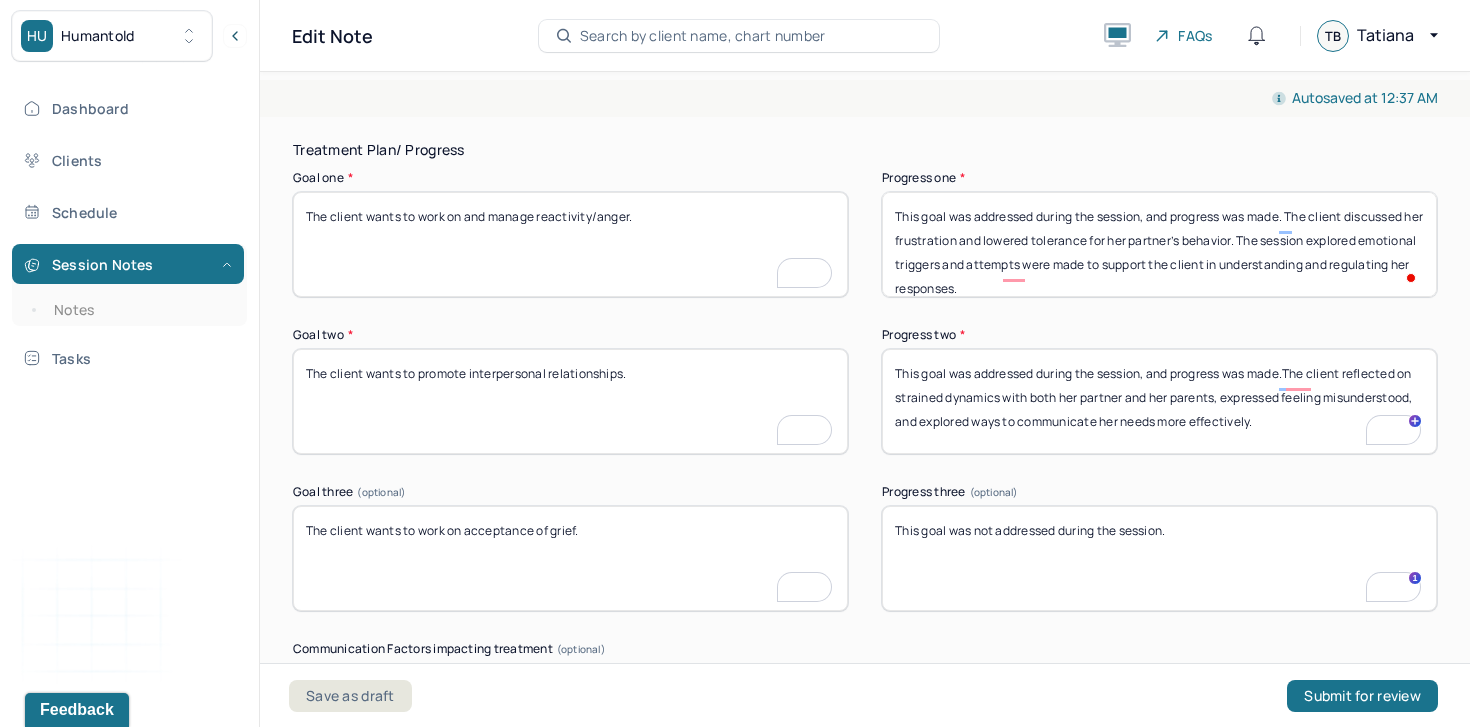 drag, startPoint x: 975, startPoint y: 537, endPoint x: 1231, endPoint y: 547, distance: 256.19525 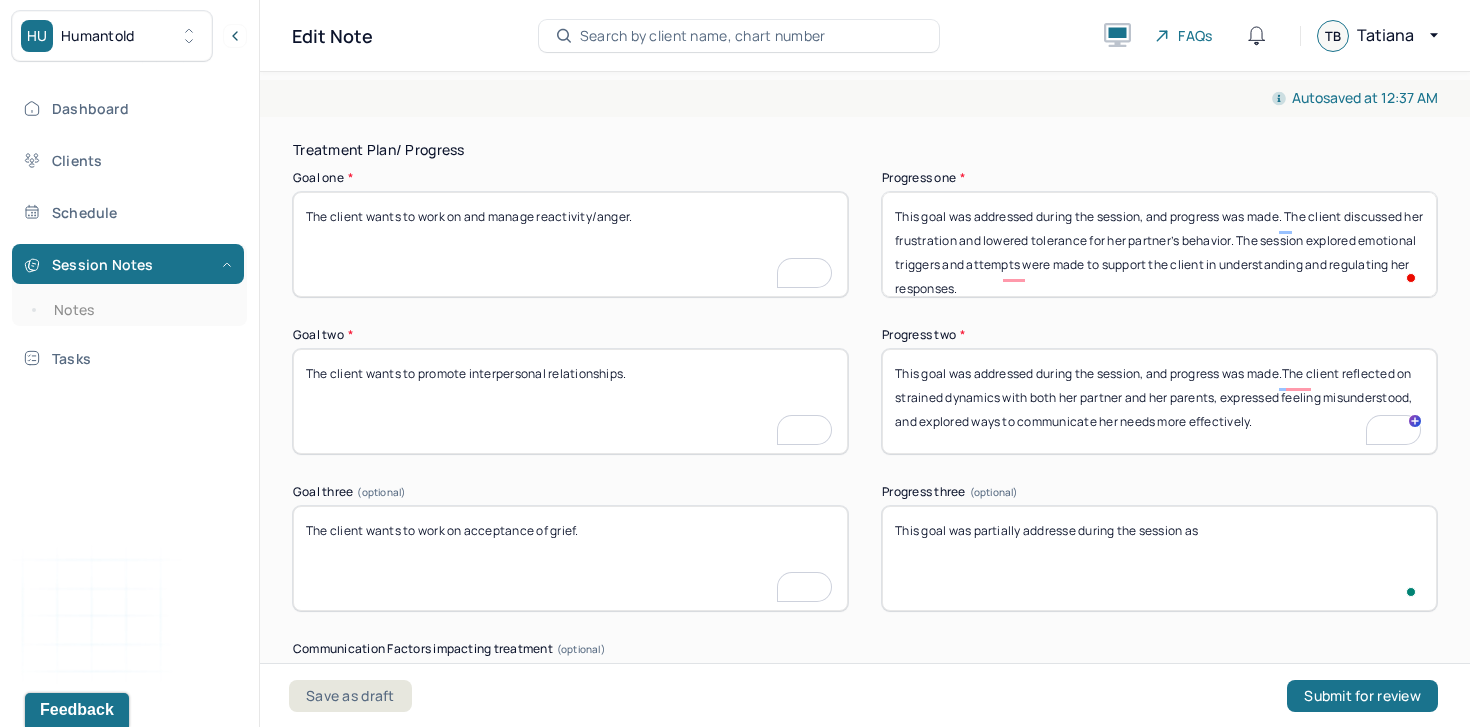 paste on "unresolved emotional pain related to her postpartum experience may involve elements of grief" 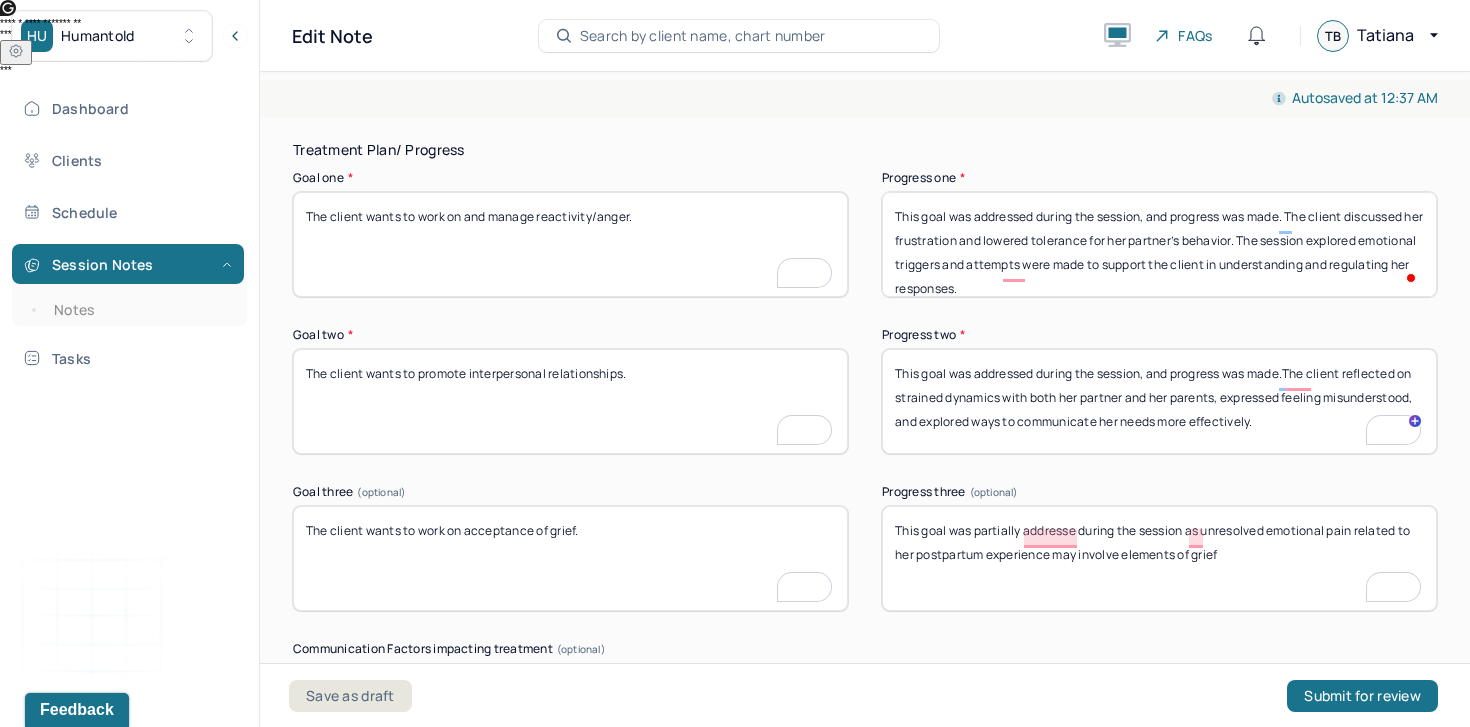 scroll, scrollTop: 3853, scrollLeft: 0, axis: vertical 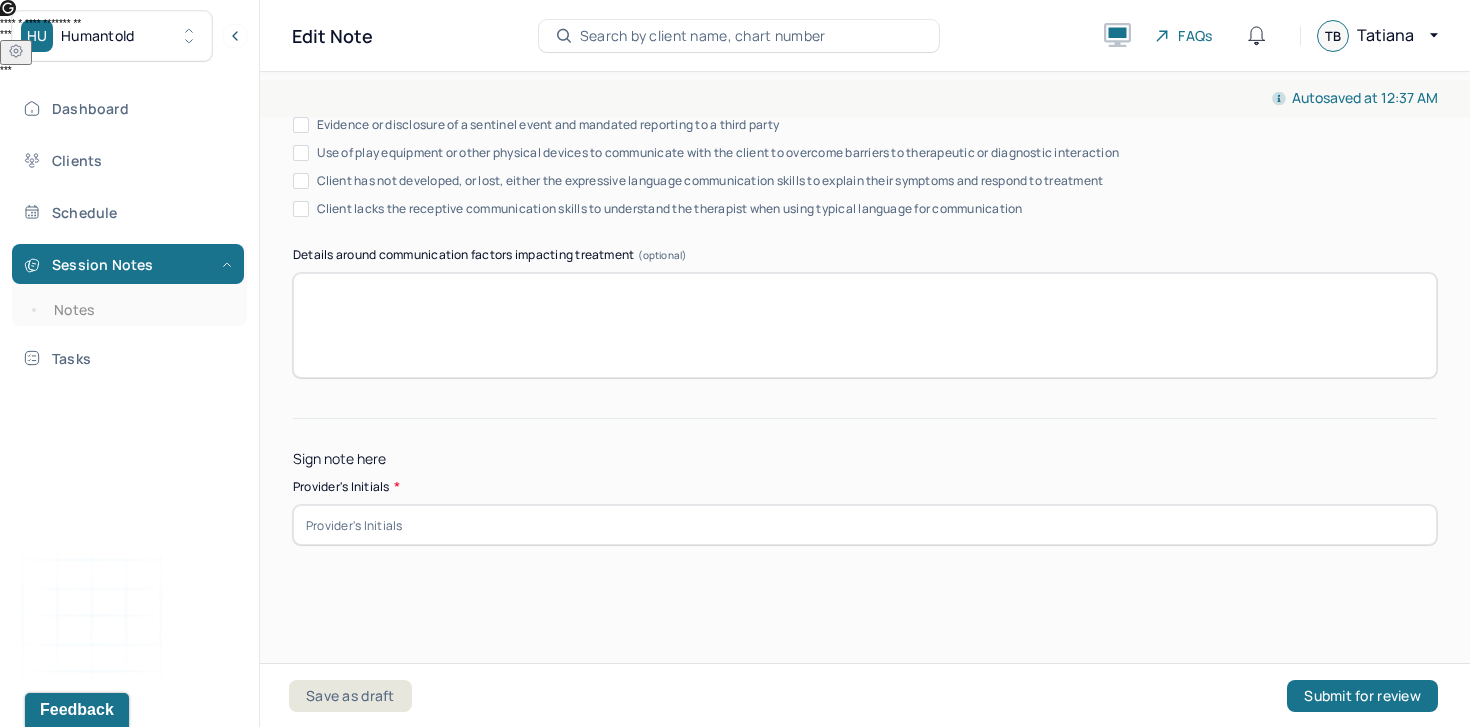 type on "This goal was partially addresse during the session as unresolved emotional pain related to her postpartum experience may involve elements of grief" 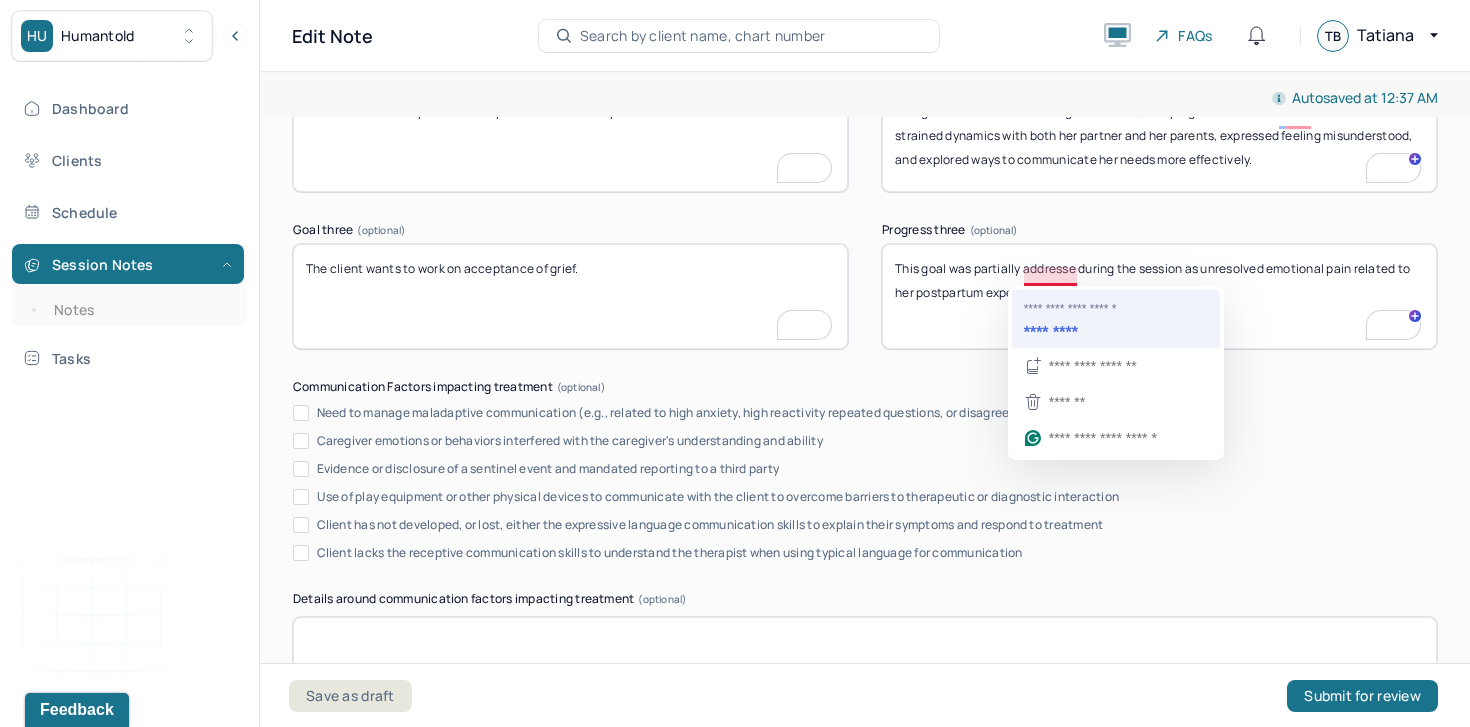 type on "tb" 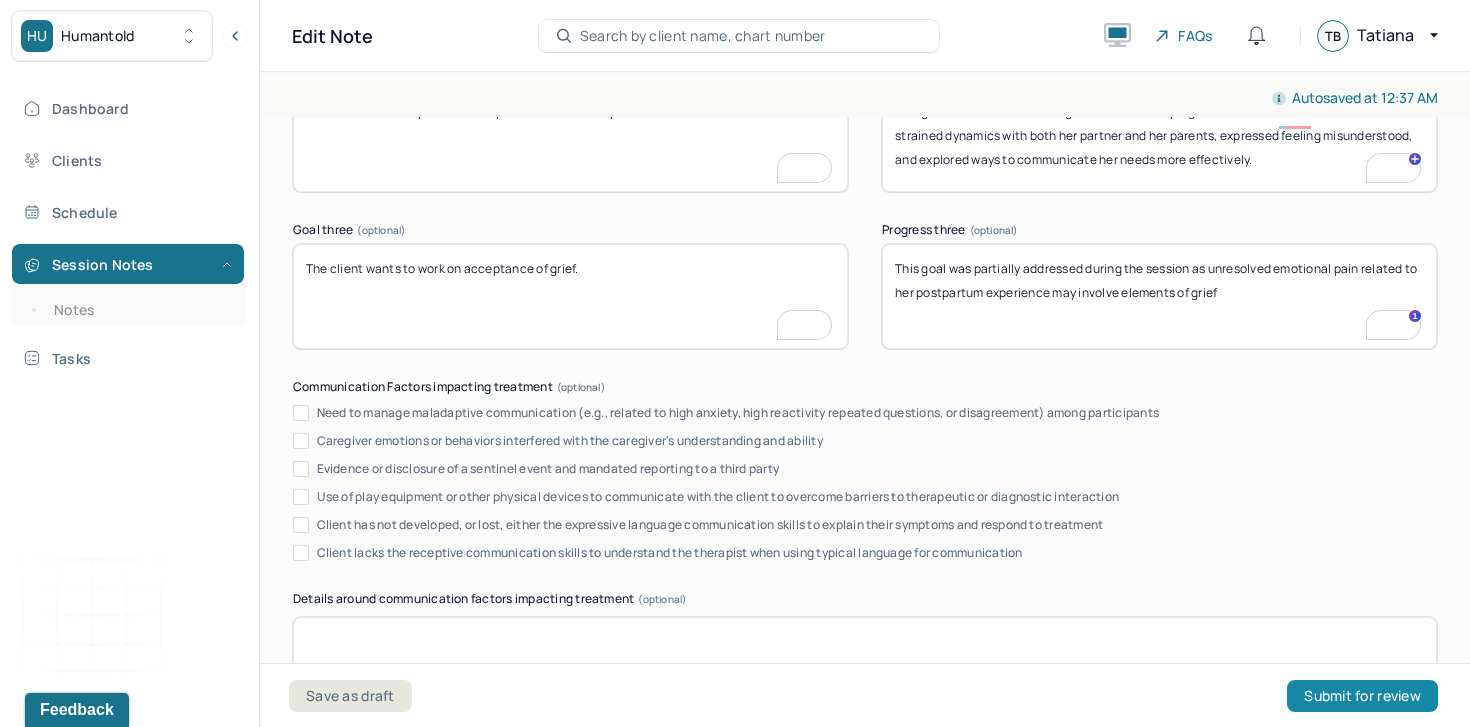 type on "This goal was partially addressed during the session as unresolved emotional pain related to her postpartum experience may involve elements of grief" 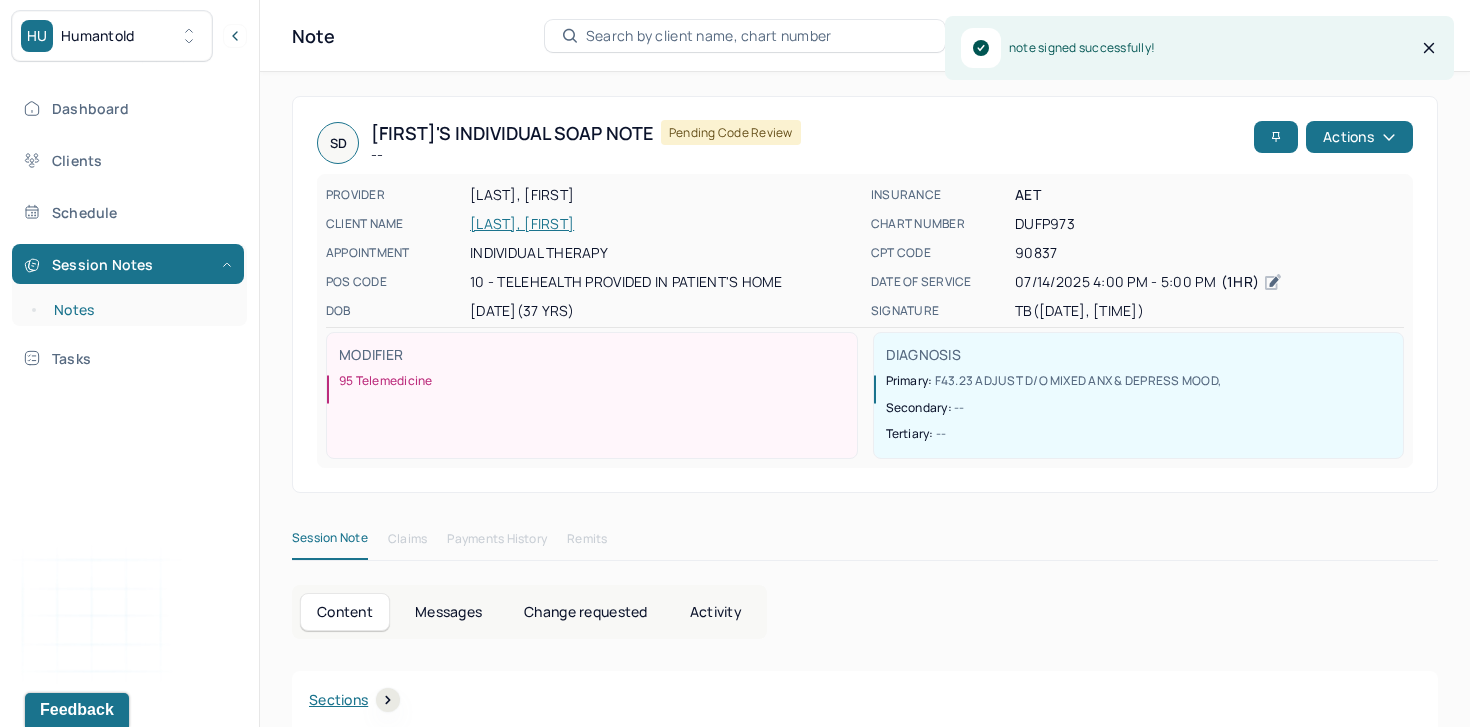 click on "Notes" at bounding box center [139, 310] 